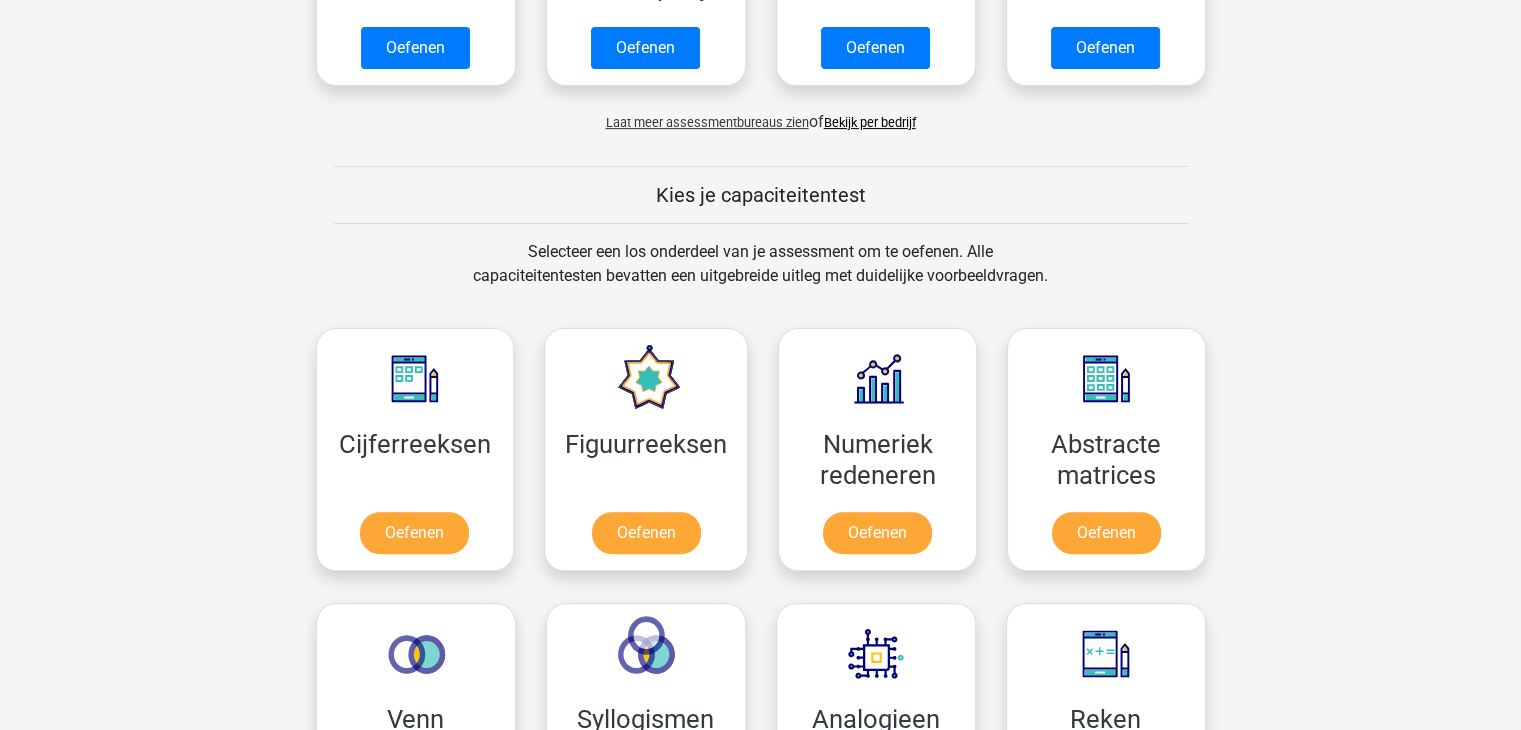 scroll, scrollTop: 600, scrollLeft: 0, axis: vertical 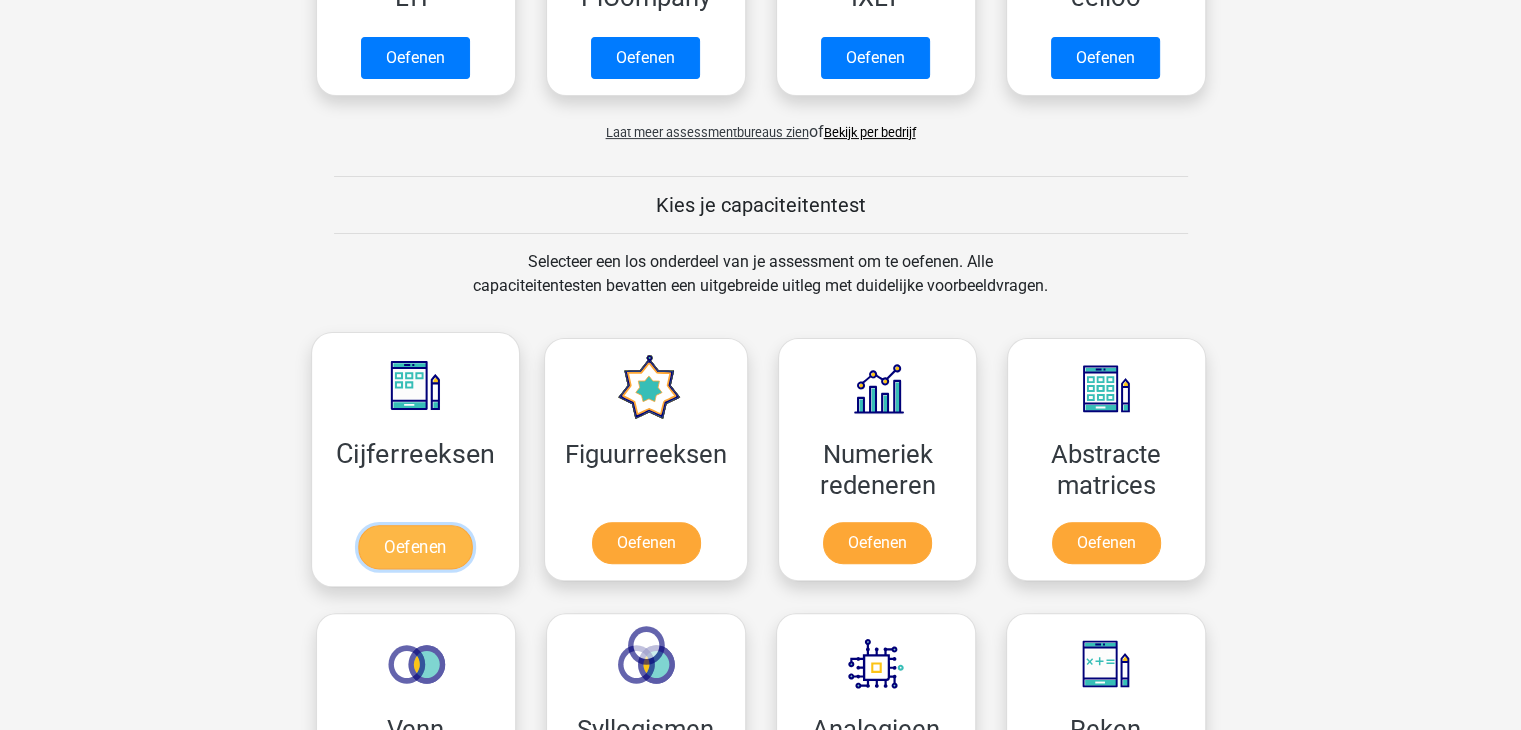click on "Oefenen" at bounding box center [415, 547] 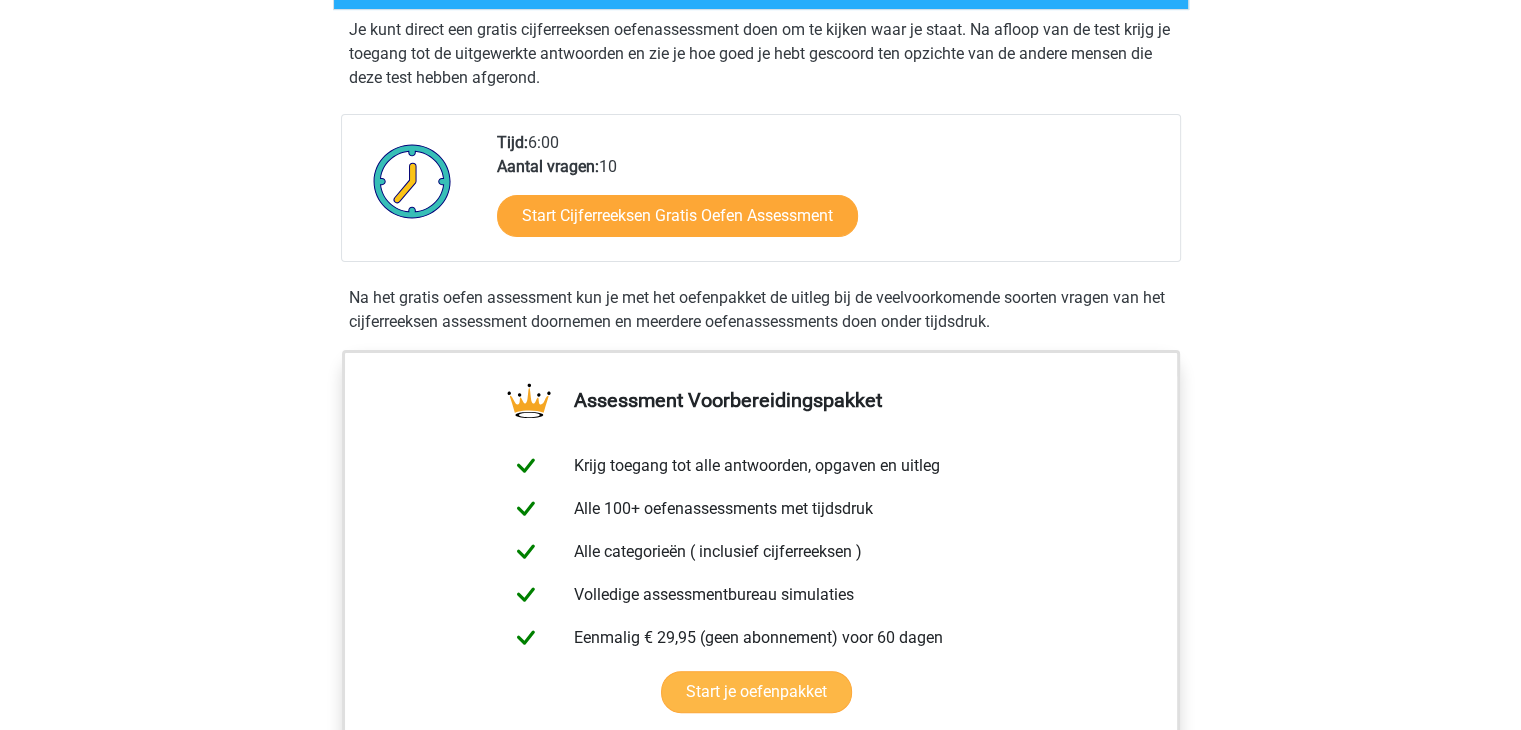 scroll, scrollTop: 500, scrollLeft: 0, axis: vertical 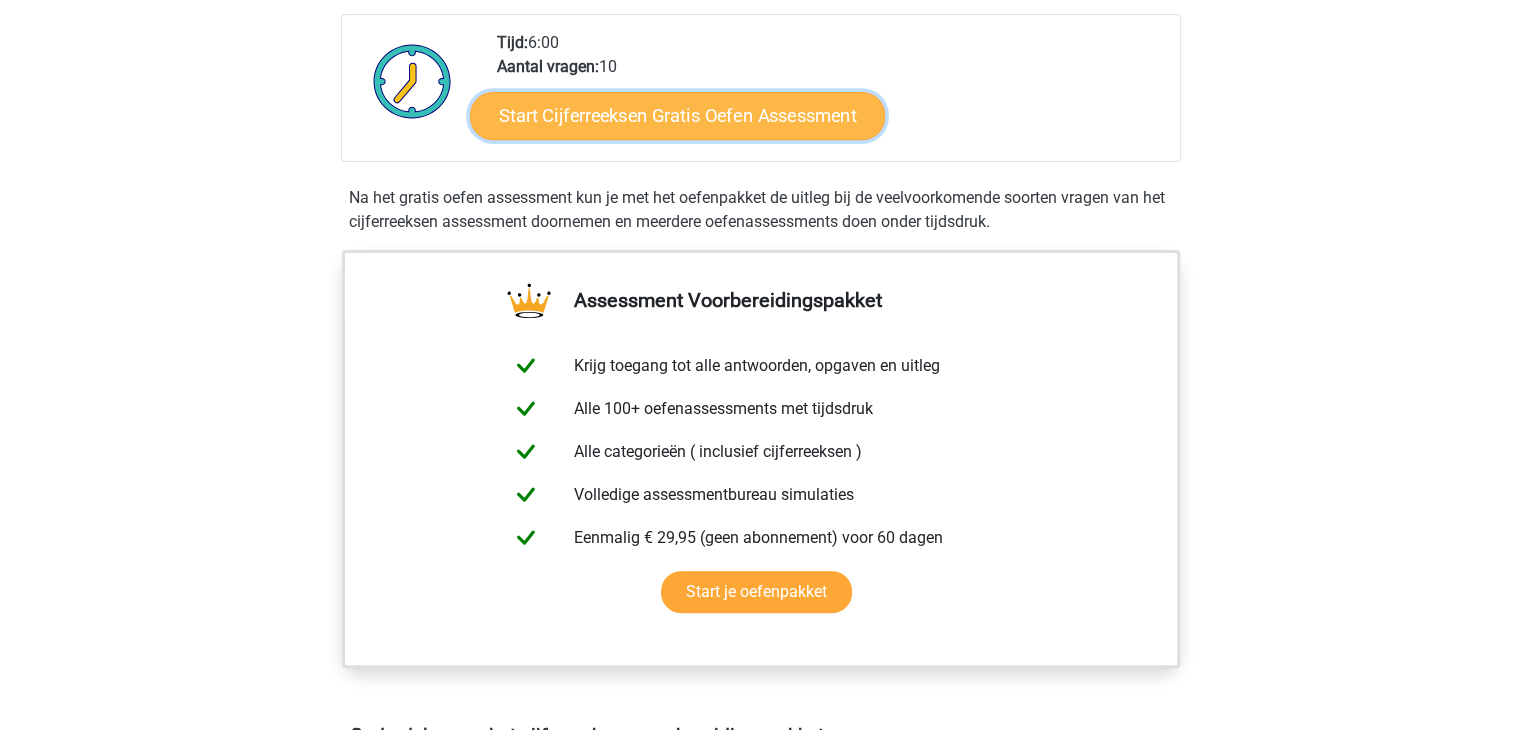 click on "Start Cijferreeksen
Gratis Oefen Assessment" at bounding box center [677, 115] 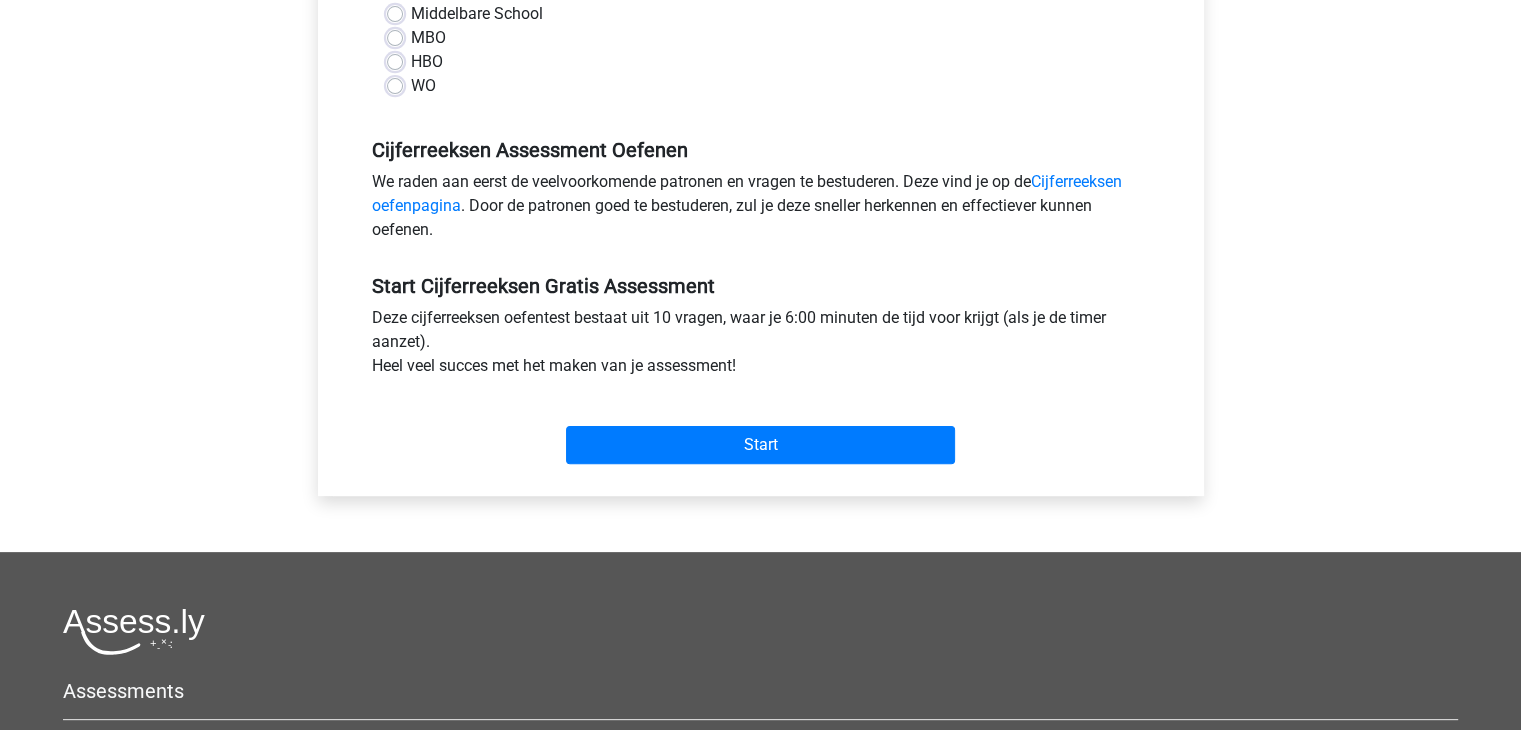 scroll, scrollTop: 0, scrollLeft: 0, axis: both 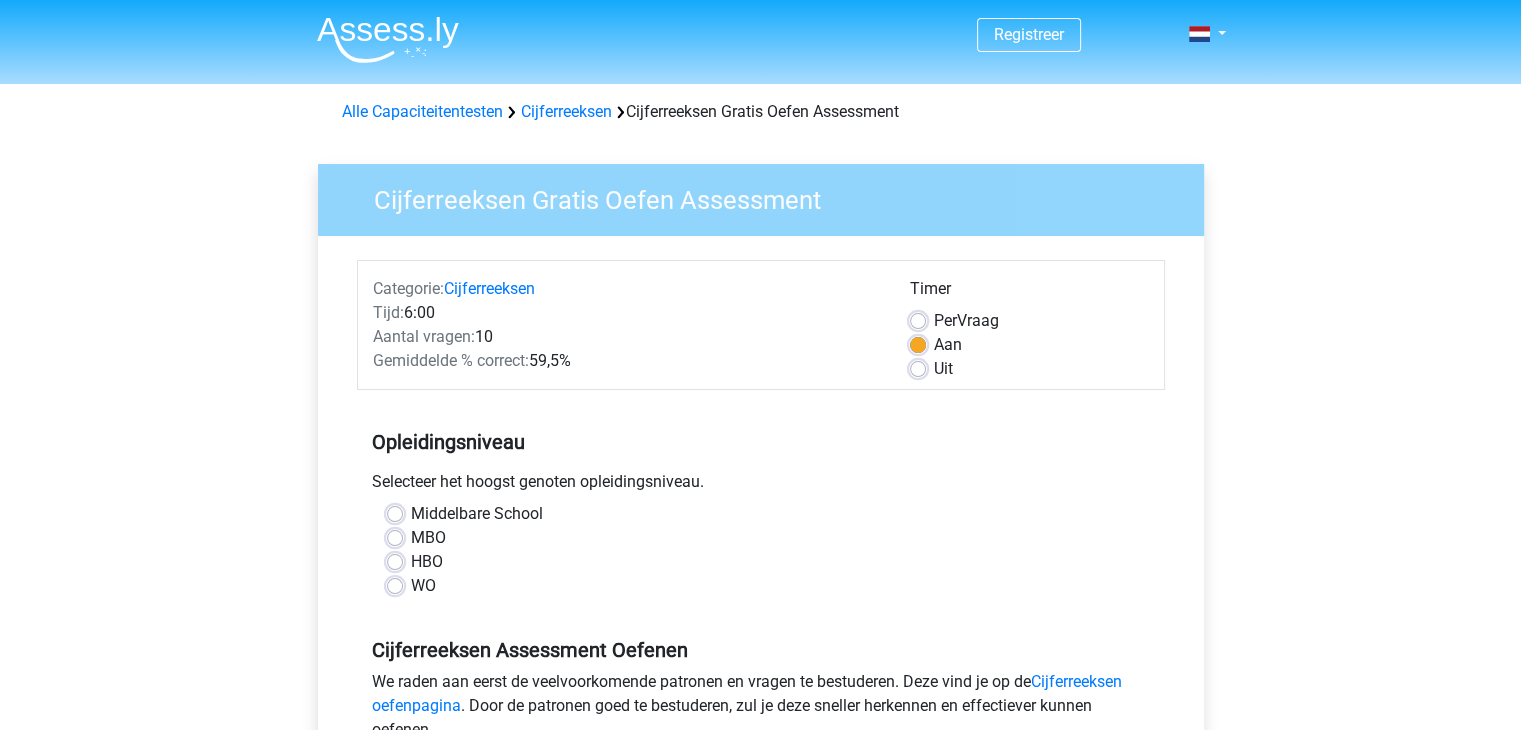 click on "HBO" at bounding box center (427, 562) 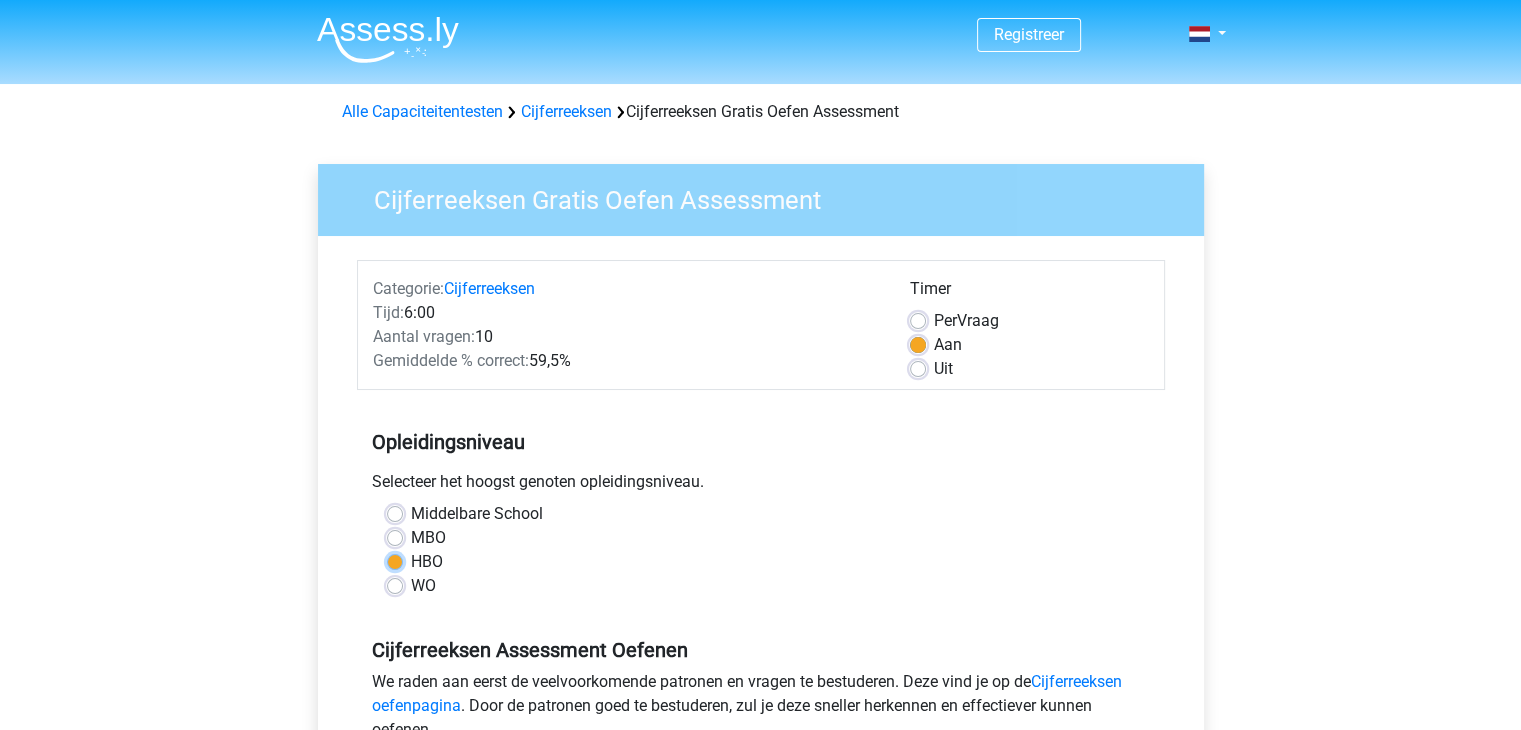 click on "HBO" at bounding box center [395, 560] 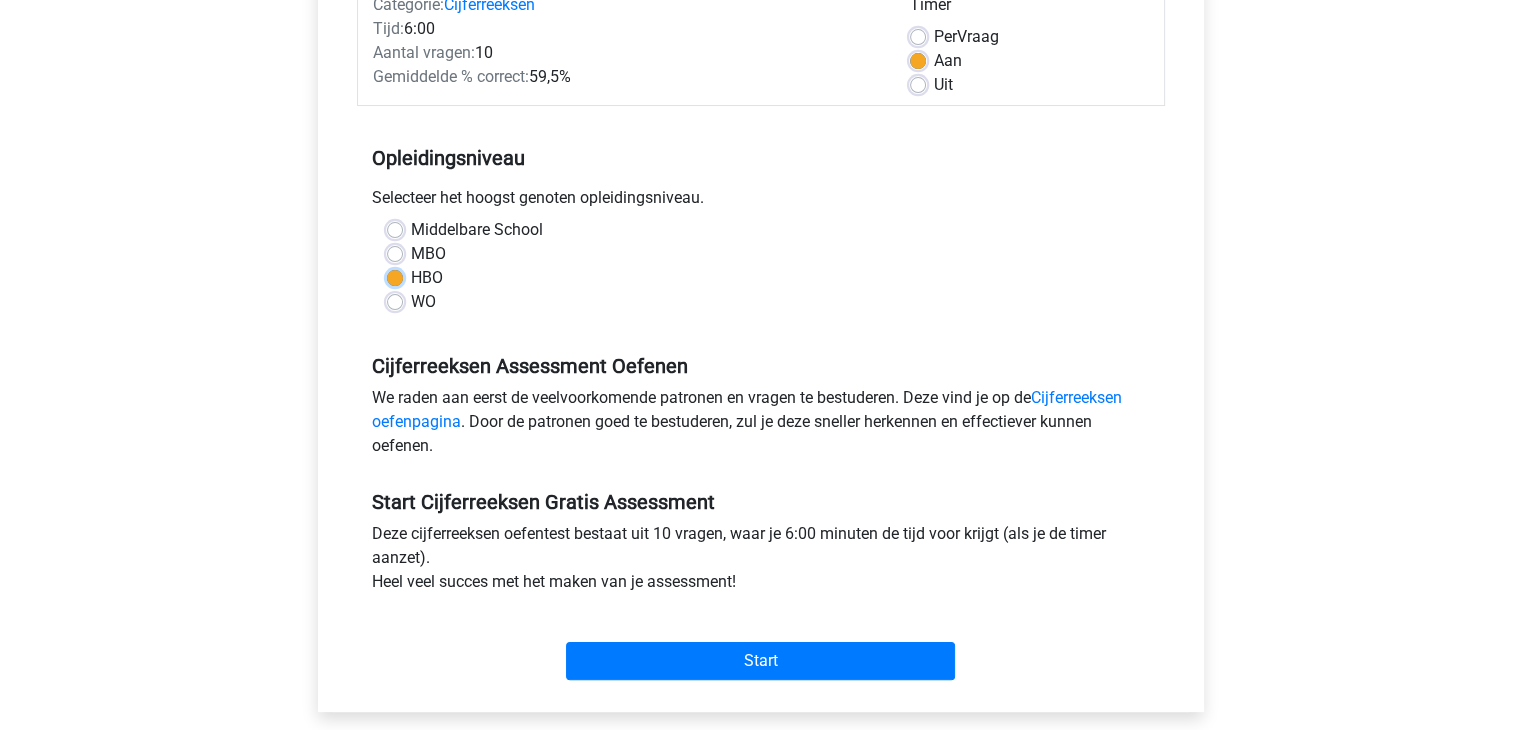 scroll, scrollTop: 400, scrollLeft: 0, axis: vertical 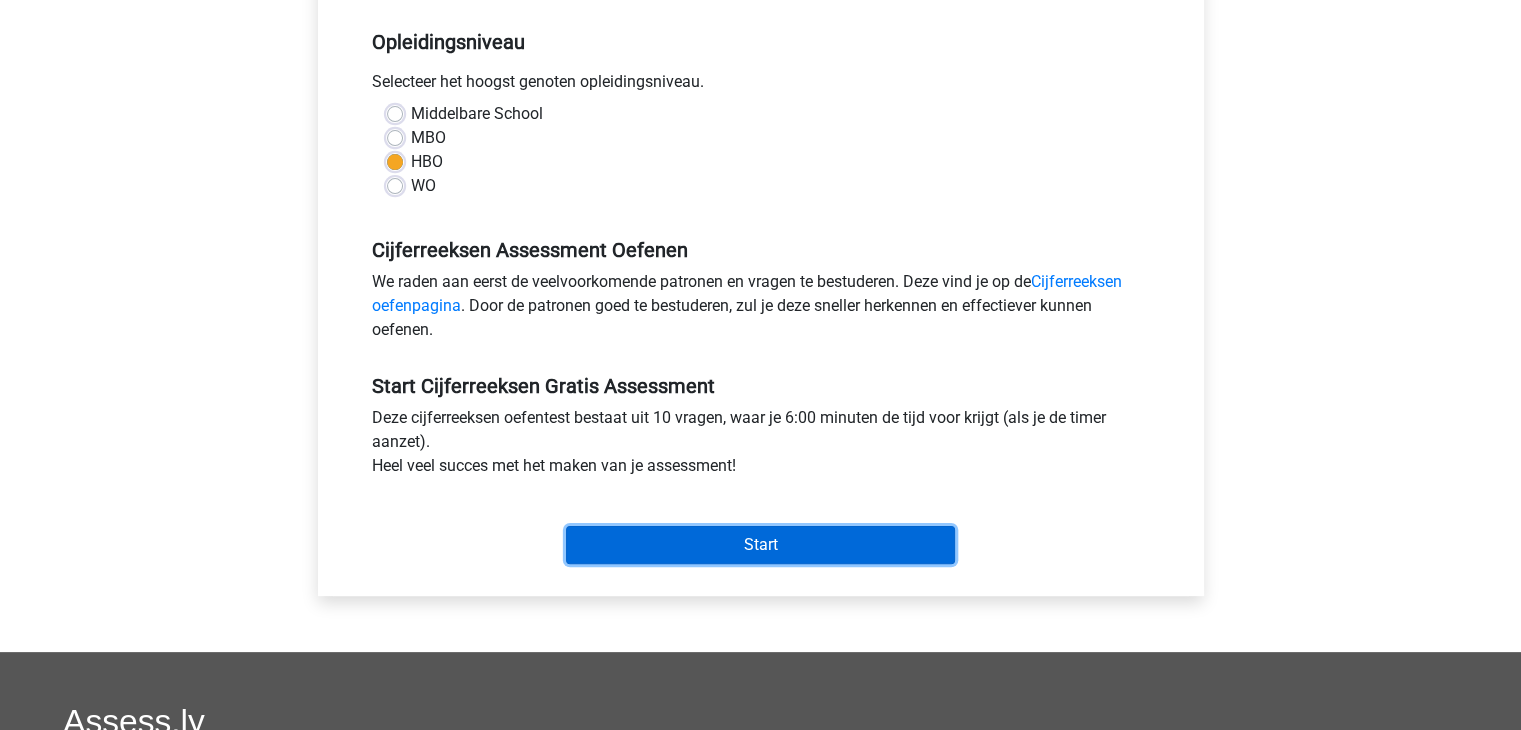 click on "Start" at bounding box center (760, 545) 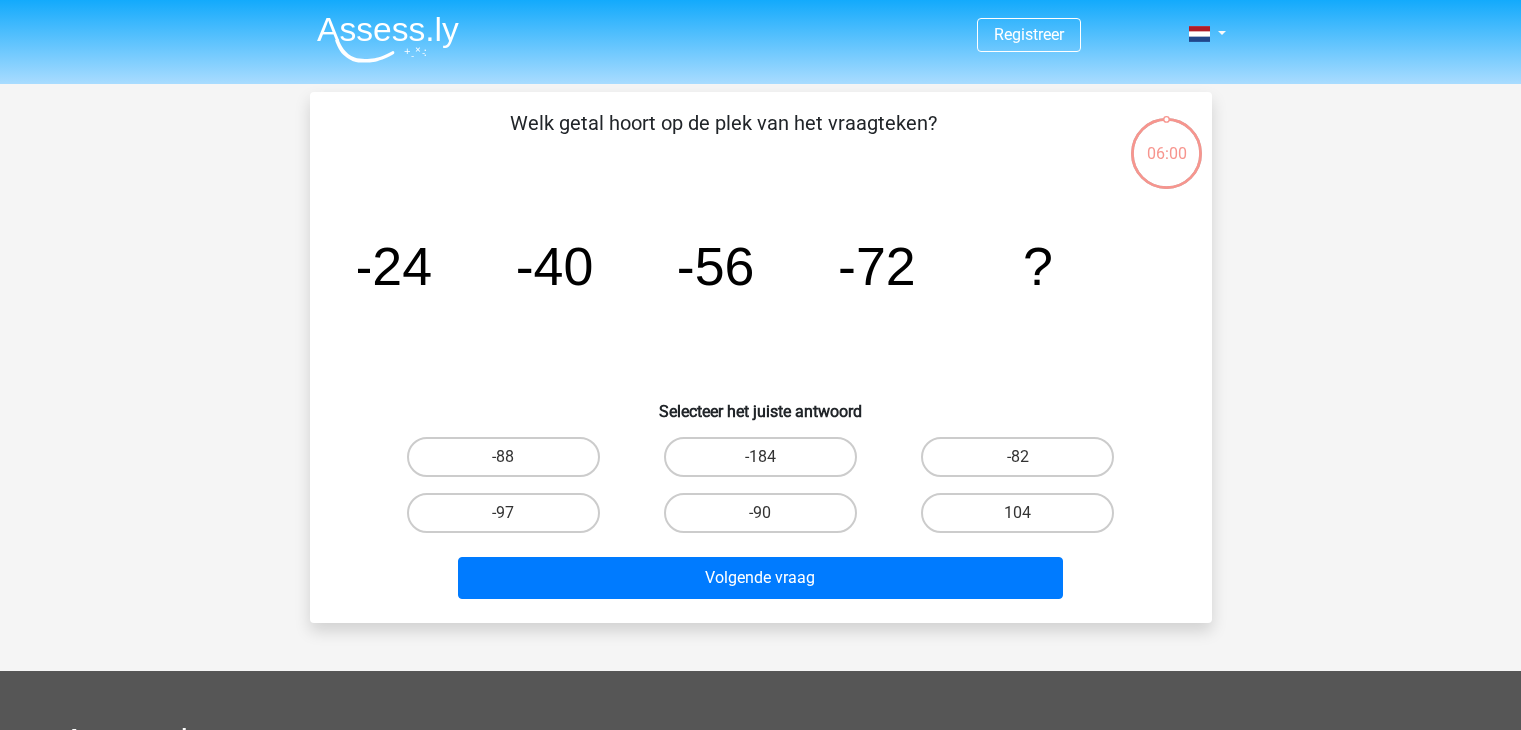 scroll, scrollTop: 0, scrollLeft: 0, axis: both 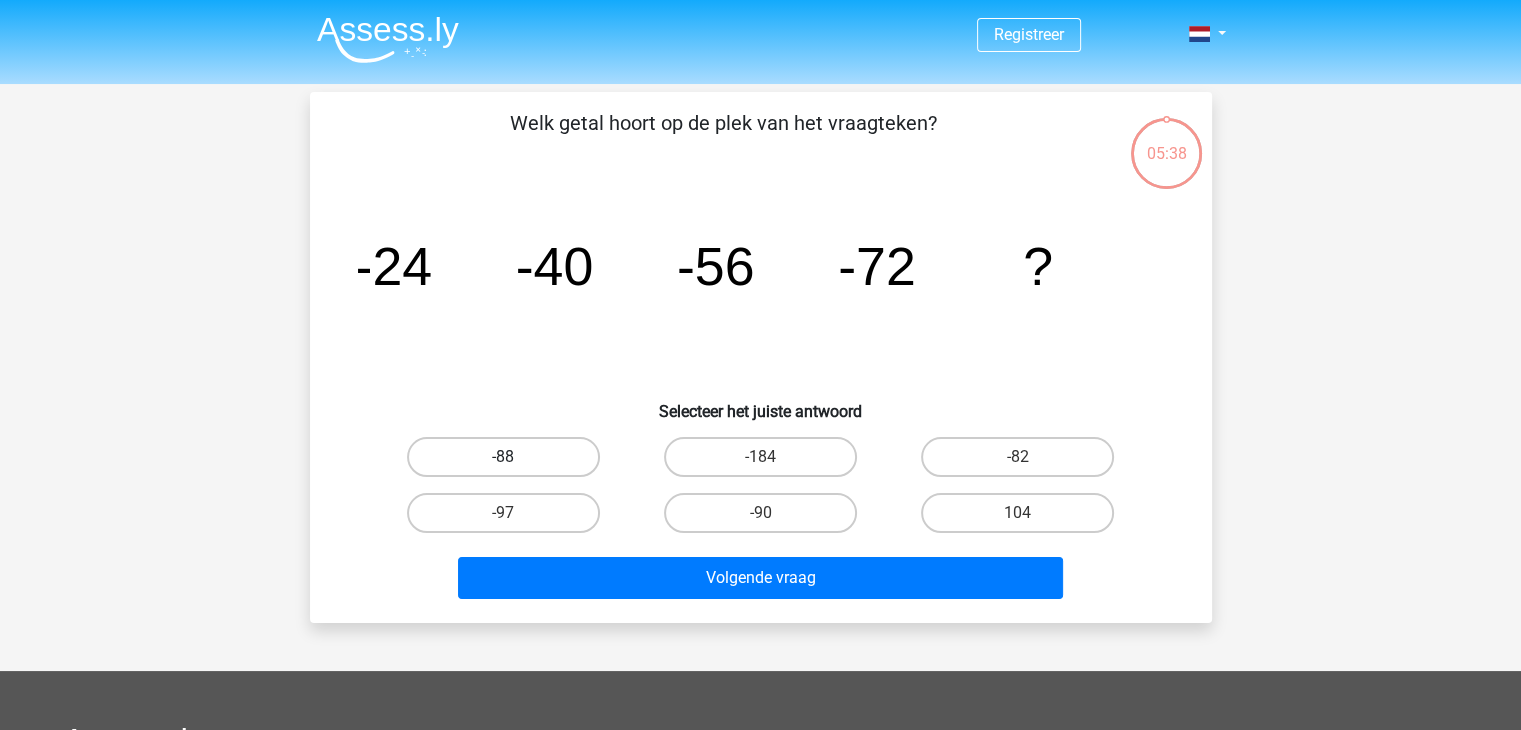 click on "-88" at bounding box center [503, 457] 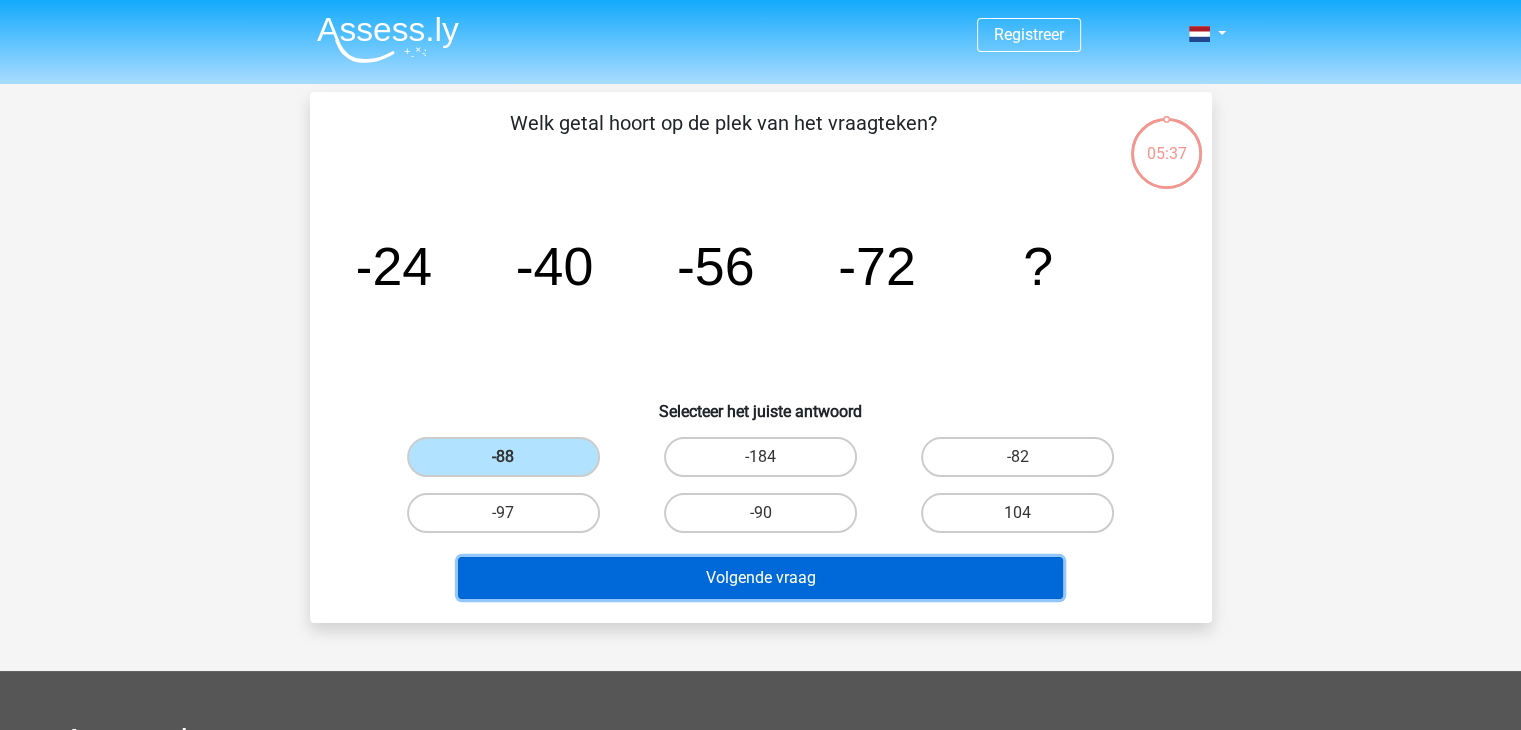 click on "Volgende vraag" at bounding box center [760, 578] 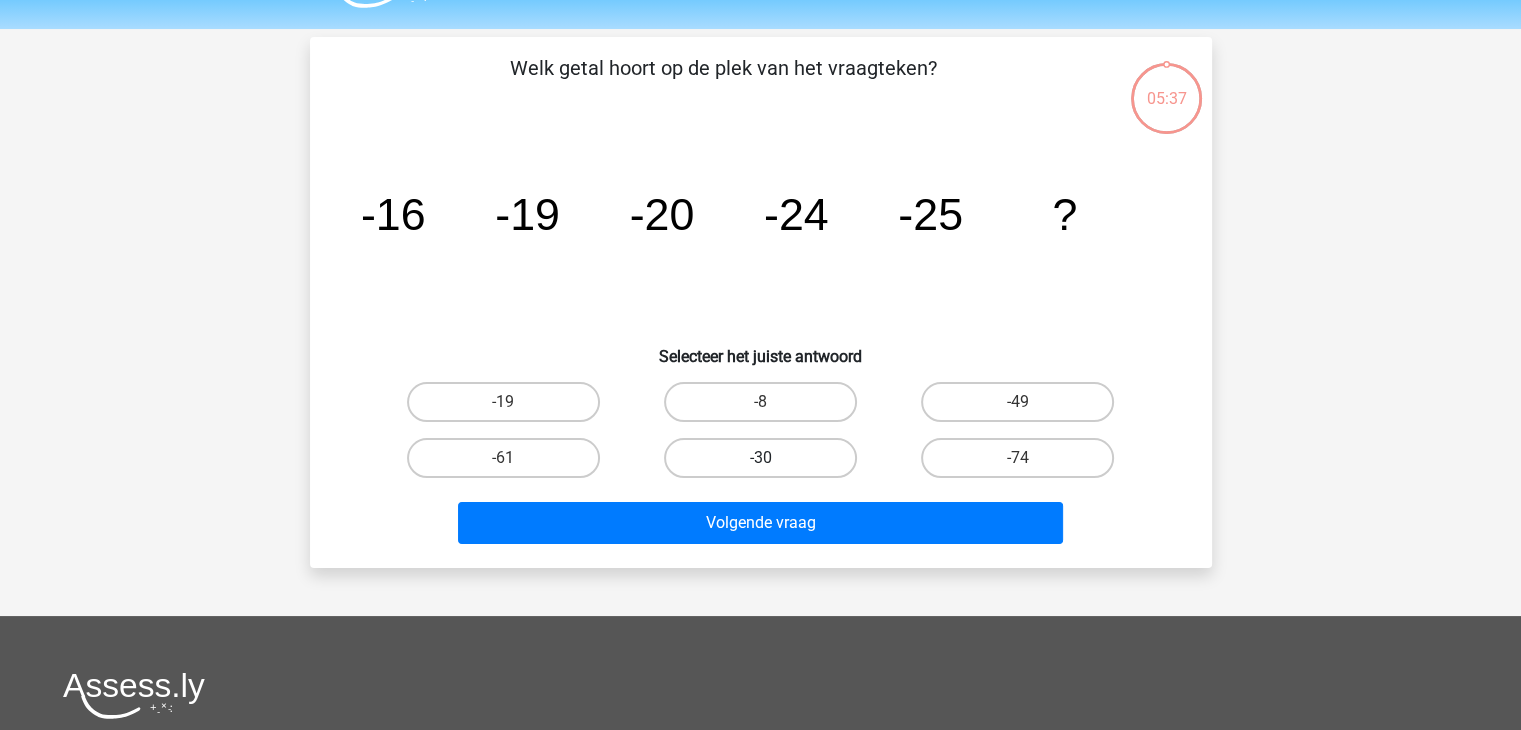 scroll, scrollTop: 92, scrollLeft: 0, axis: vertical 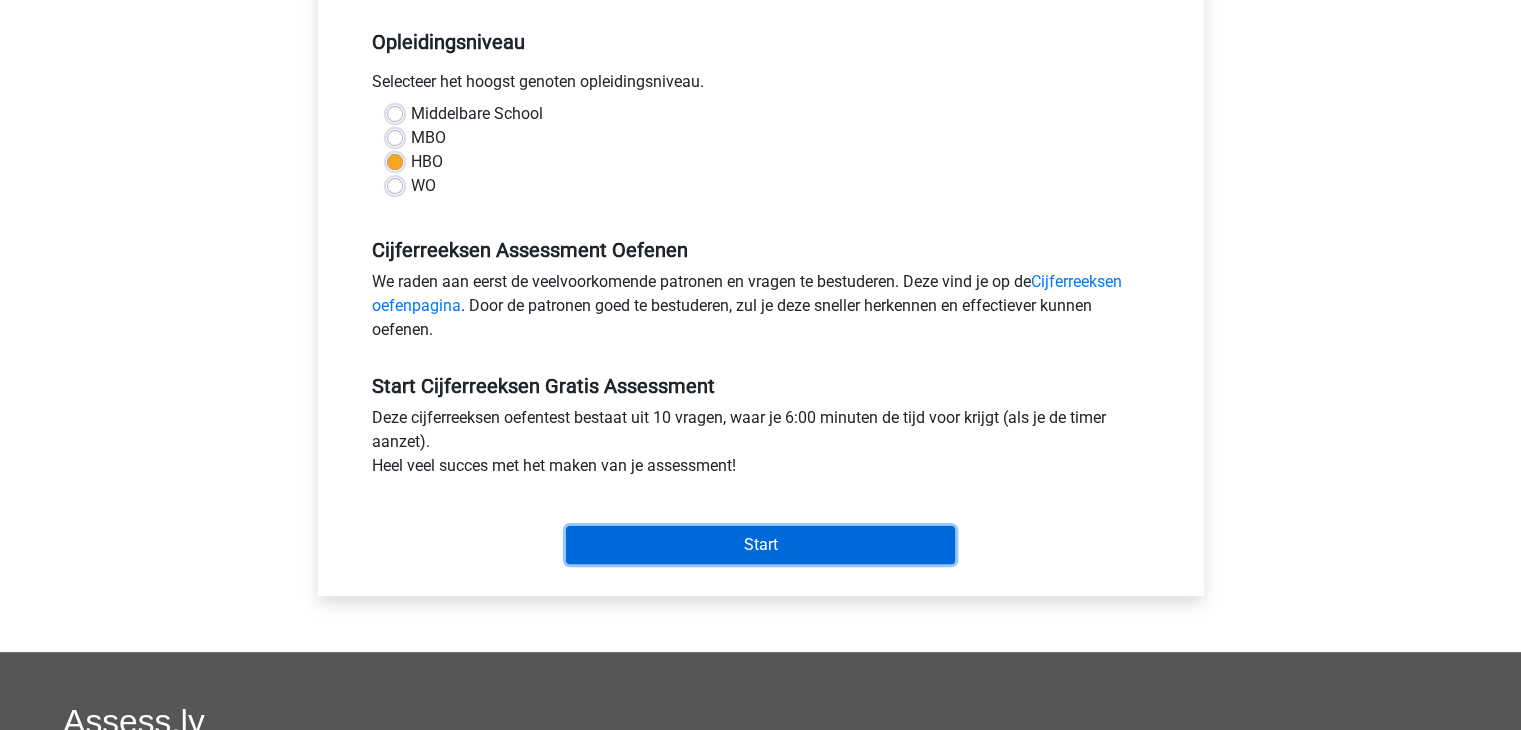 click on "Start" at bounding box center (760, 545) 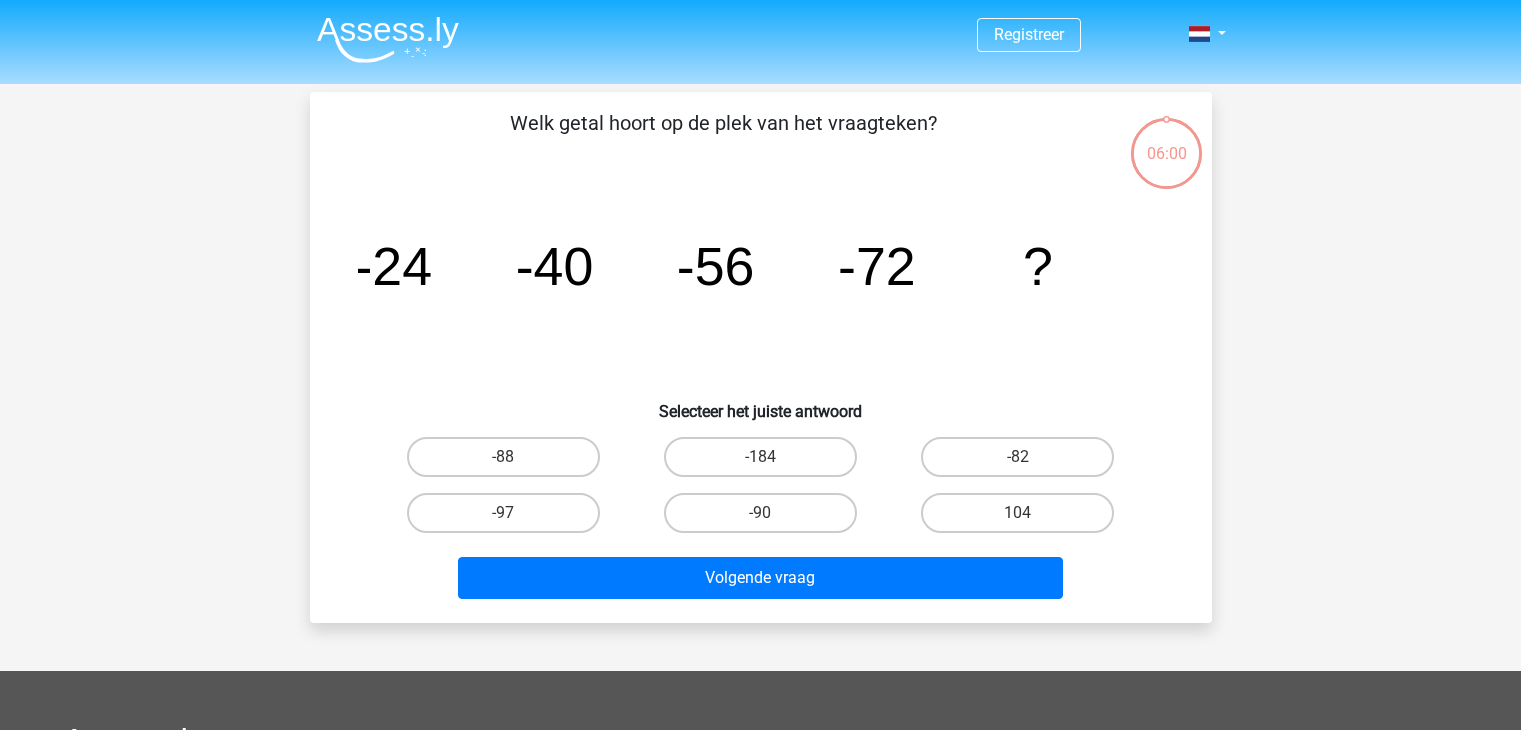 scroll, scrollTop: 0, scrollLeft: 0, axis: both 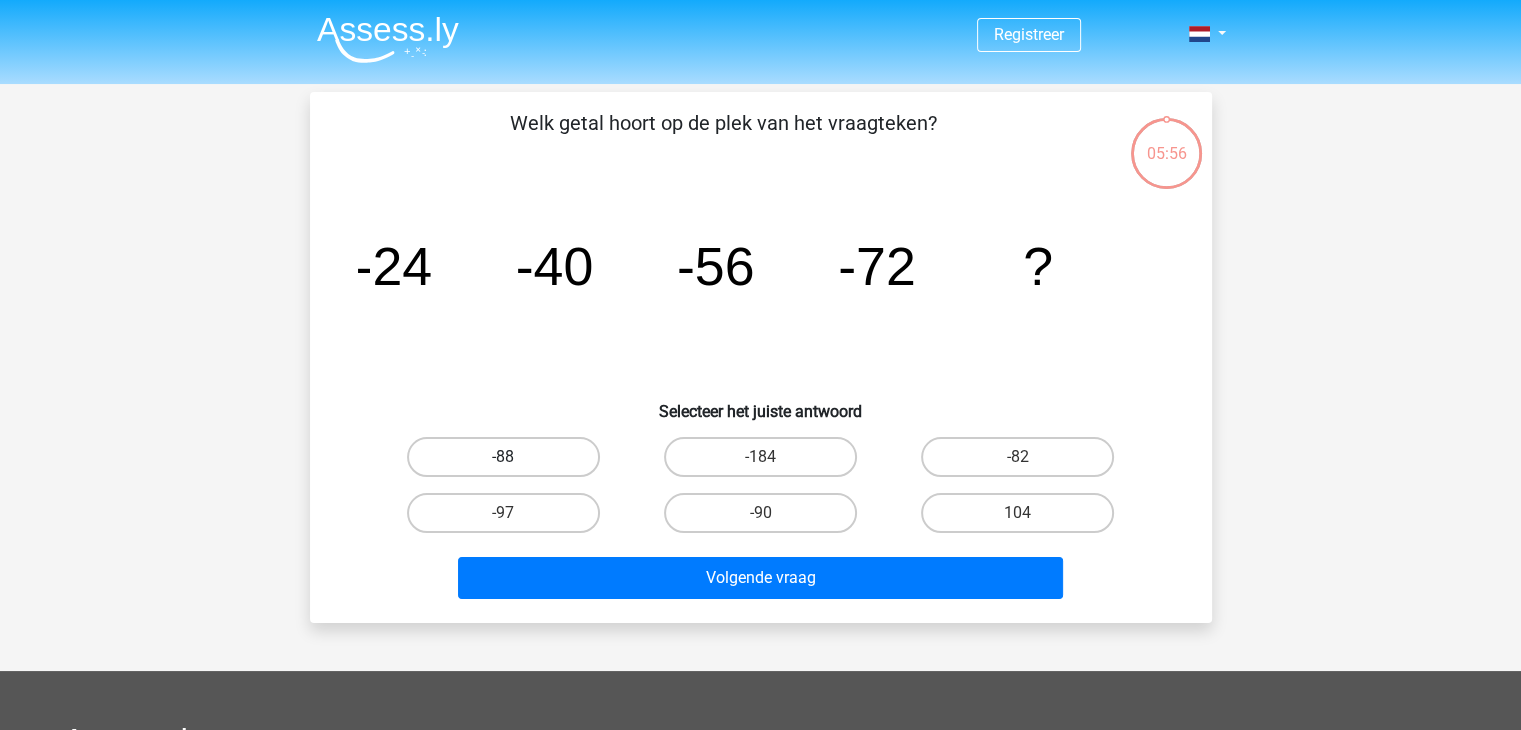 click on "-88" at bounding box center (503, 457) 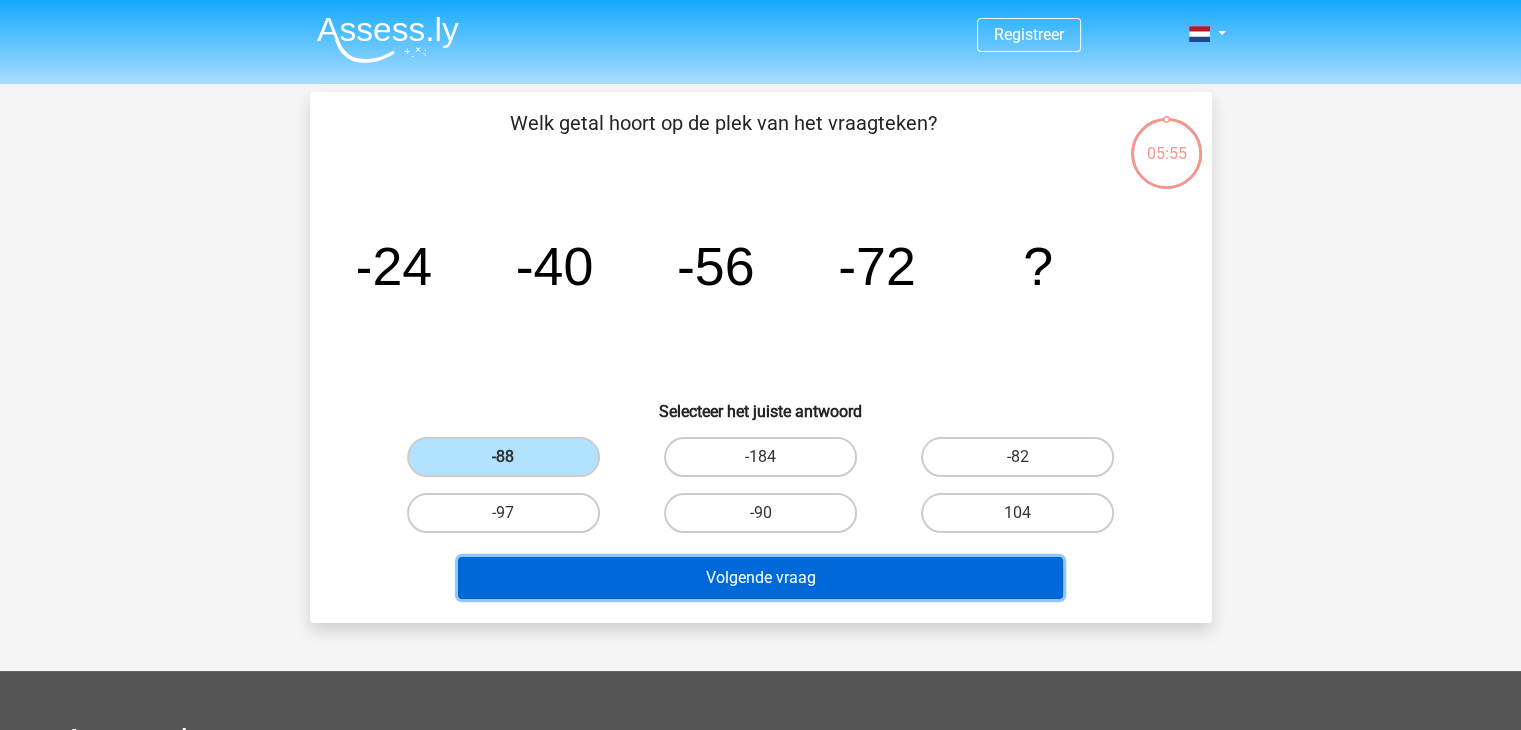 click on "Volgende vraag" at bounding box center [760, 578] 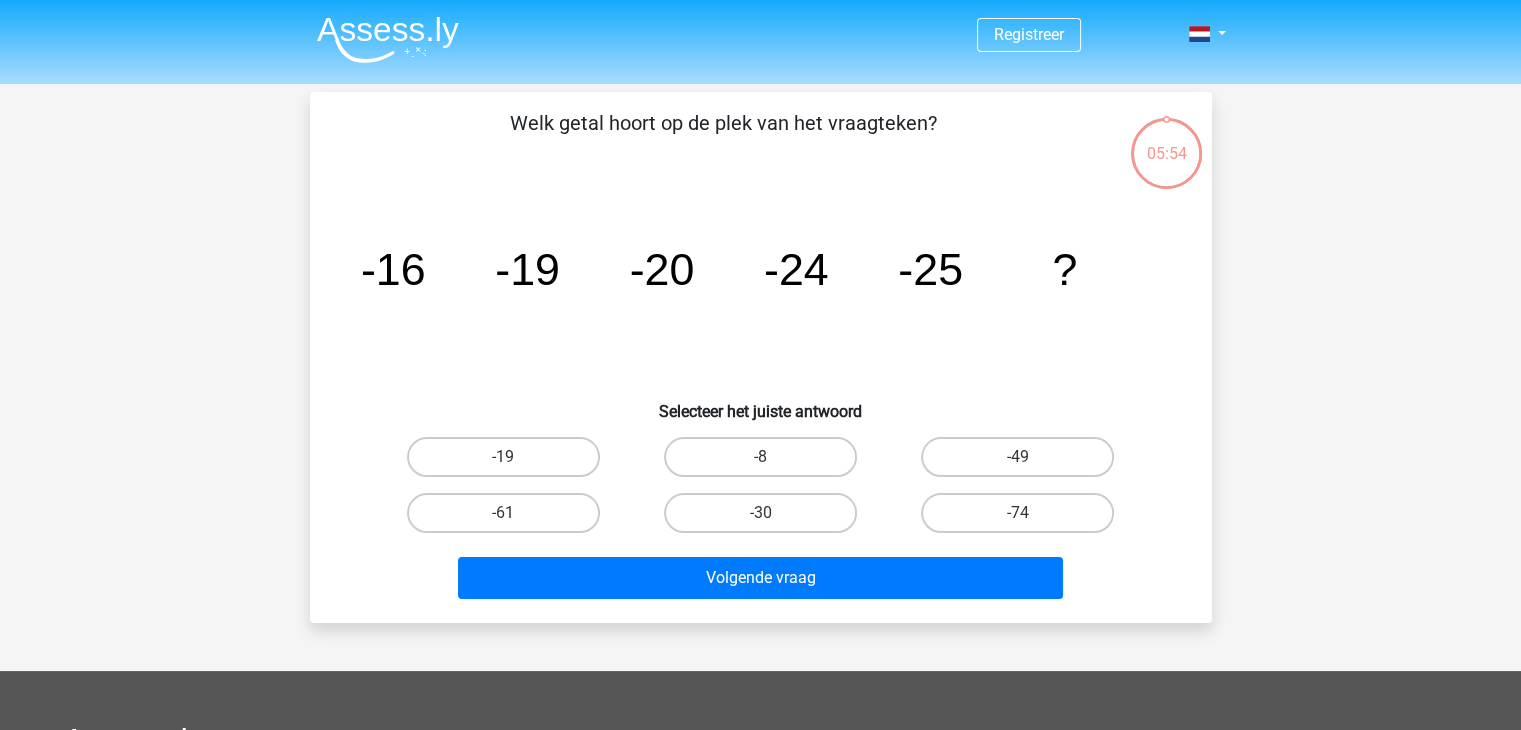 scroll, scrollTop: 92, scrollLeft: 0, axis: vertical 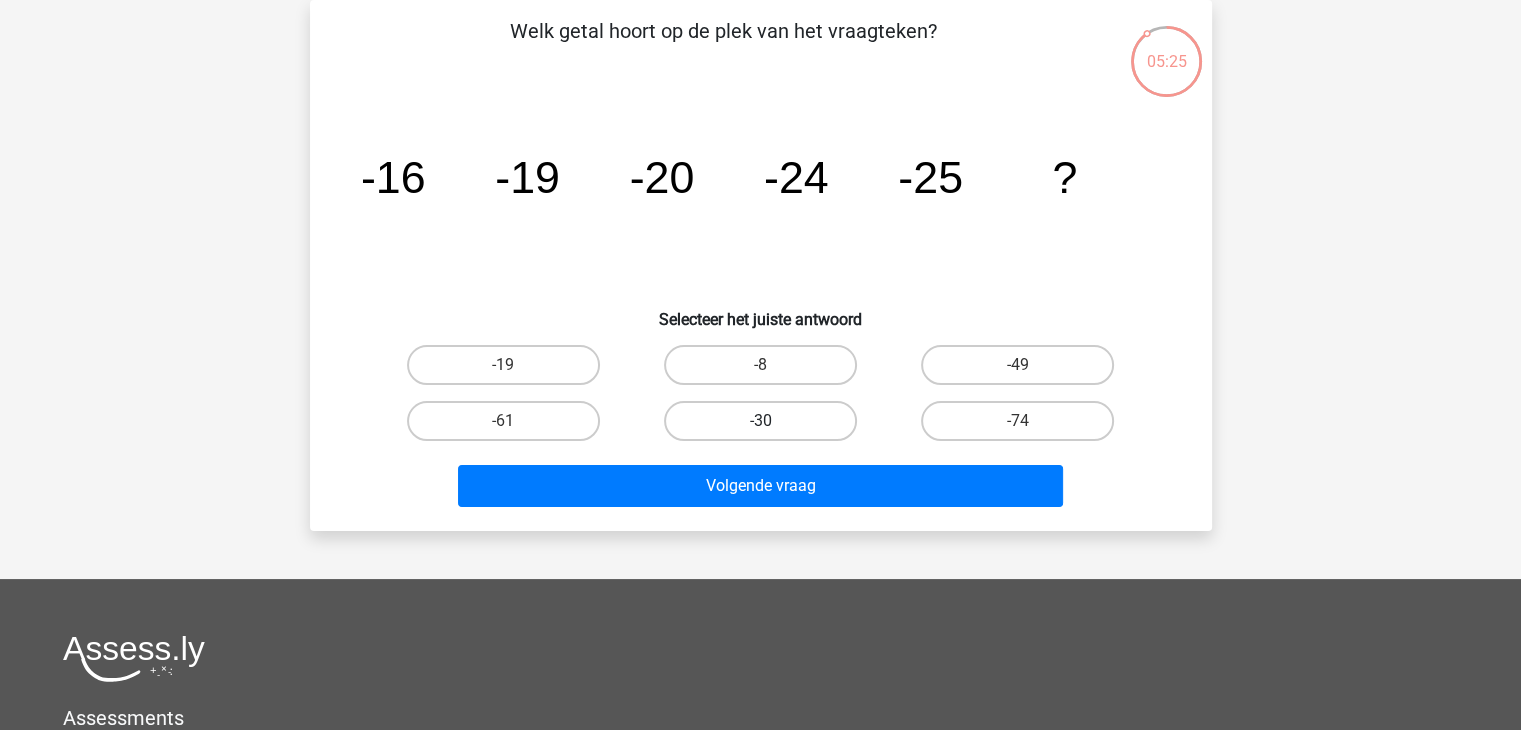 click on "-30" at bounding box center (760, 421) 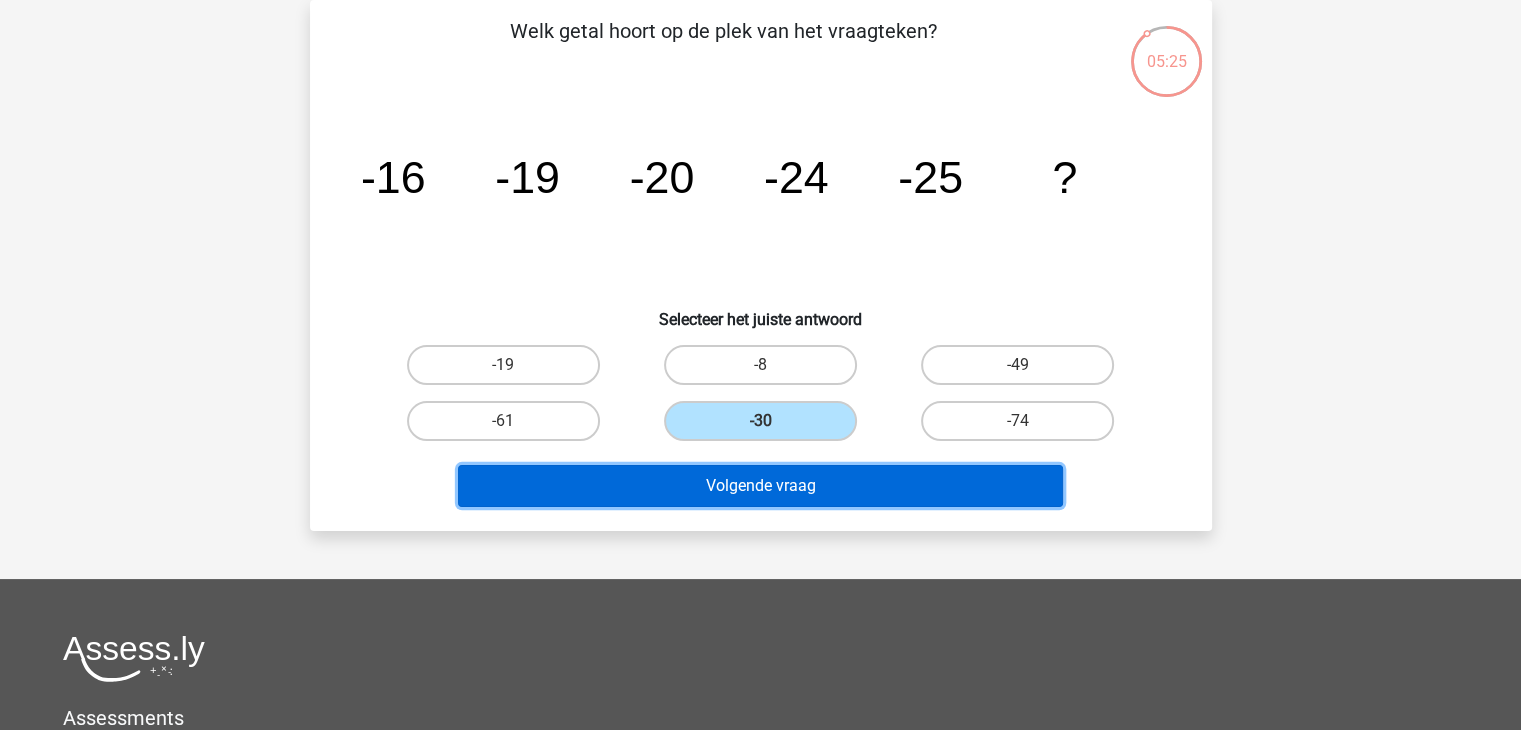 click on "Volgende vraag" at bounding box center [760, 486] 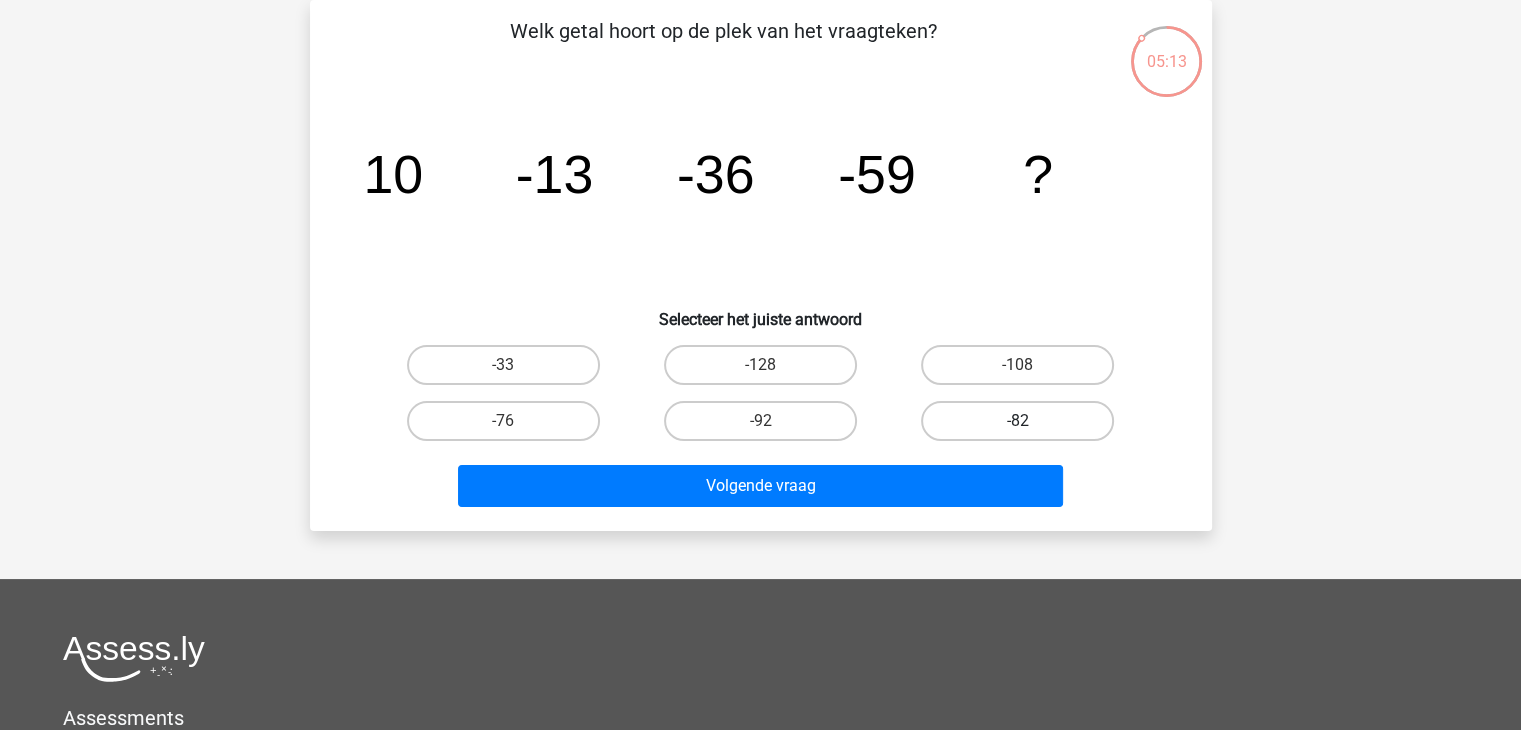 click on "-82" at bounding box center [1017, 421] 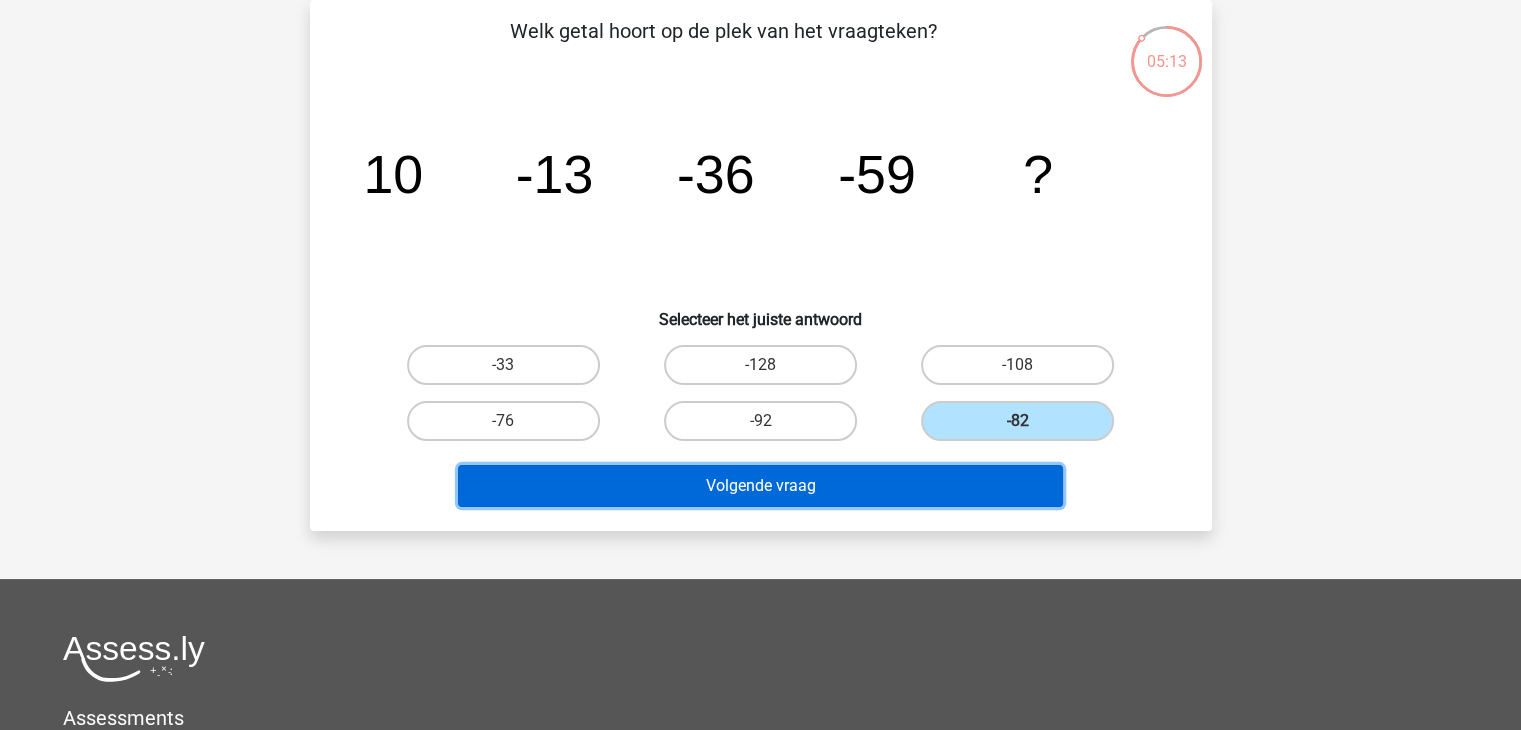 click on "Volgende vraag" at bounding box center [760, 486] 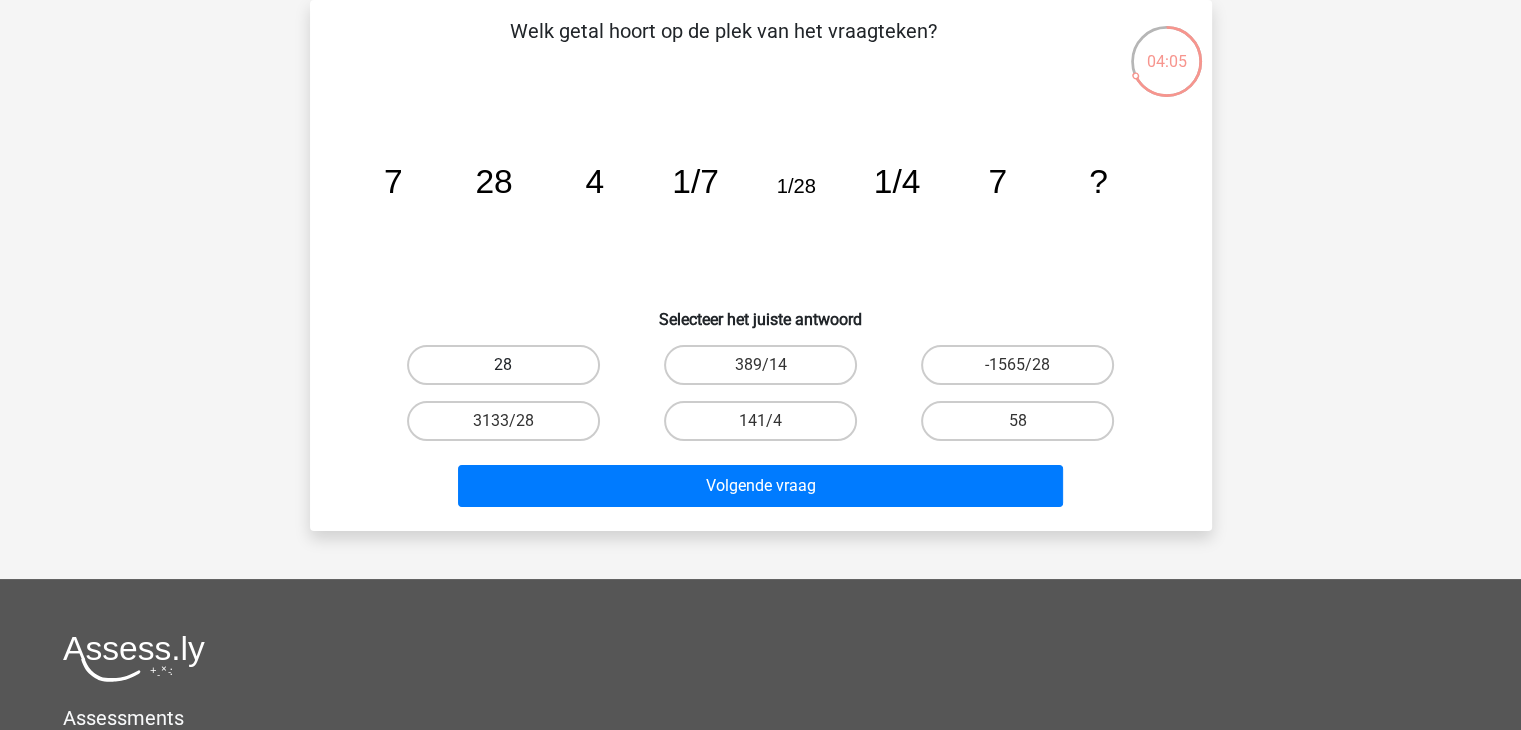 click on "28" at bounding box center (503, 365) 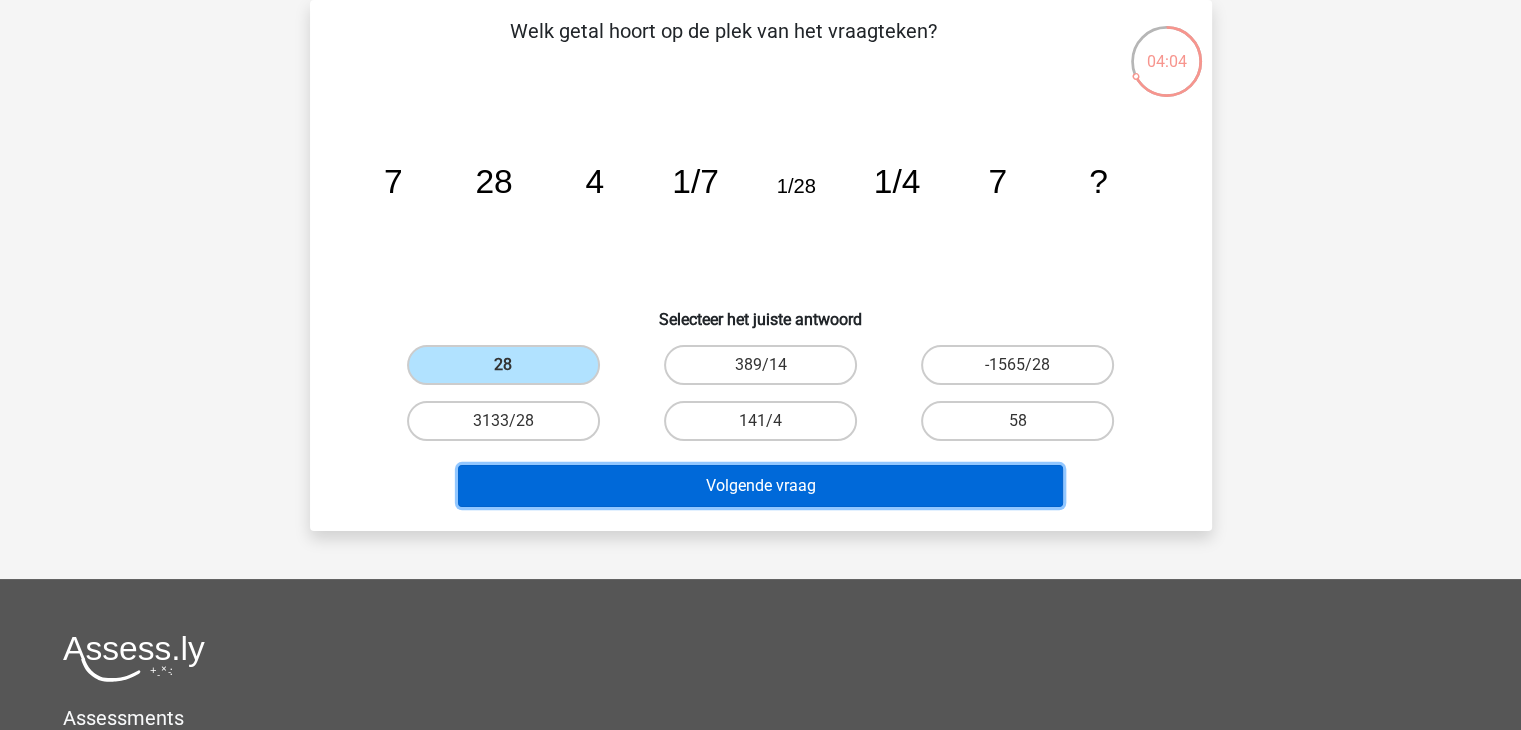 click on "Volgende vraag" at bounding box center [760, 486] 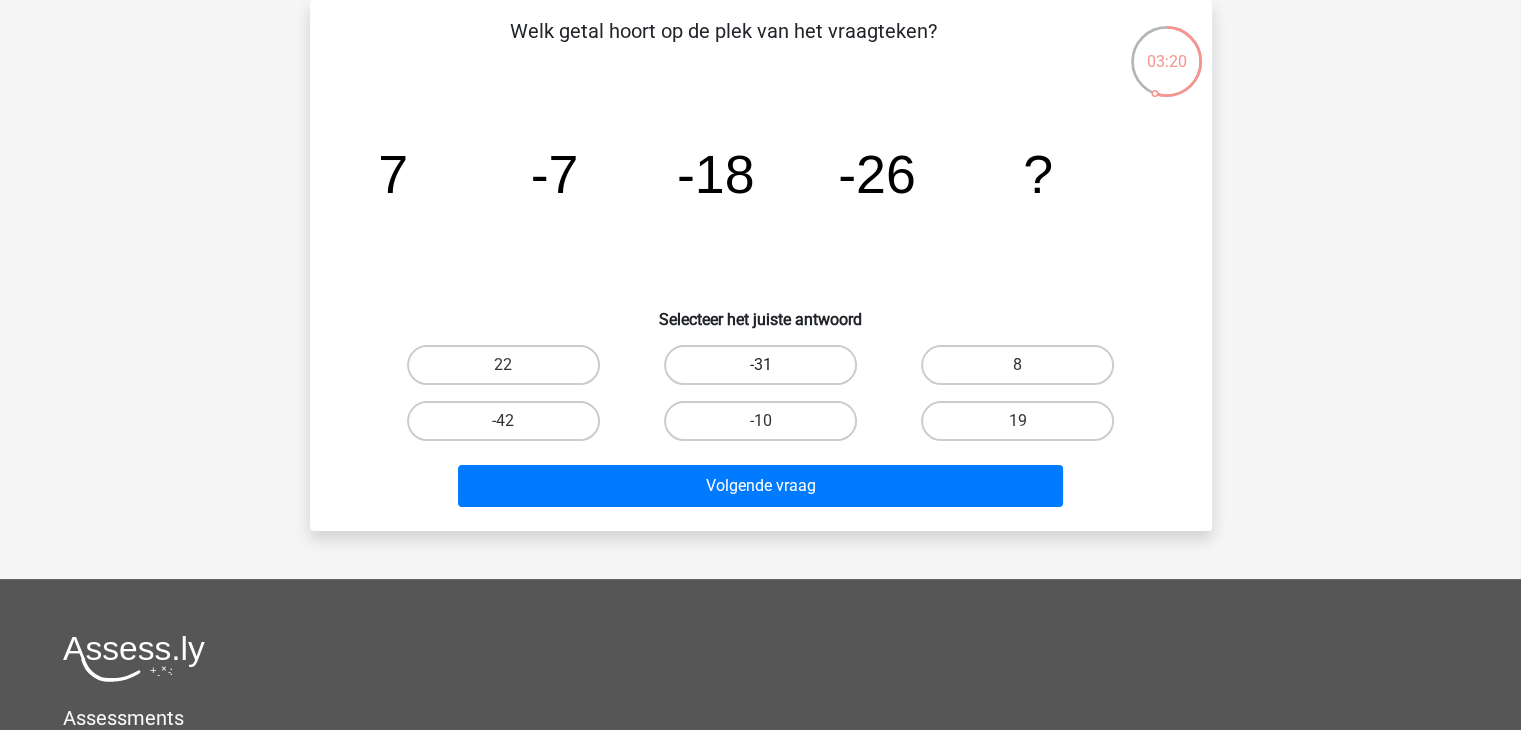 click on "-31" at bounding box center [760, 365] 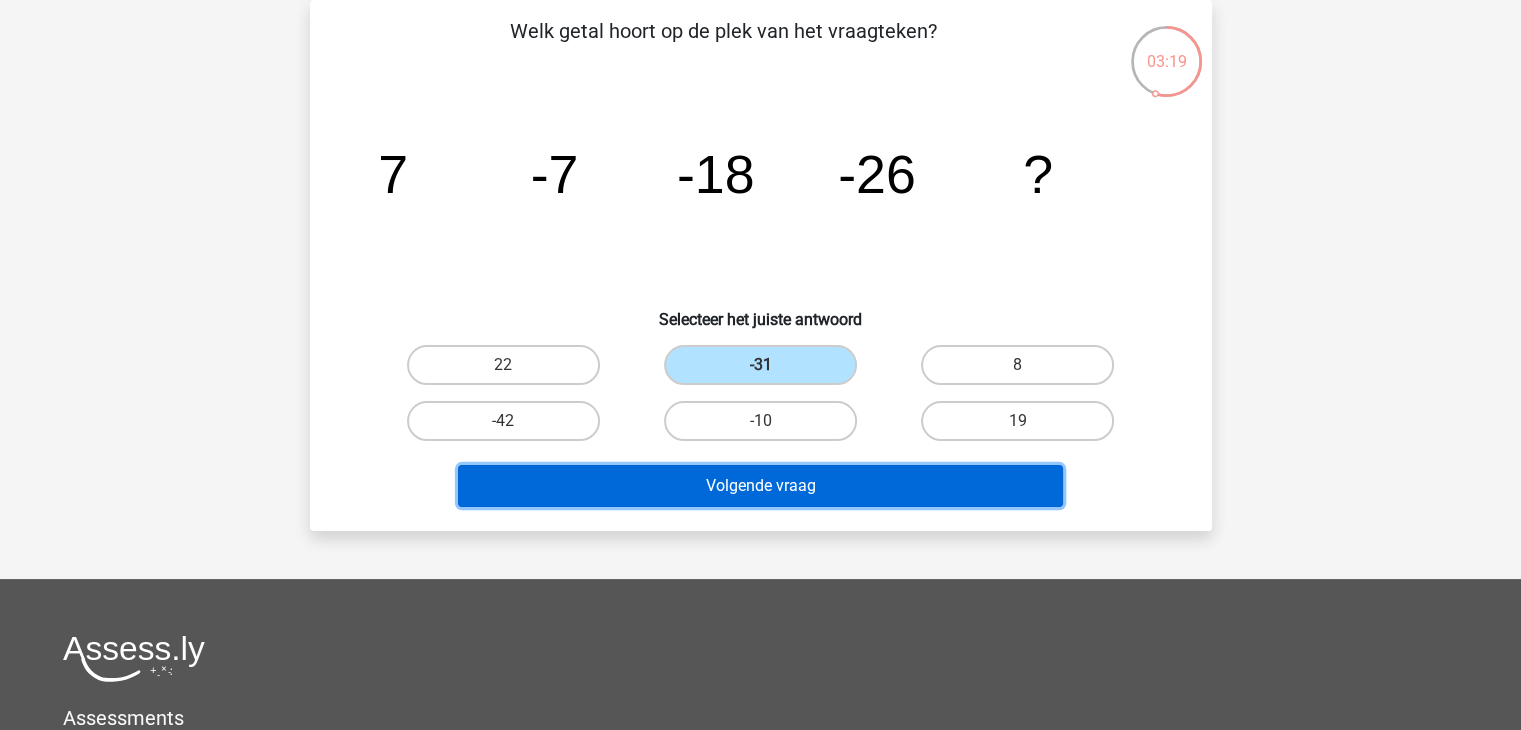 click on "Volgende vraag" at bounding box center [760, 486] 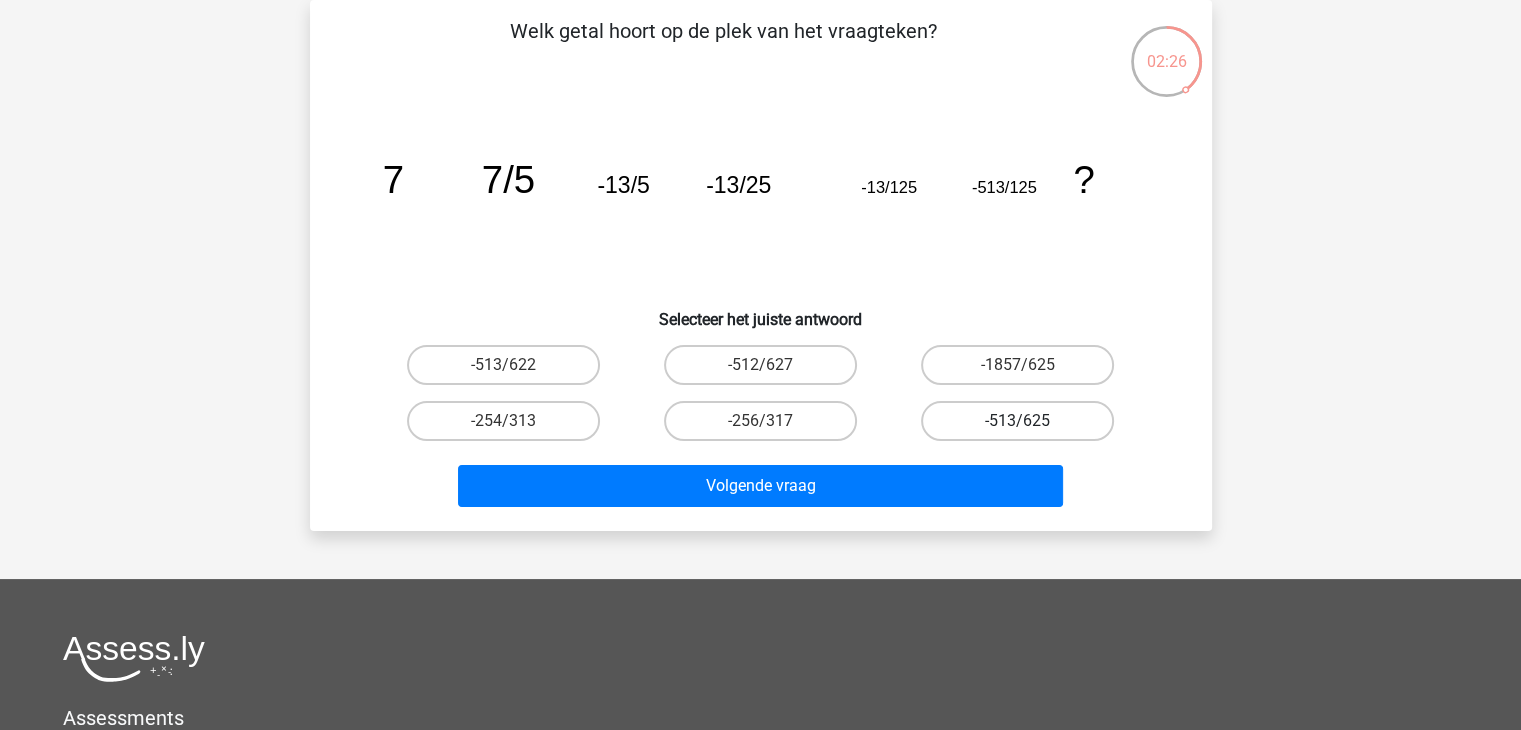 click on "-513/625" at bounding box center [1017, 421] 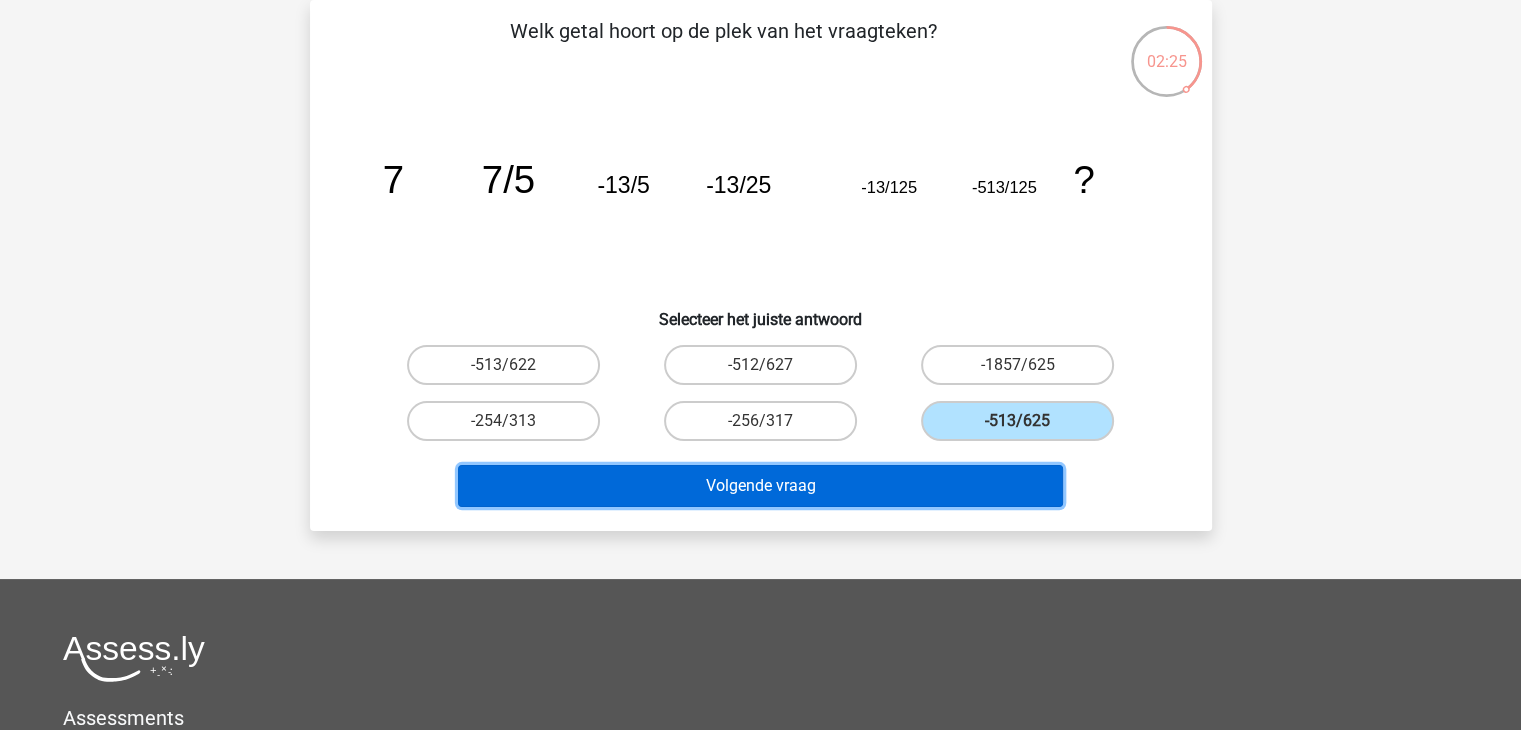 click on "Volgende vraag" at bounding box center [760, 486] 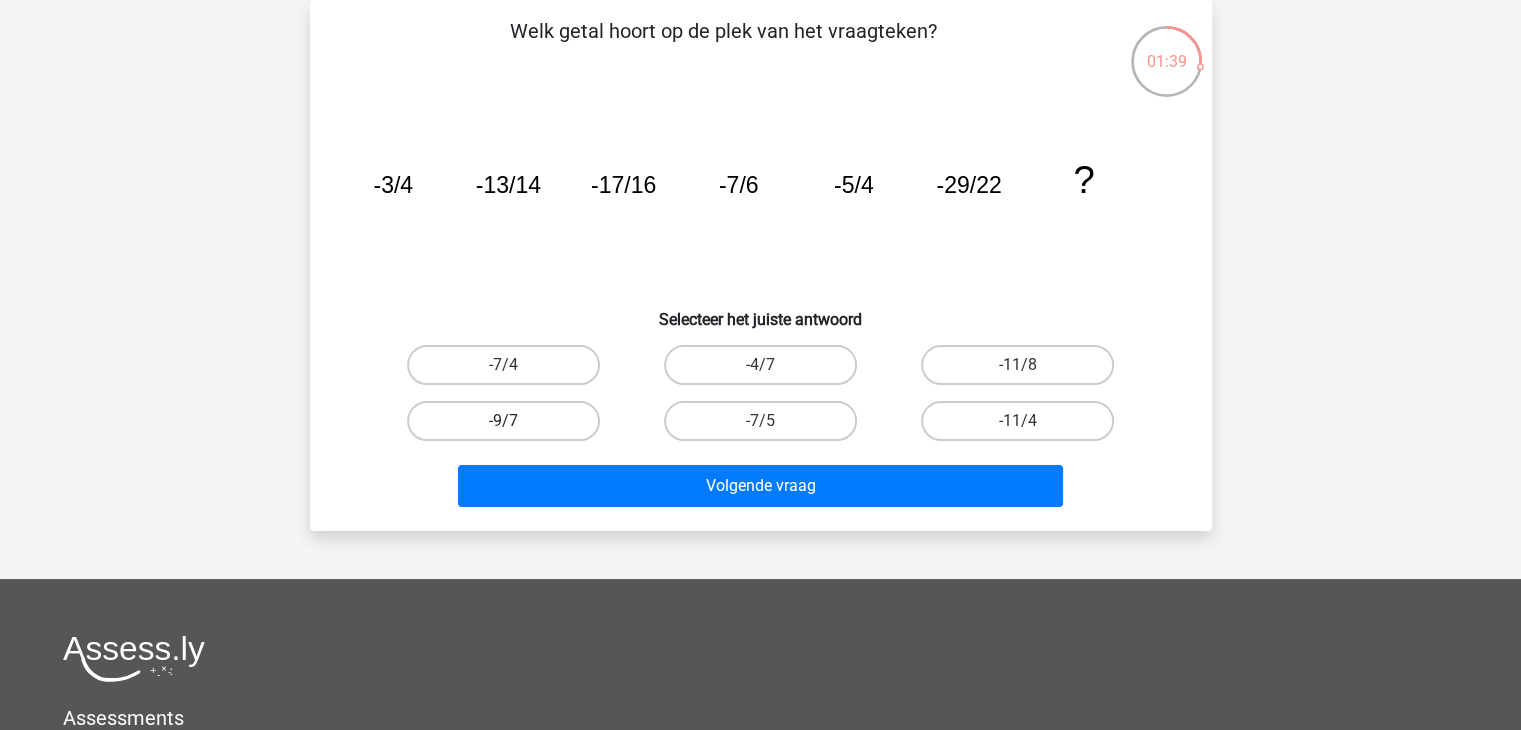 click on "-9/7" at bounding box center [503, 421] 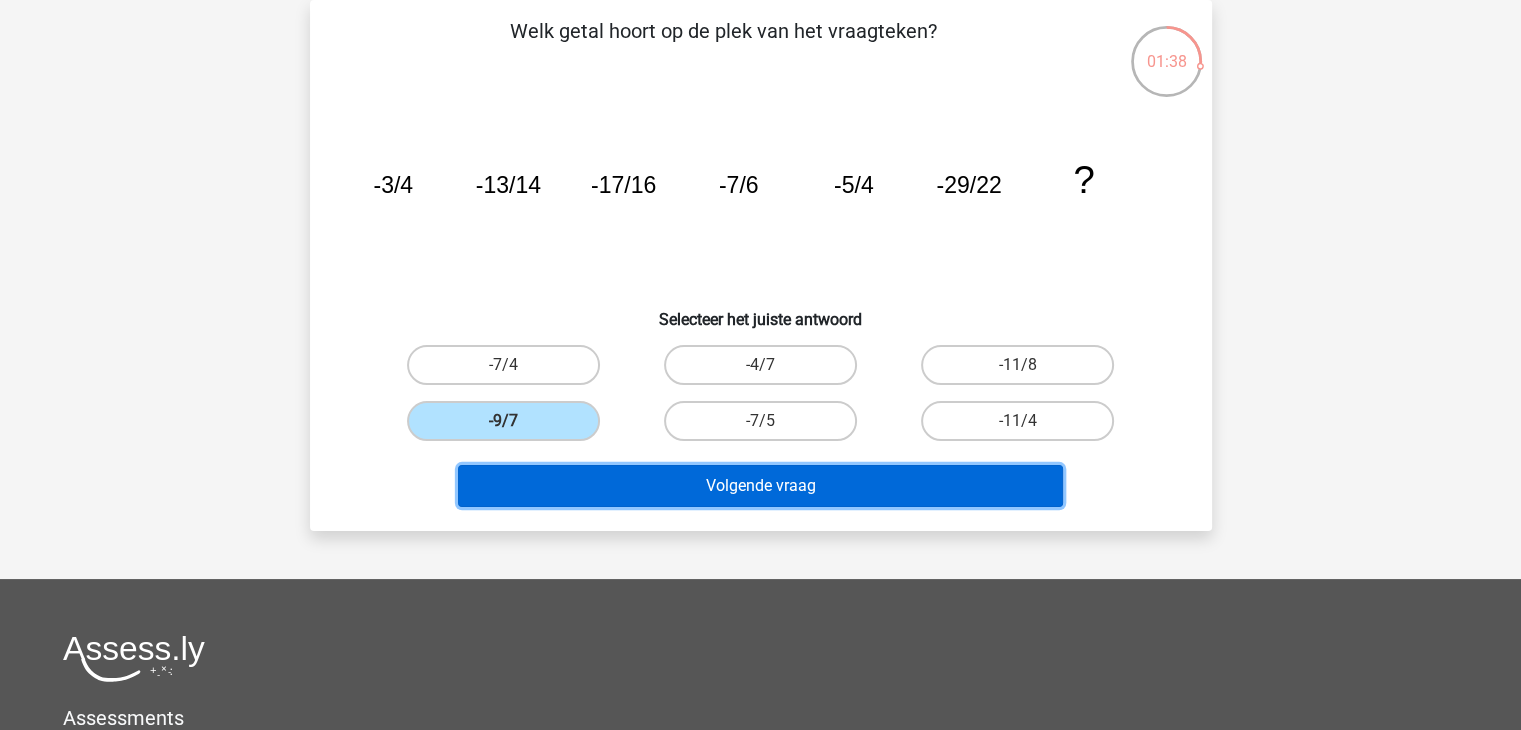 click on "Volgende vraag" at bounding box center [760, 486] 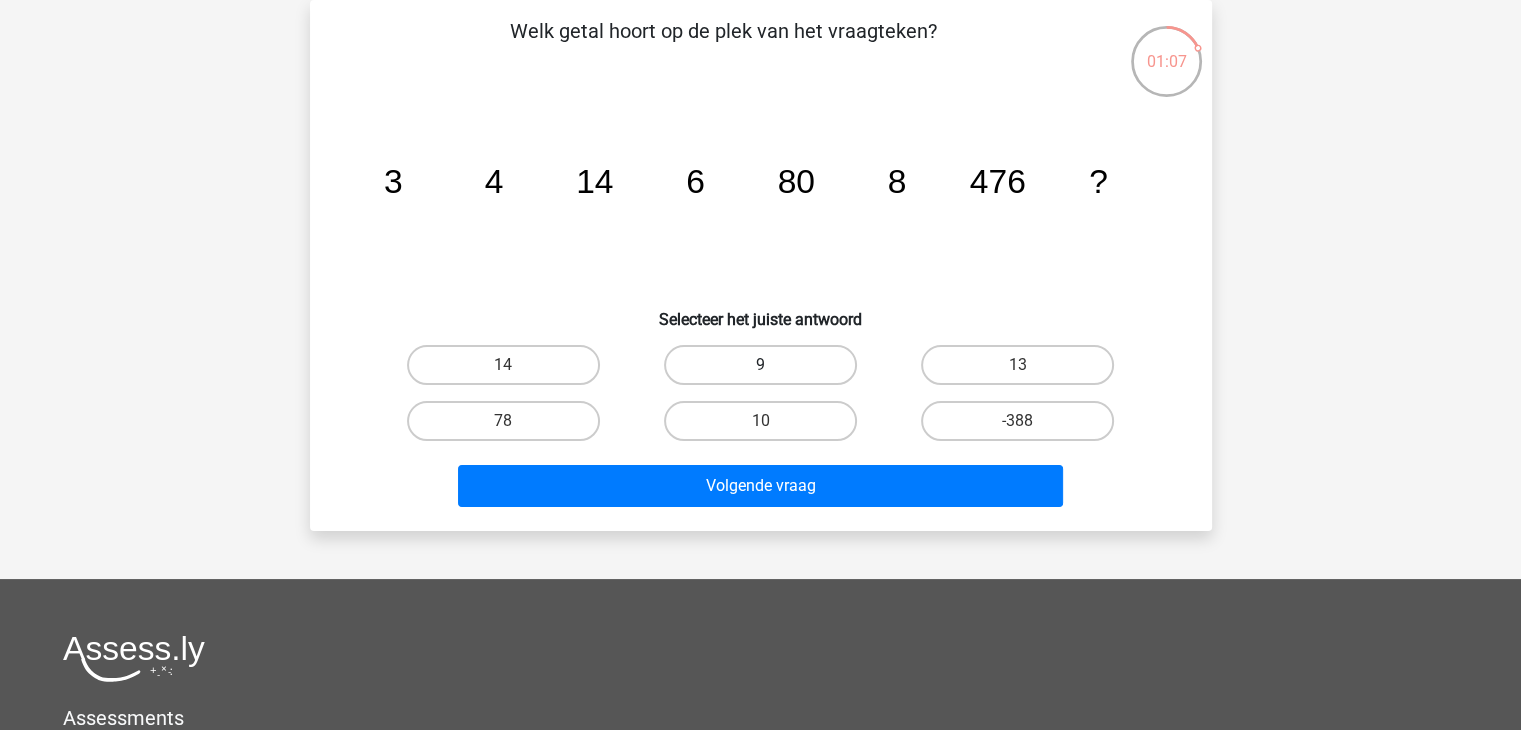click on "9" at bounding box center [760, 365] 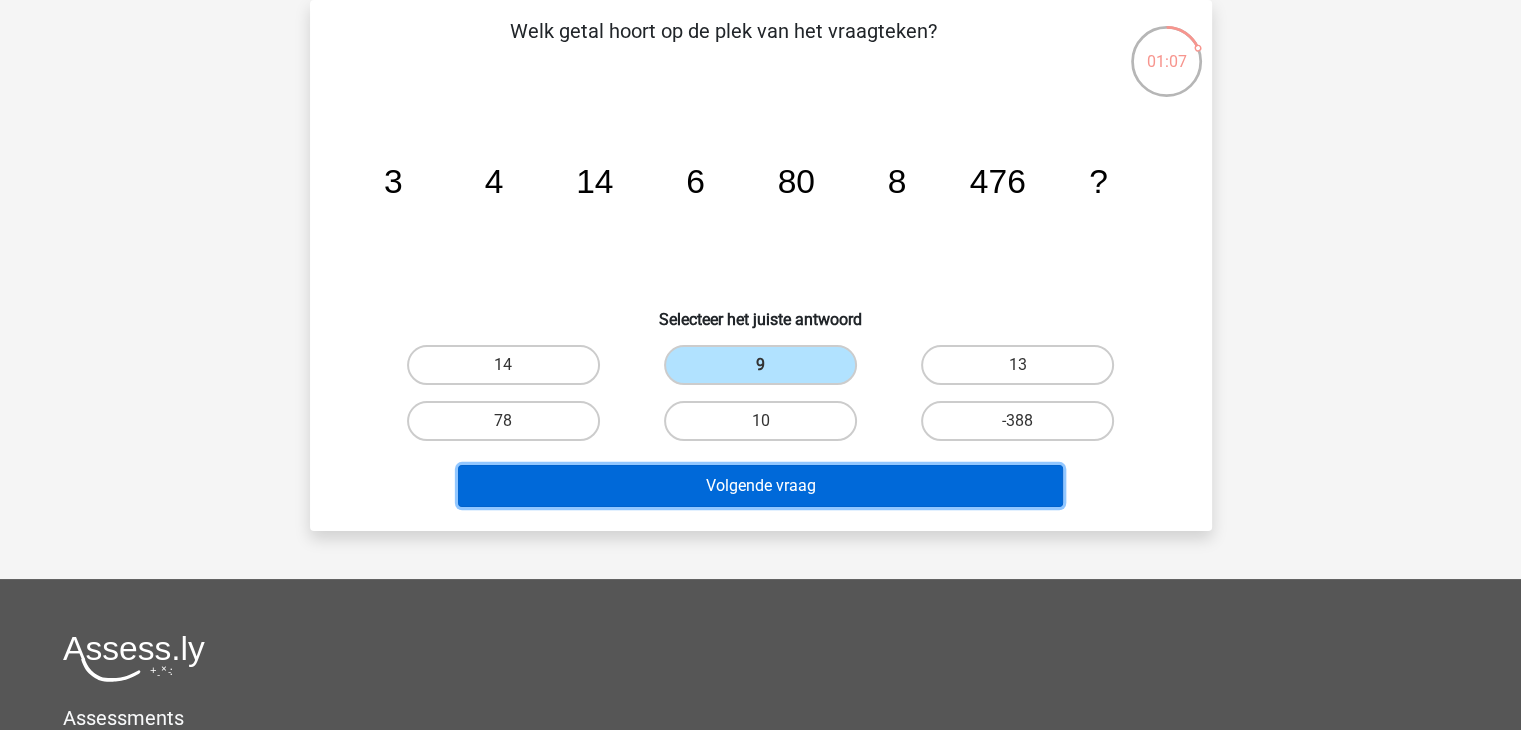 click on "Volgende vraag" at bounding box center [760, 486] 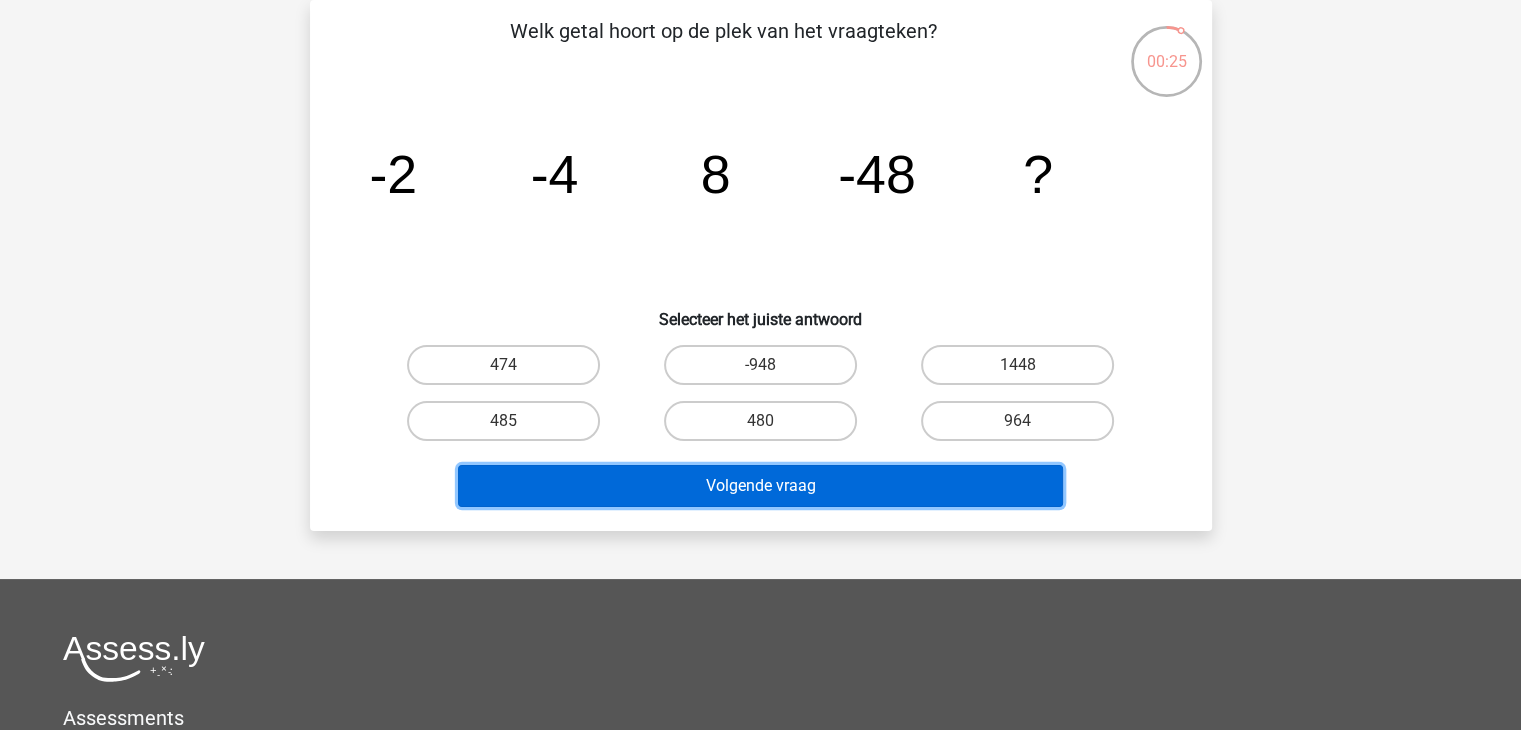 click on "Volgende vraag" at bounding box center [760, 486] 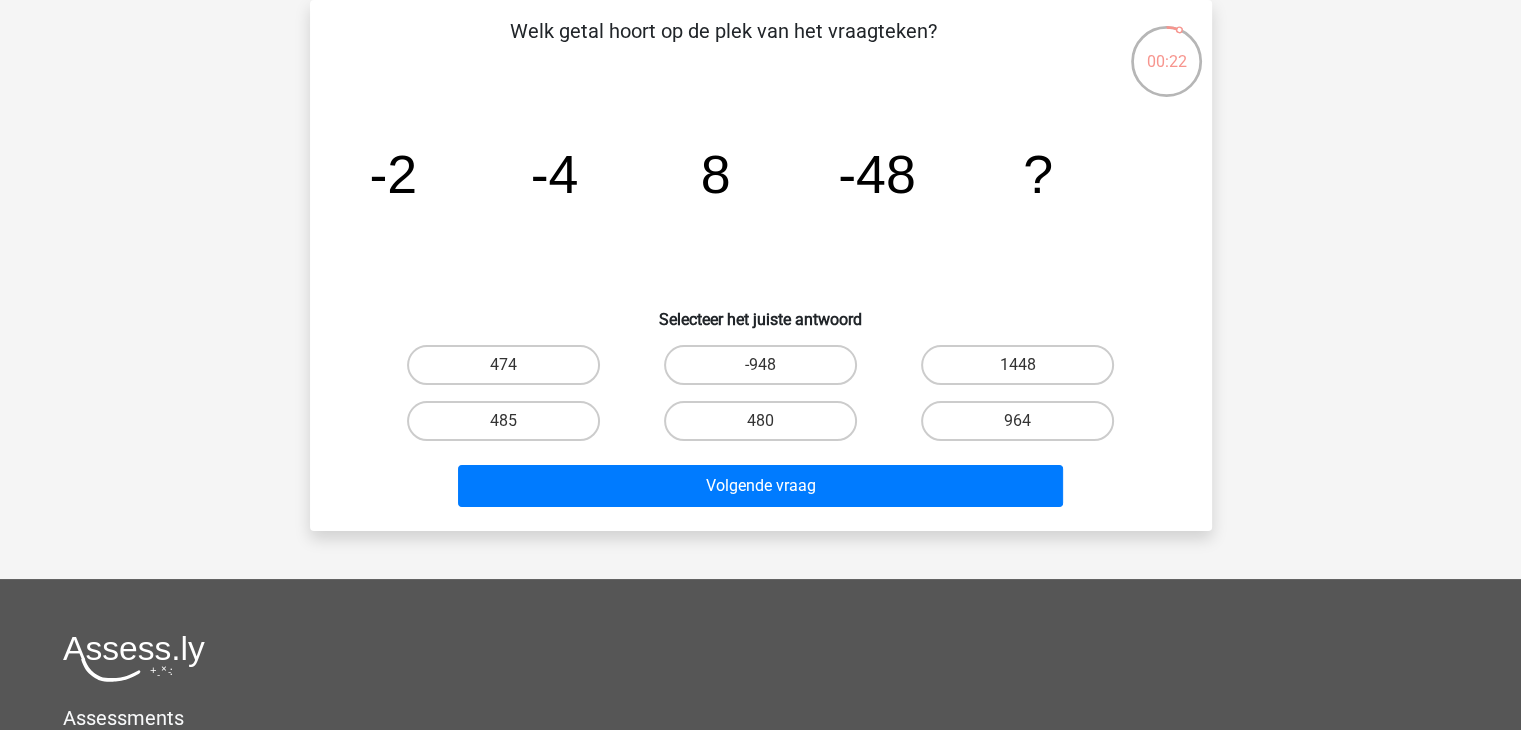 click on "image/svg+xml
-2
-4
8
-48
?" 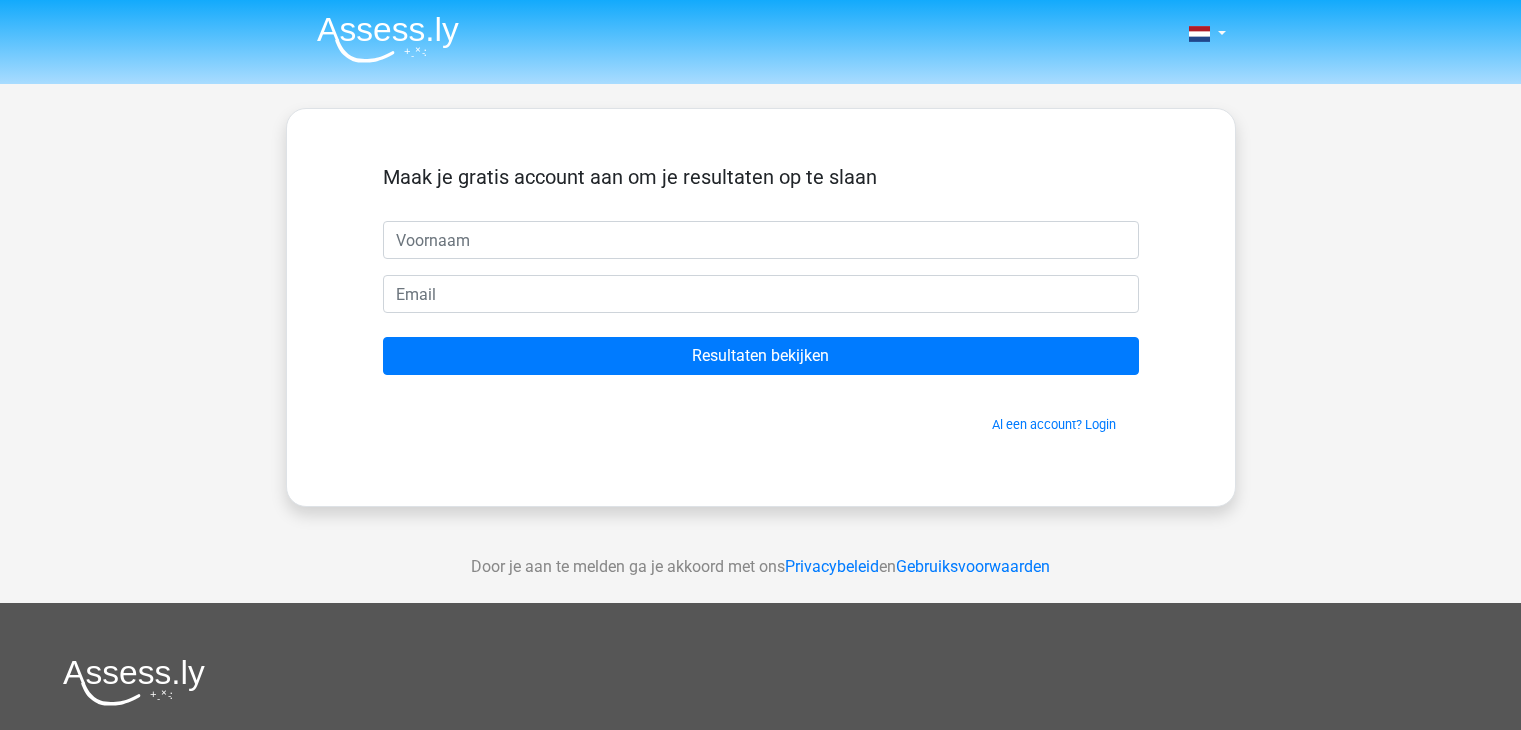 scroll, scrollTop: 0, scrollLeft: 0, axis: both 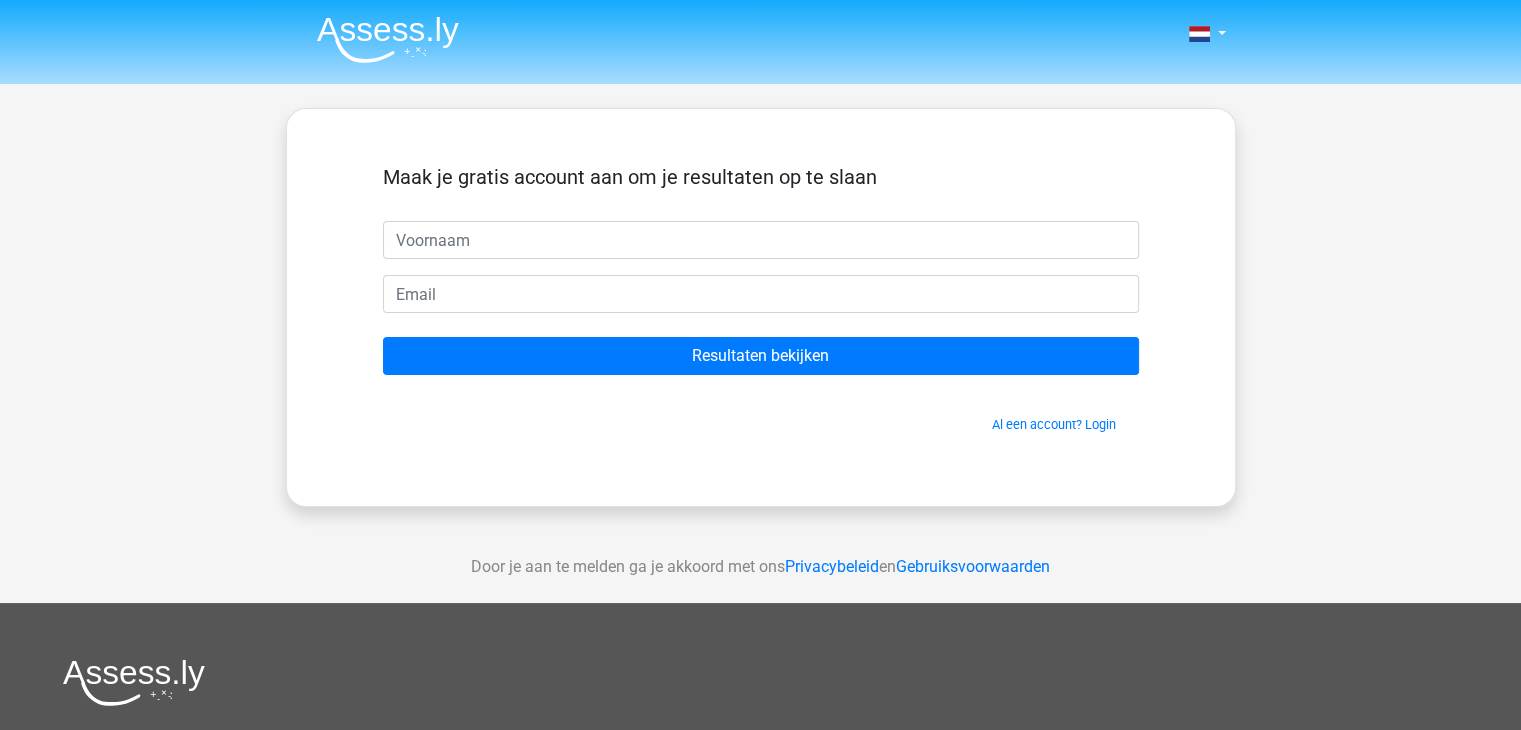 click at bounding box center (761, 240) 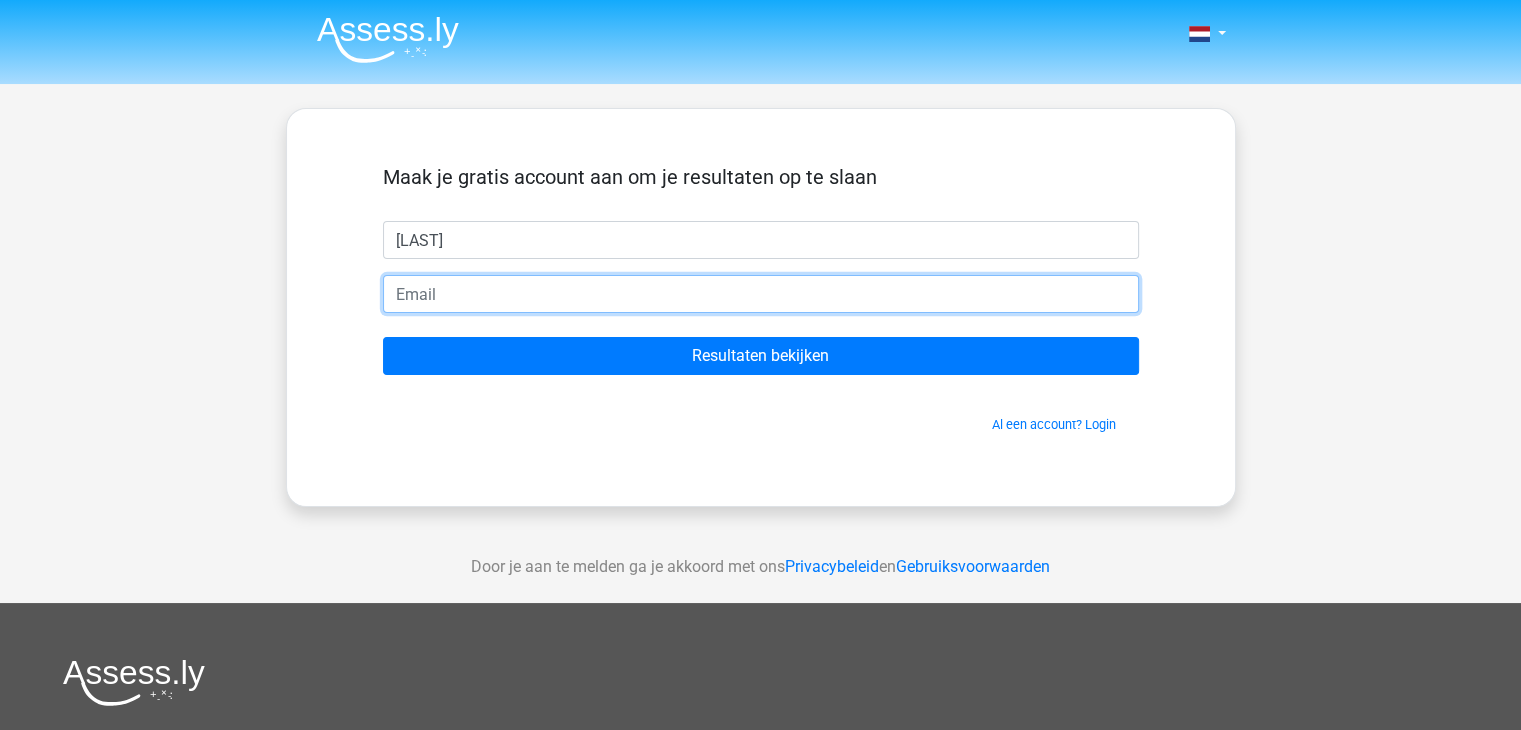 click at bounding box center (761, 294) 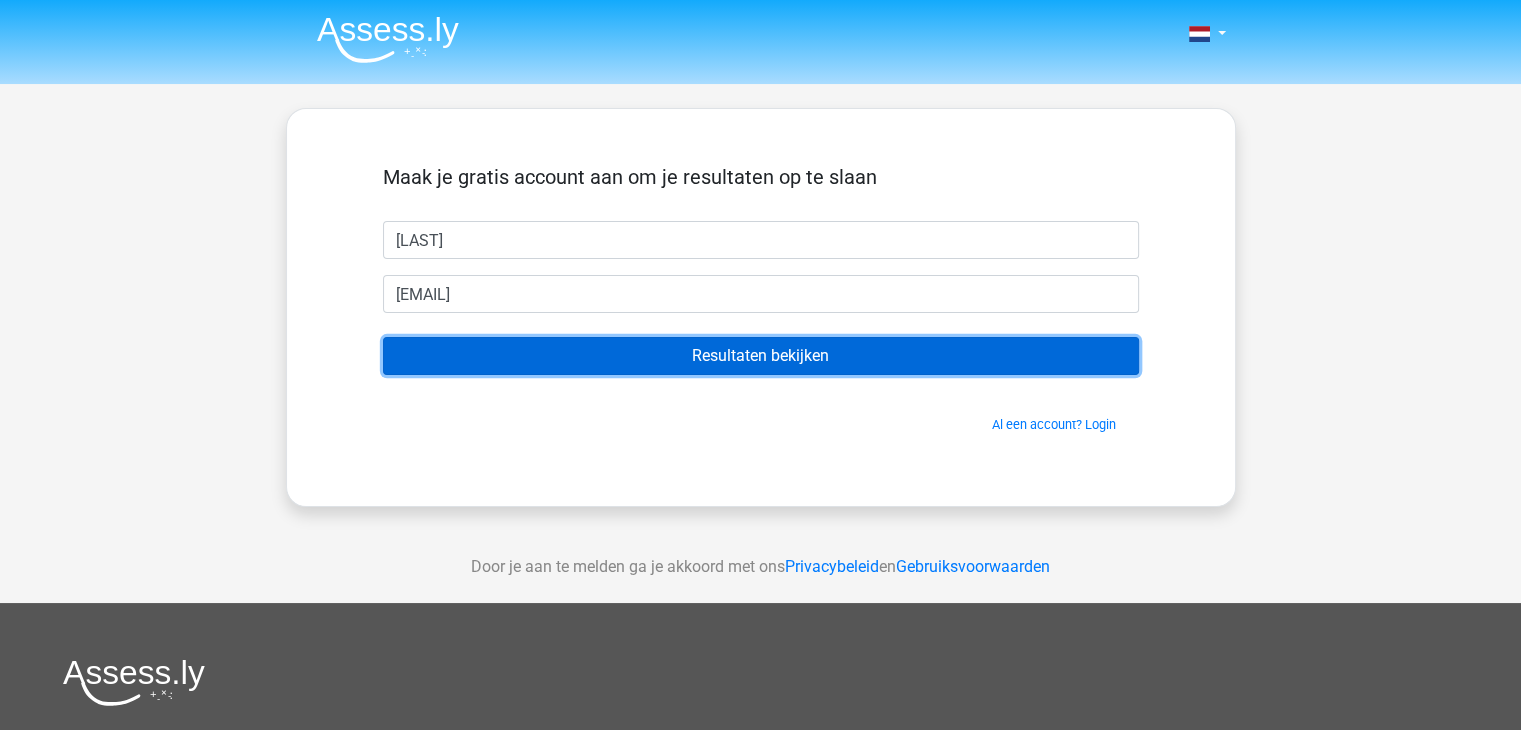 click on "Resultaten bekijken" at bounding box center [761, 356] 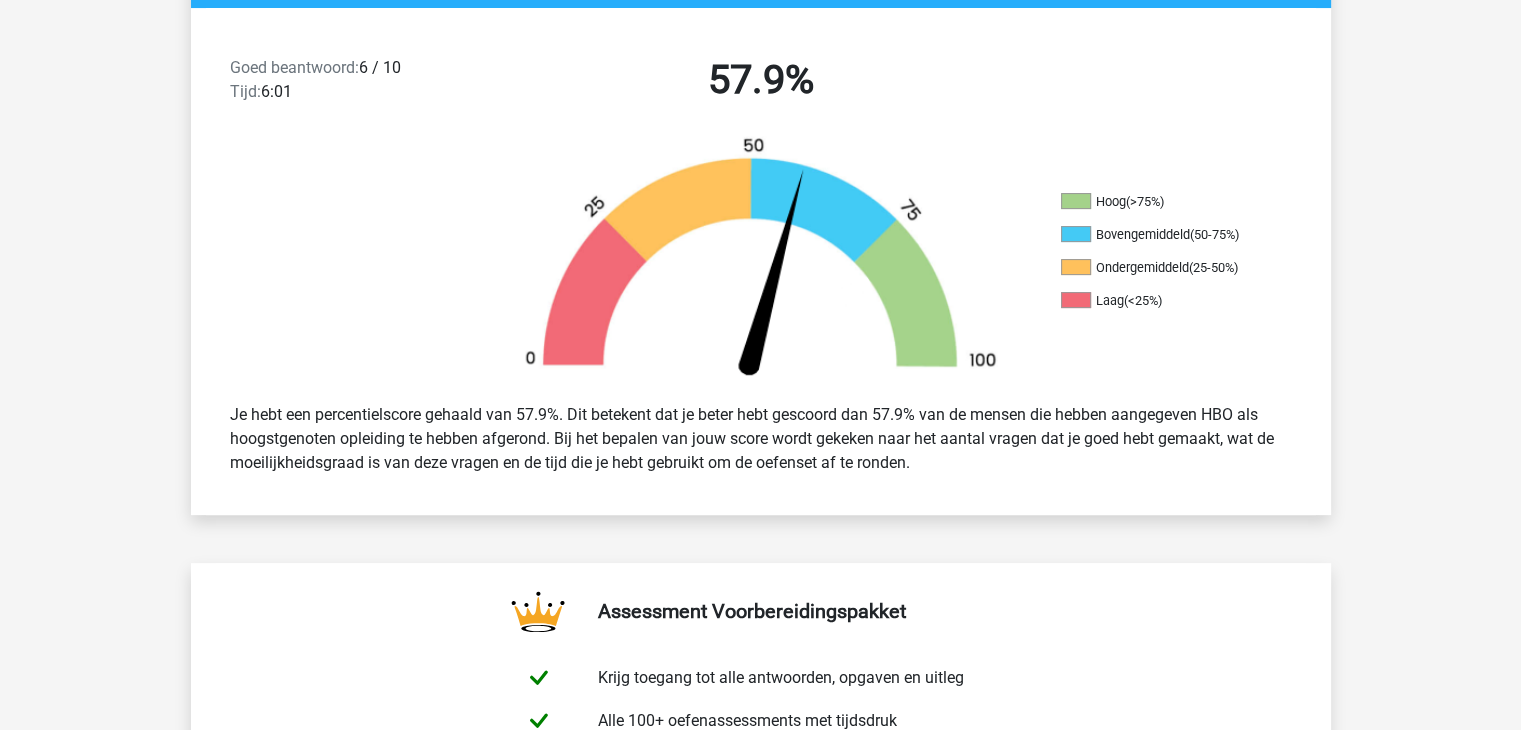 scroll, scrollTop: 500, scrollLeft: 0, axis: vertical 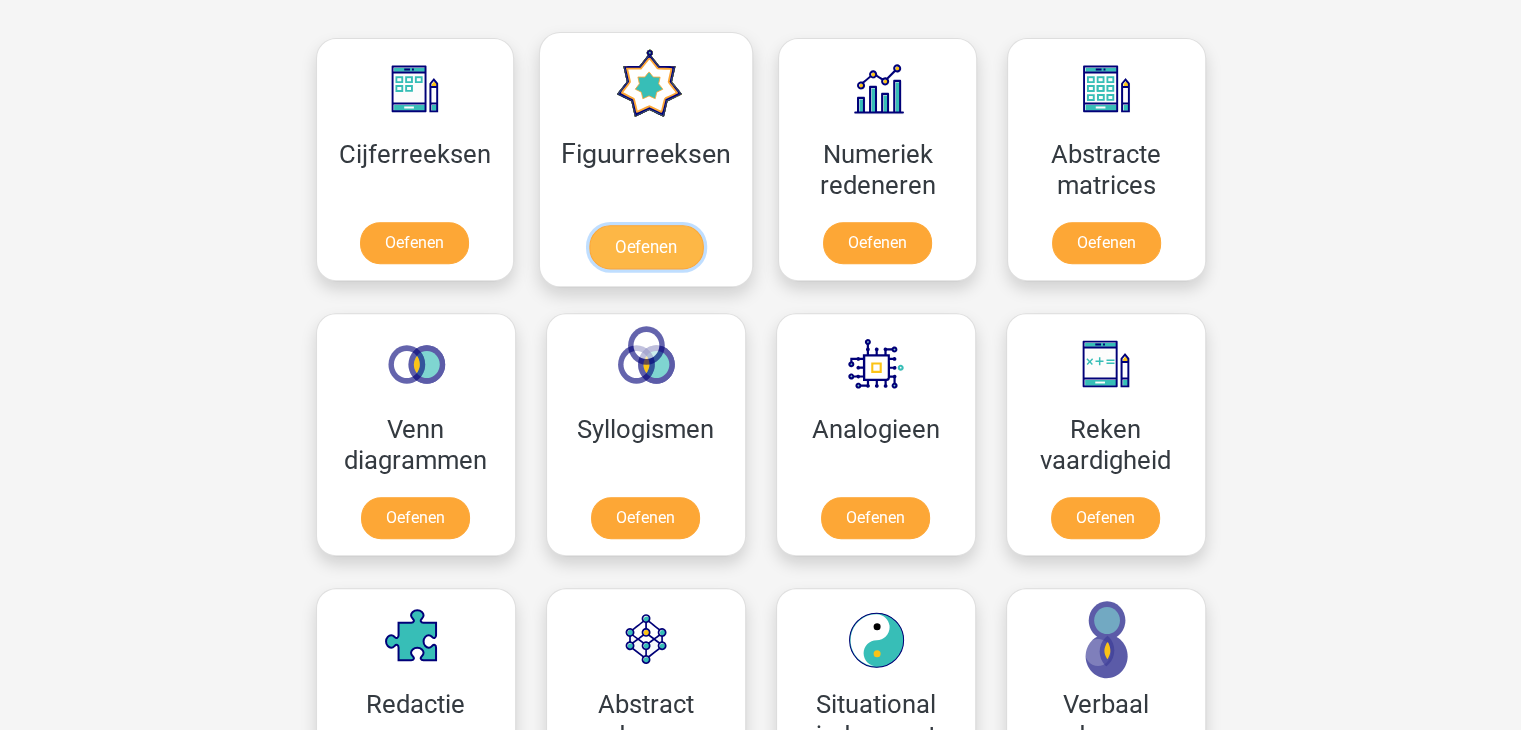 click on "Oefenen" at bounding box center (646, 247) 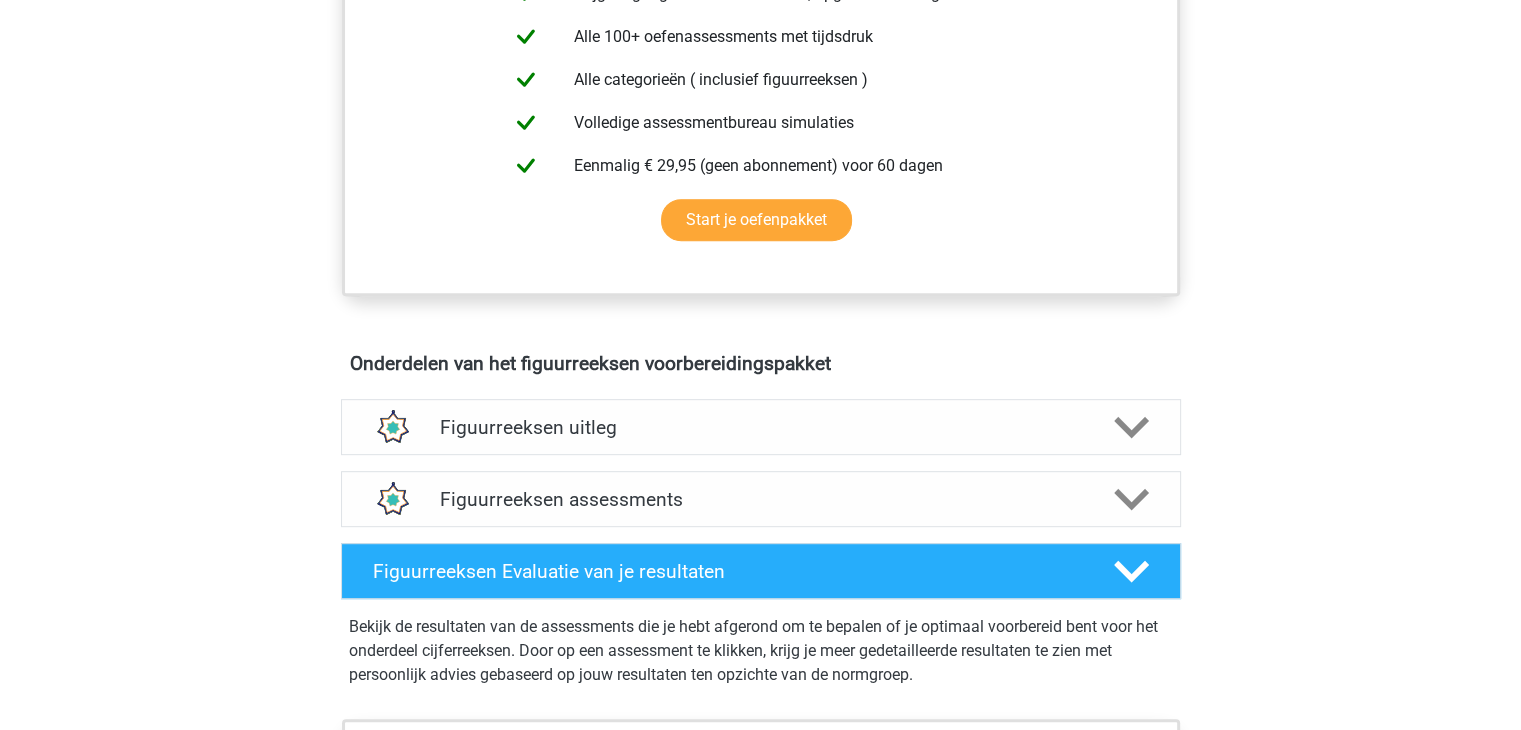 scroll, scrollTop: 900, scrollLeft: 0, axis: vertical 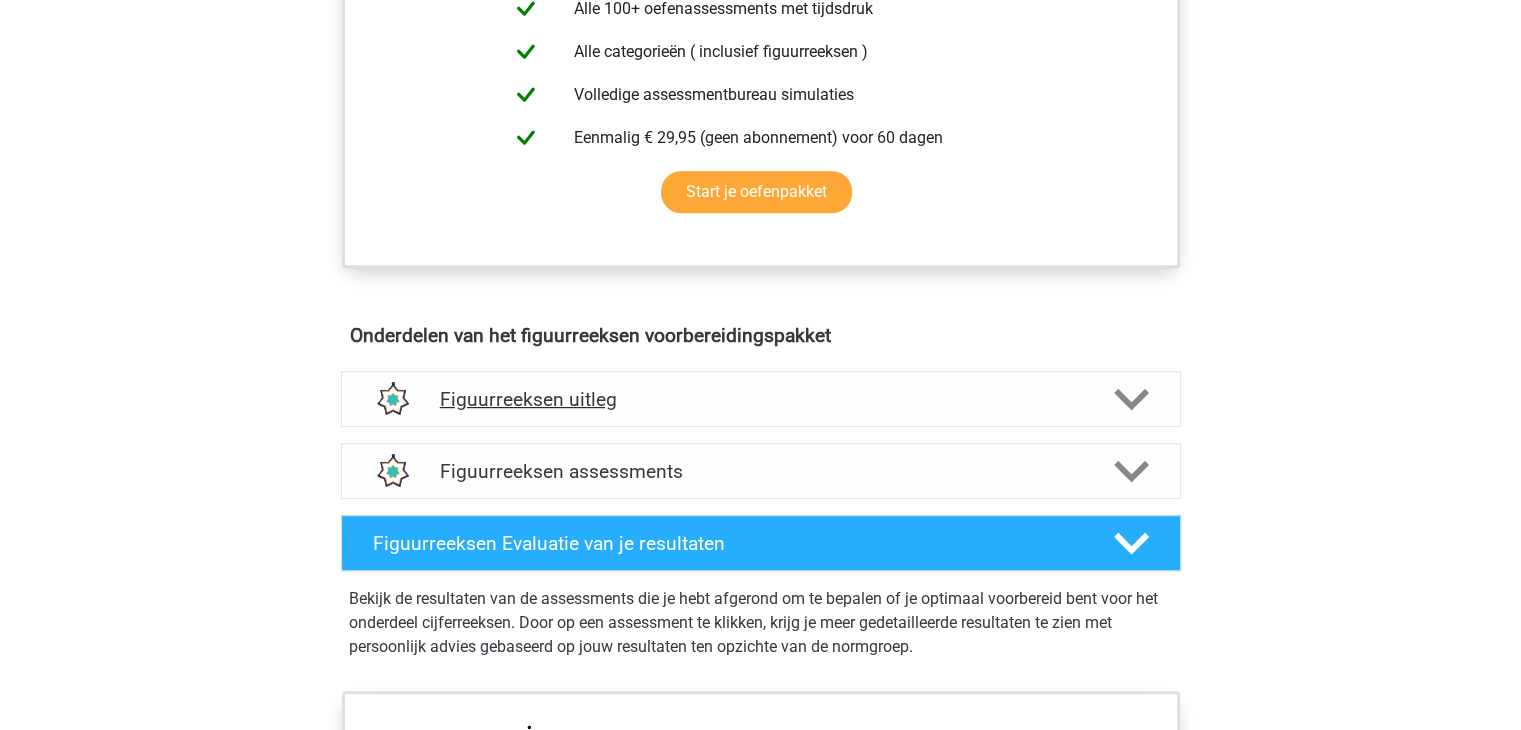 click on "Figuurreeksen uitleg" at bounding box center [761, 399] 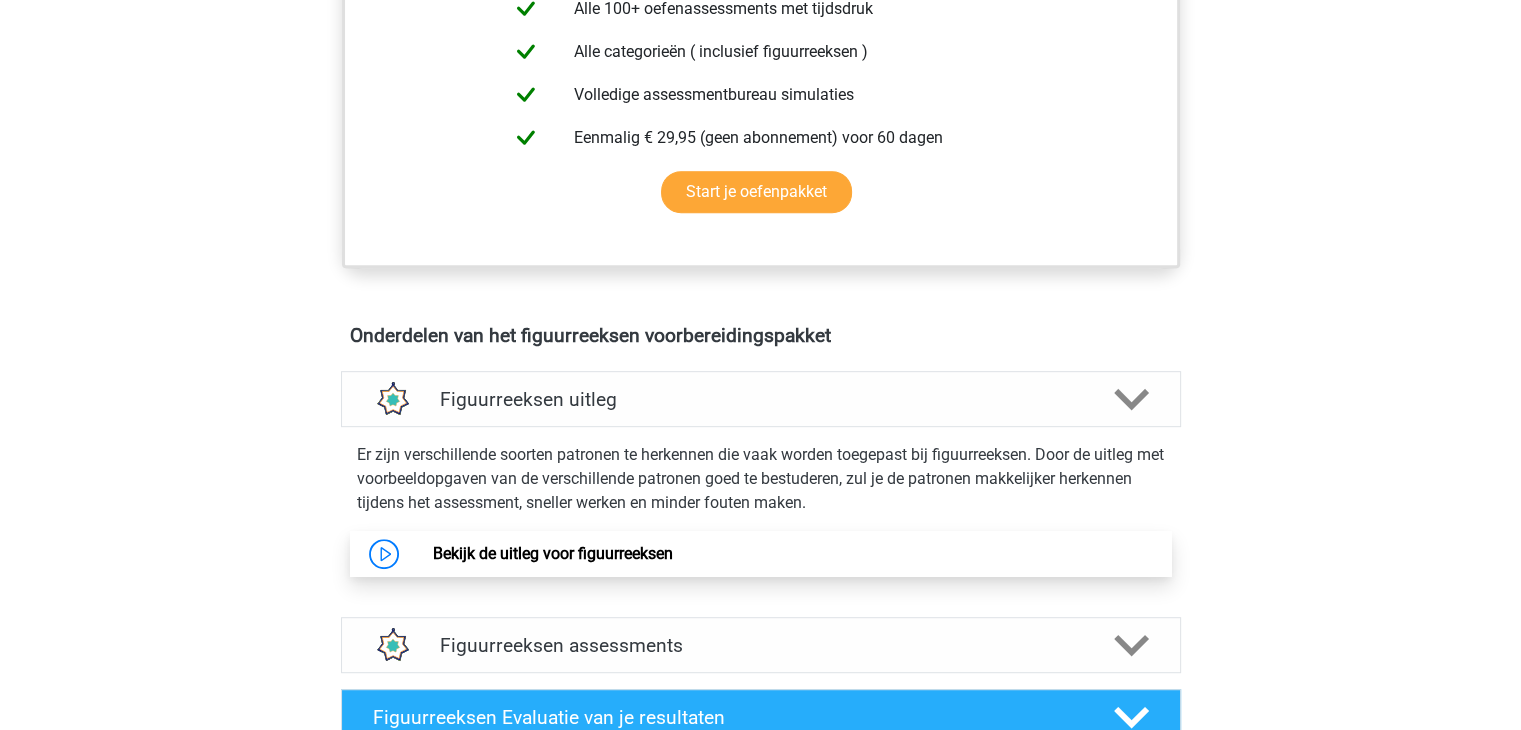 click on "Bekijk de uitleg voor
figuurreeksen" at bounding box center [553, 553] 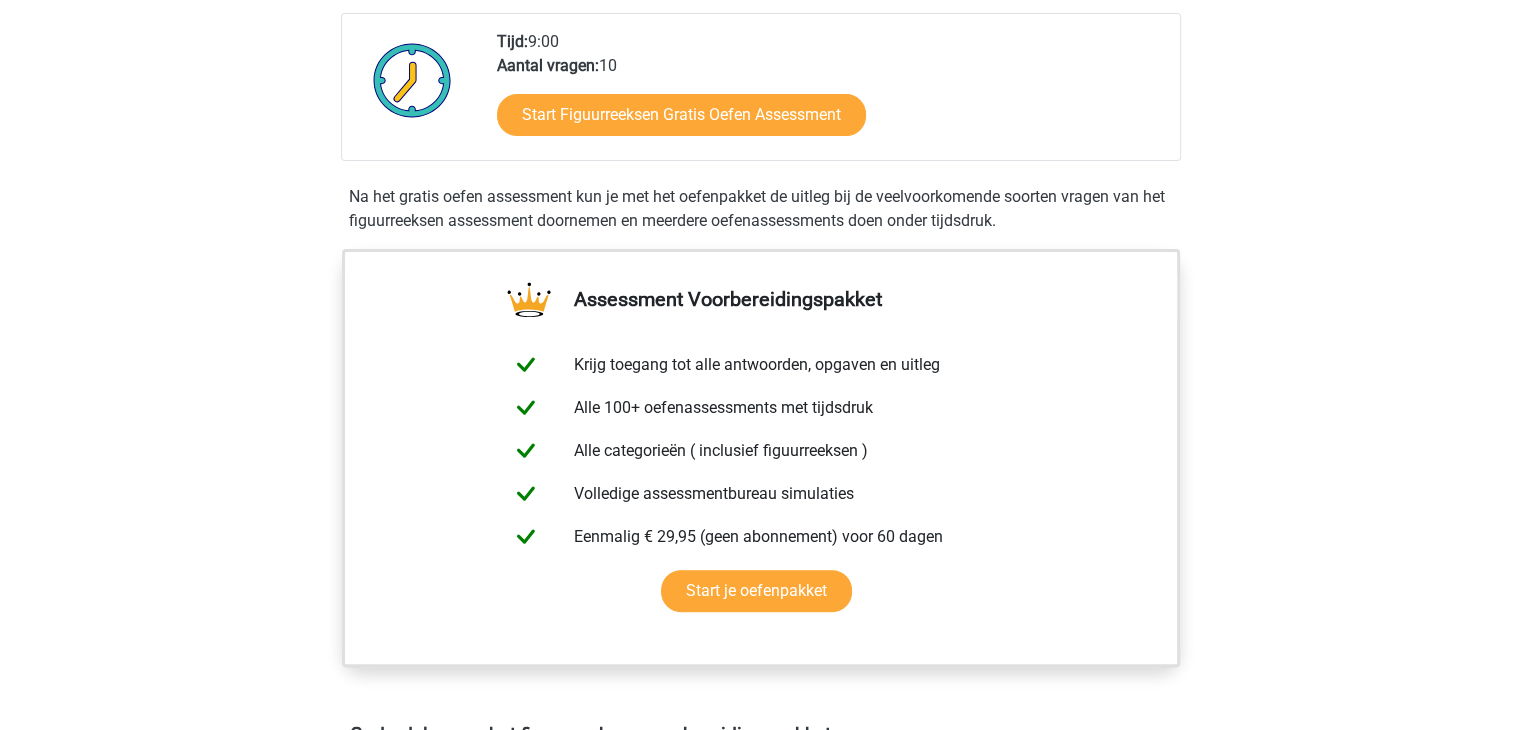 scroll, scrollTop: 300, scrollLeft: 0, axis: vertical 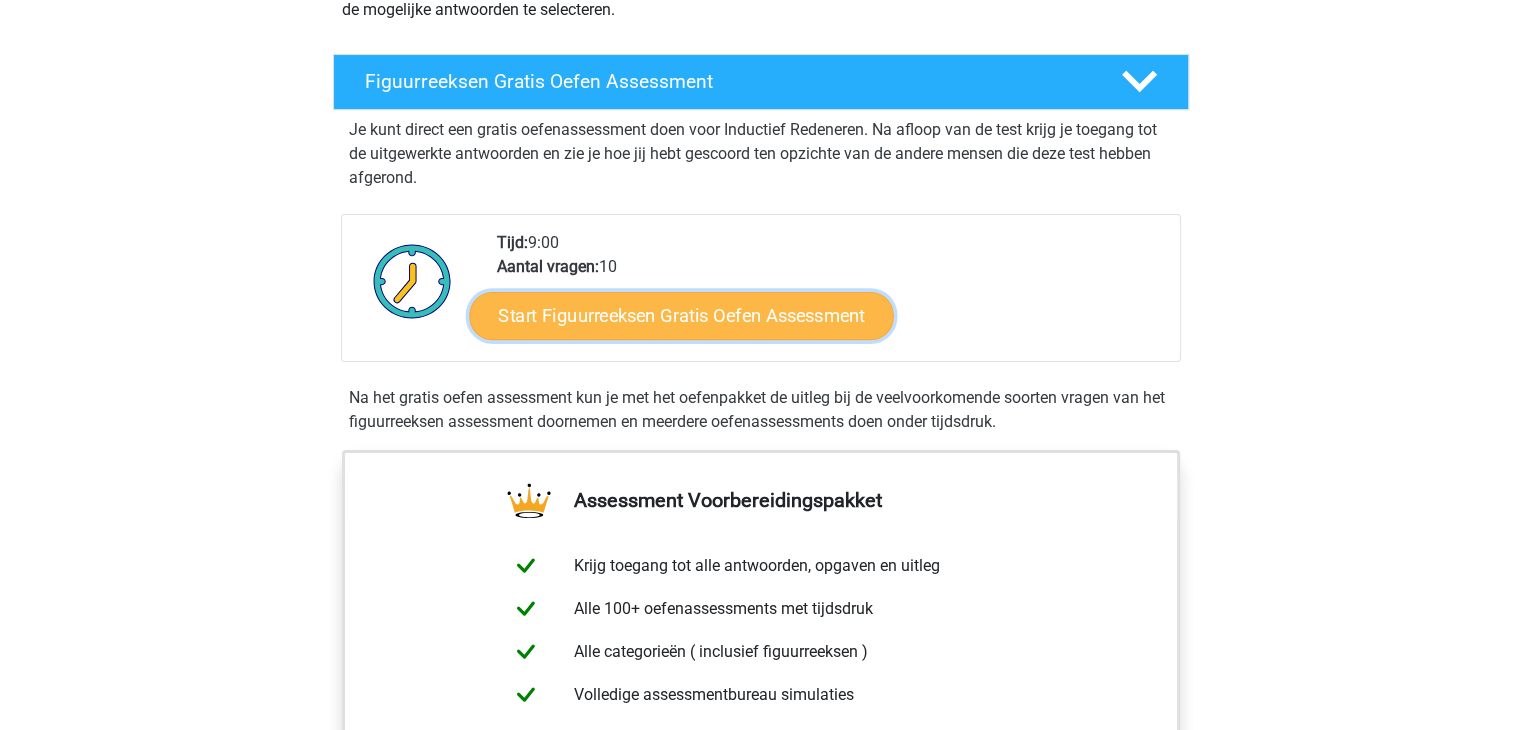 click on "Start Figuurreeksen
Gratis Oefen Assessment" at bounding box center (681, 315) 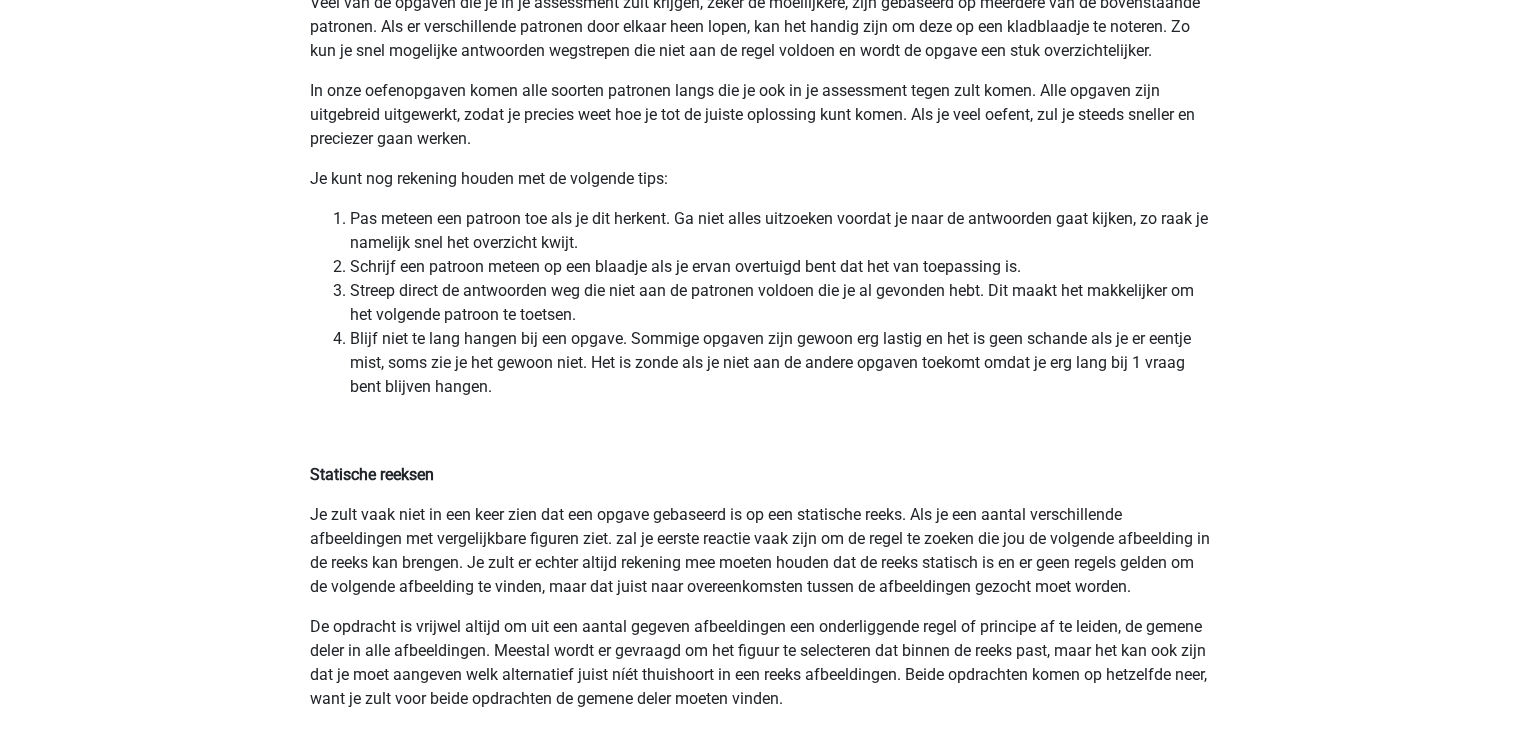 scroll, scrollTop: 4300, scrollLeft: 0, axis: vertical 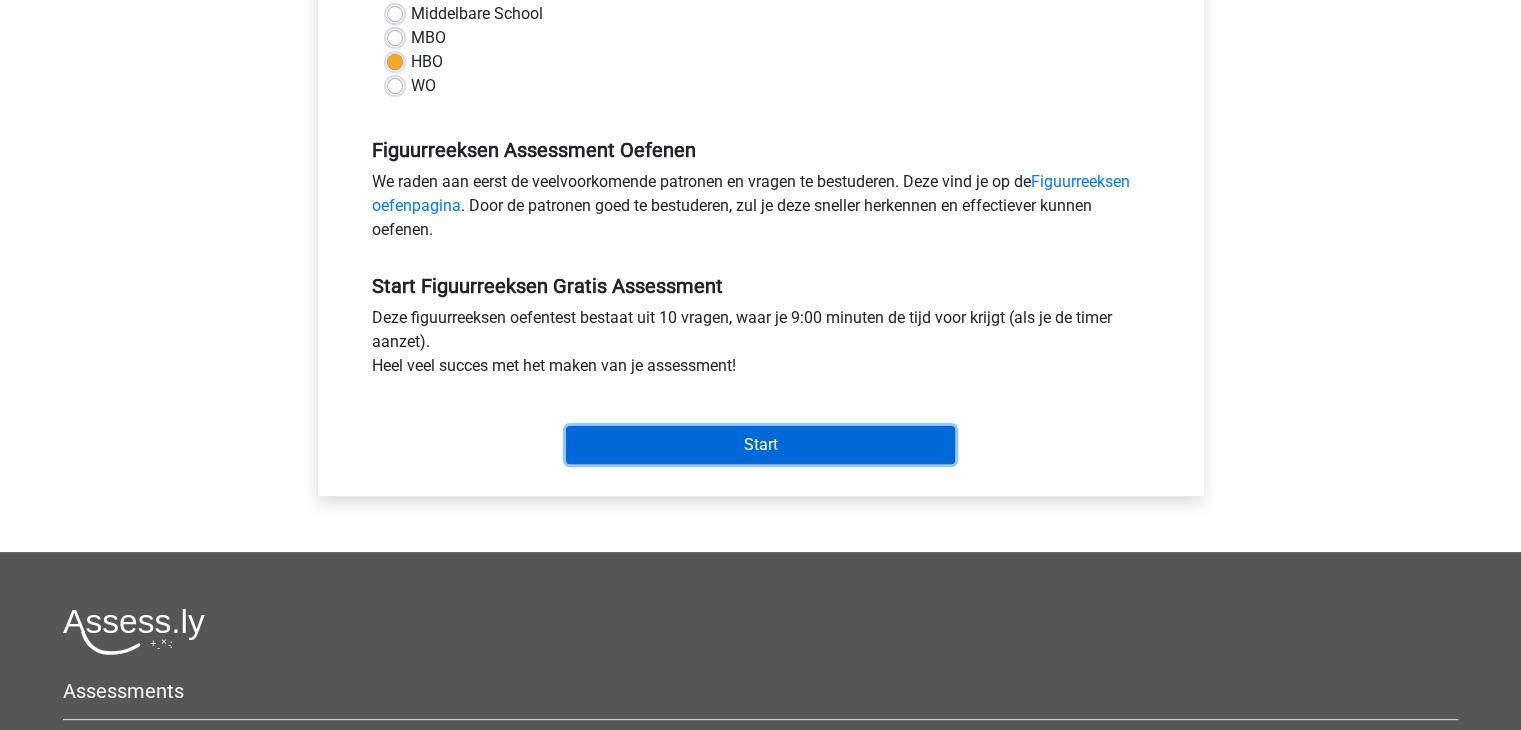 click on "Start" at bounding box center (760, 445) 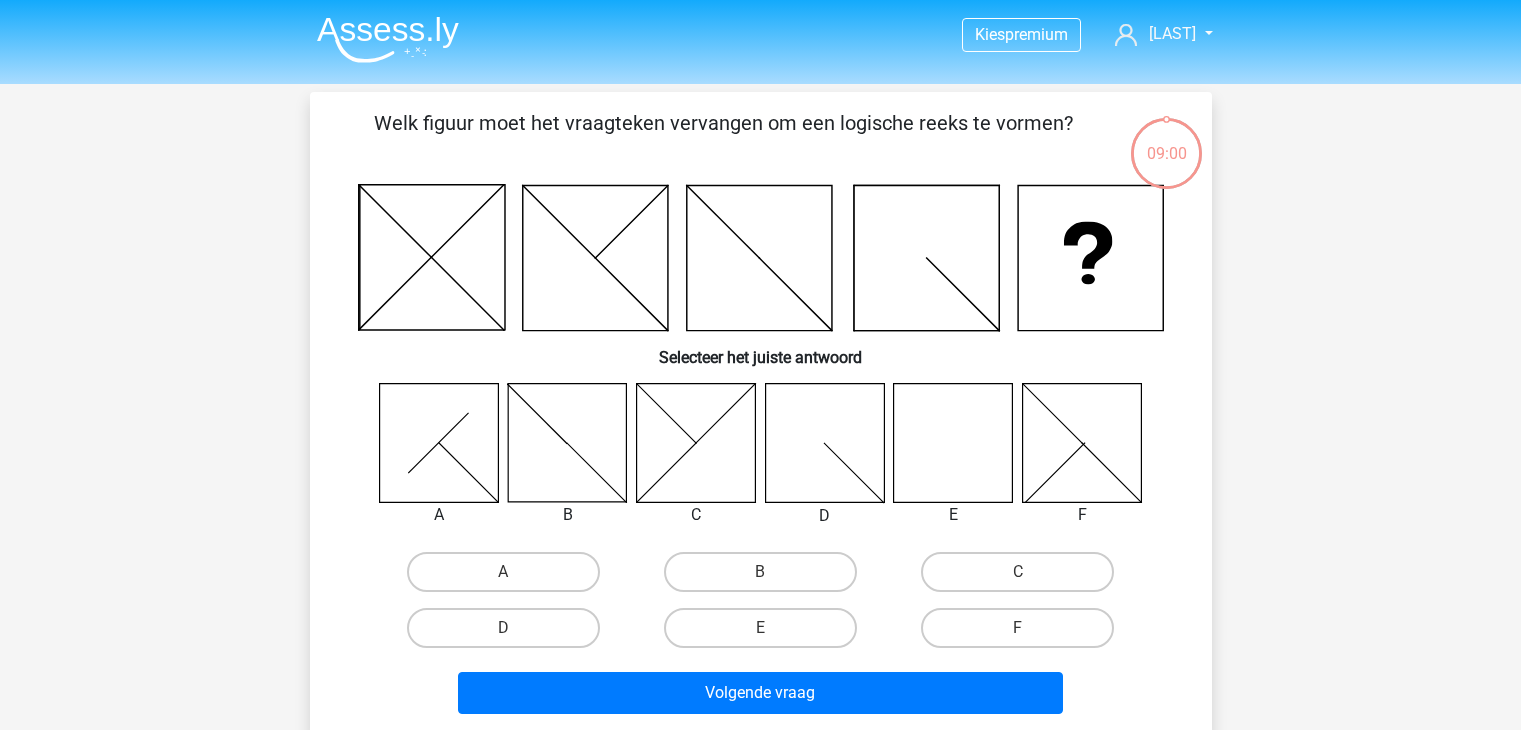 scroll, scrollTop: 0, scrollLeft: 0, axis: both 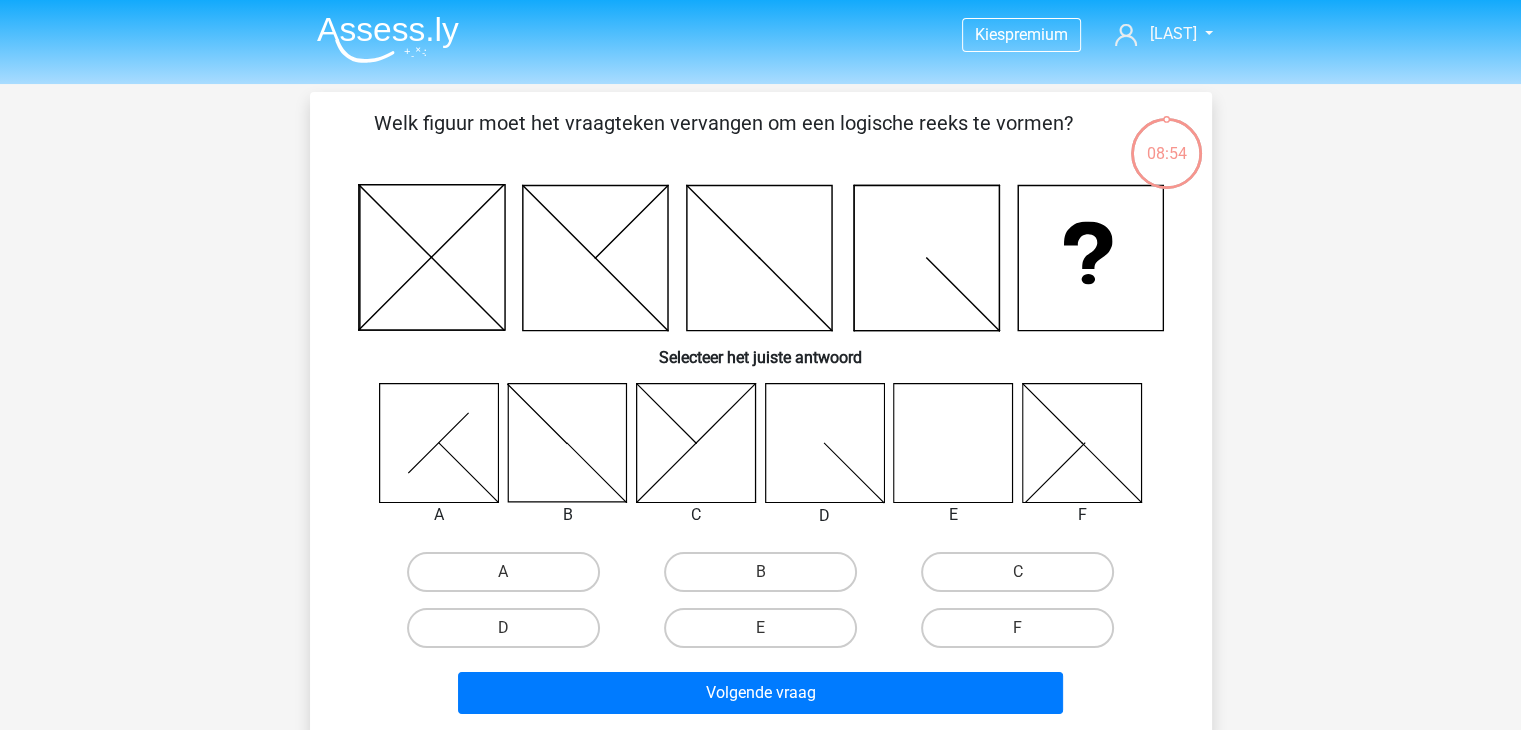 click on "E" at bounding box center [766, 634] 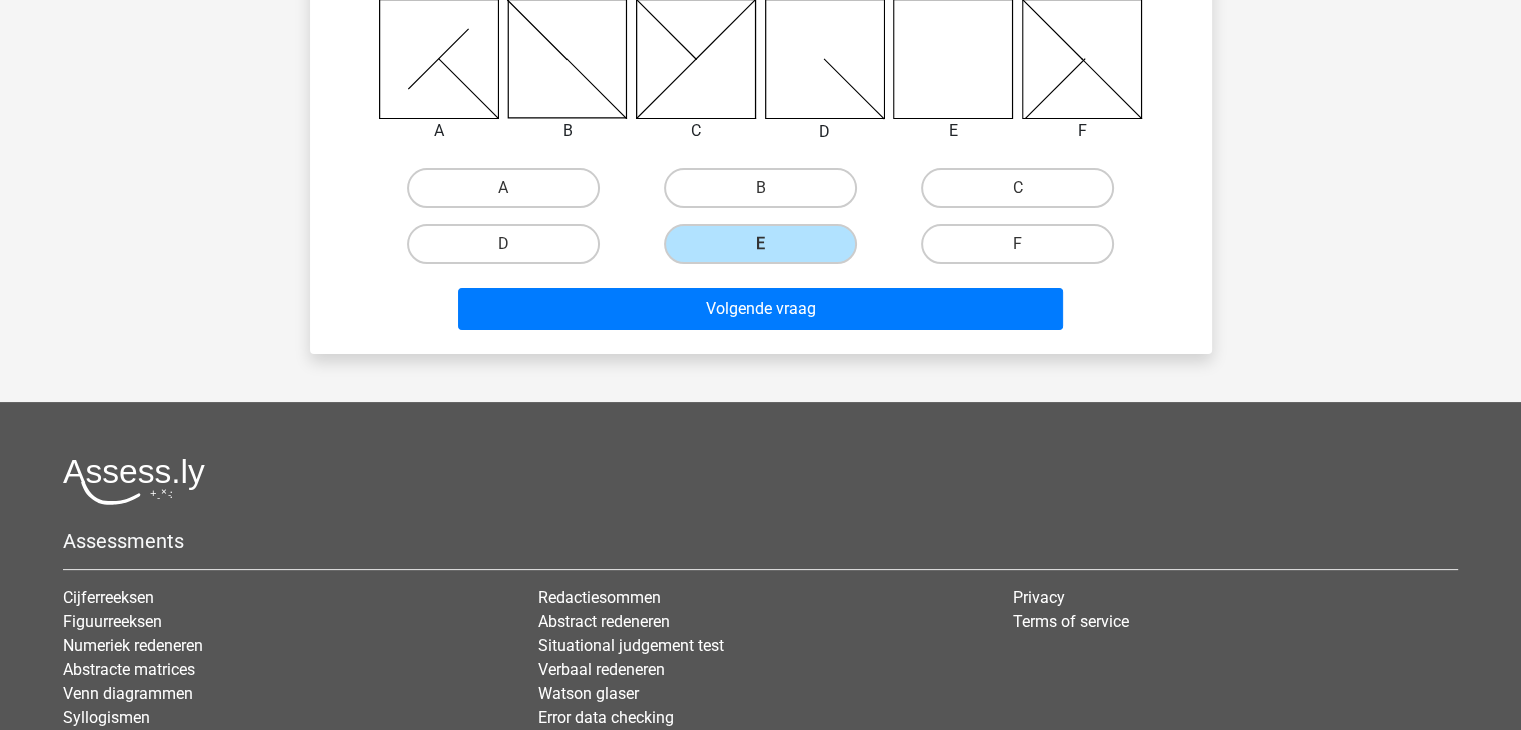 scroll, scrollTop: 400, scrollLeft: 0, axis: vertical 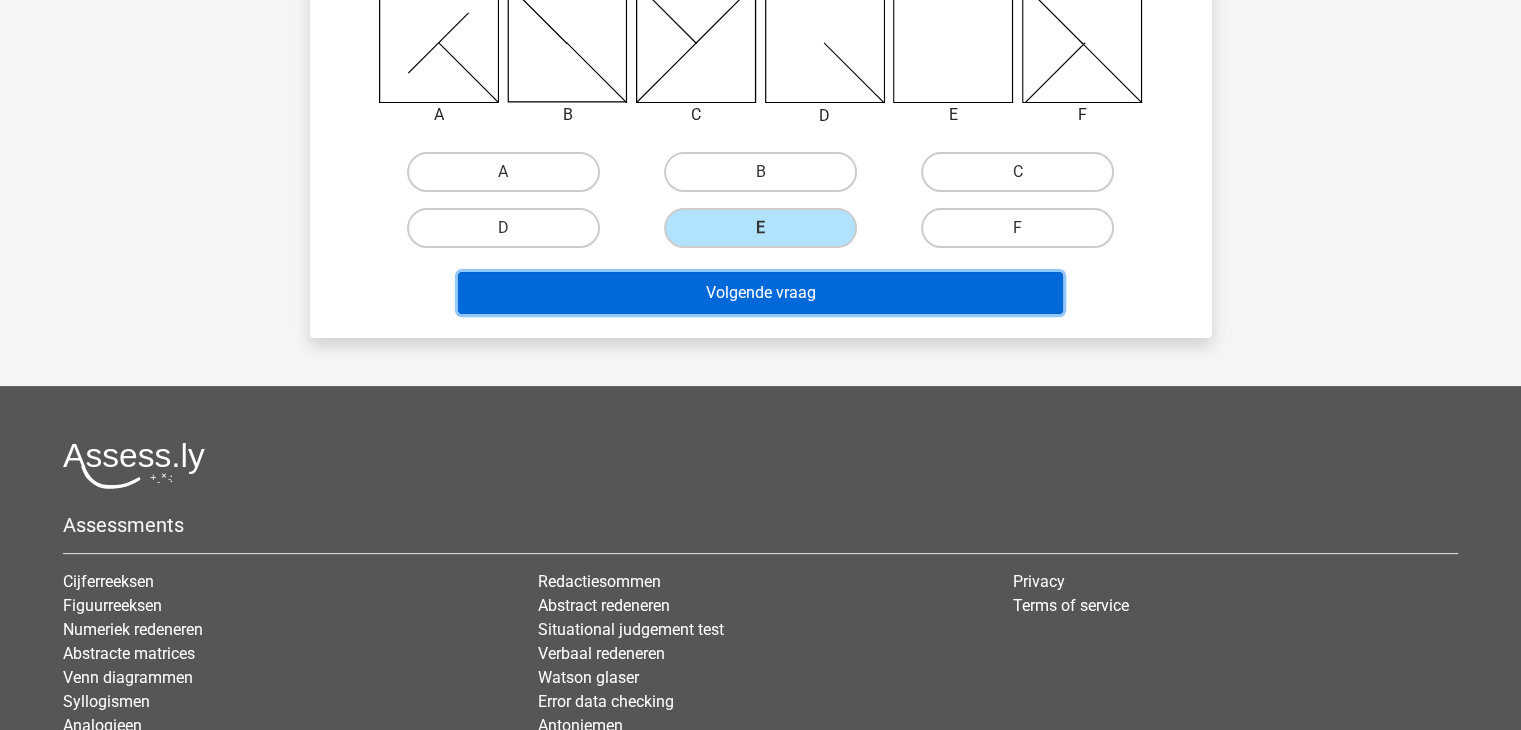 click on "Volgende vraag" at bounding box center (760, 293) 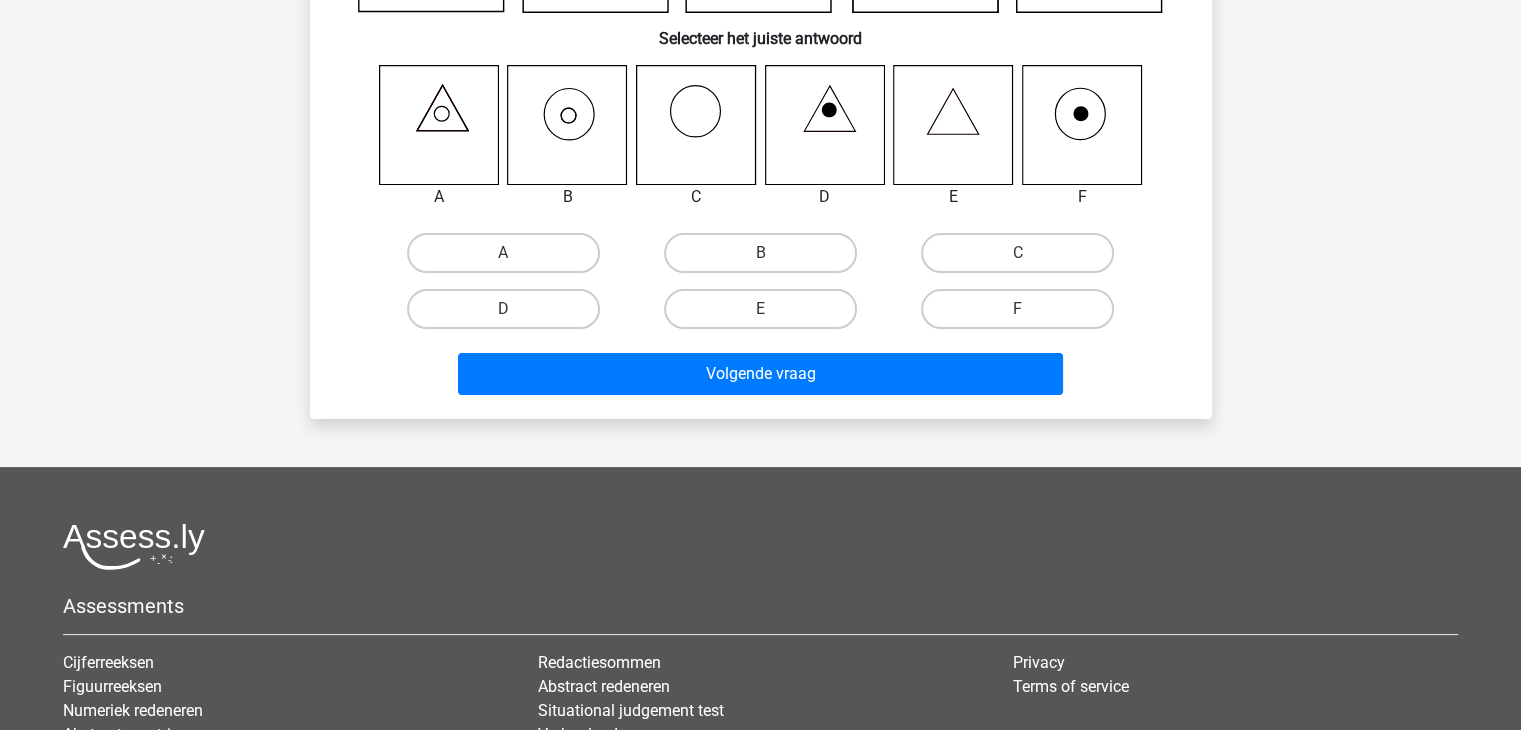 scroll, scrollTop: 92, scrollLeft: 0, axis: vertical 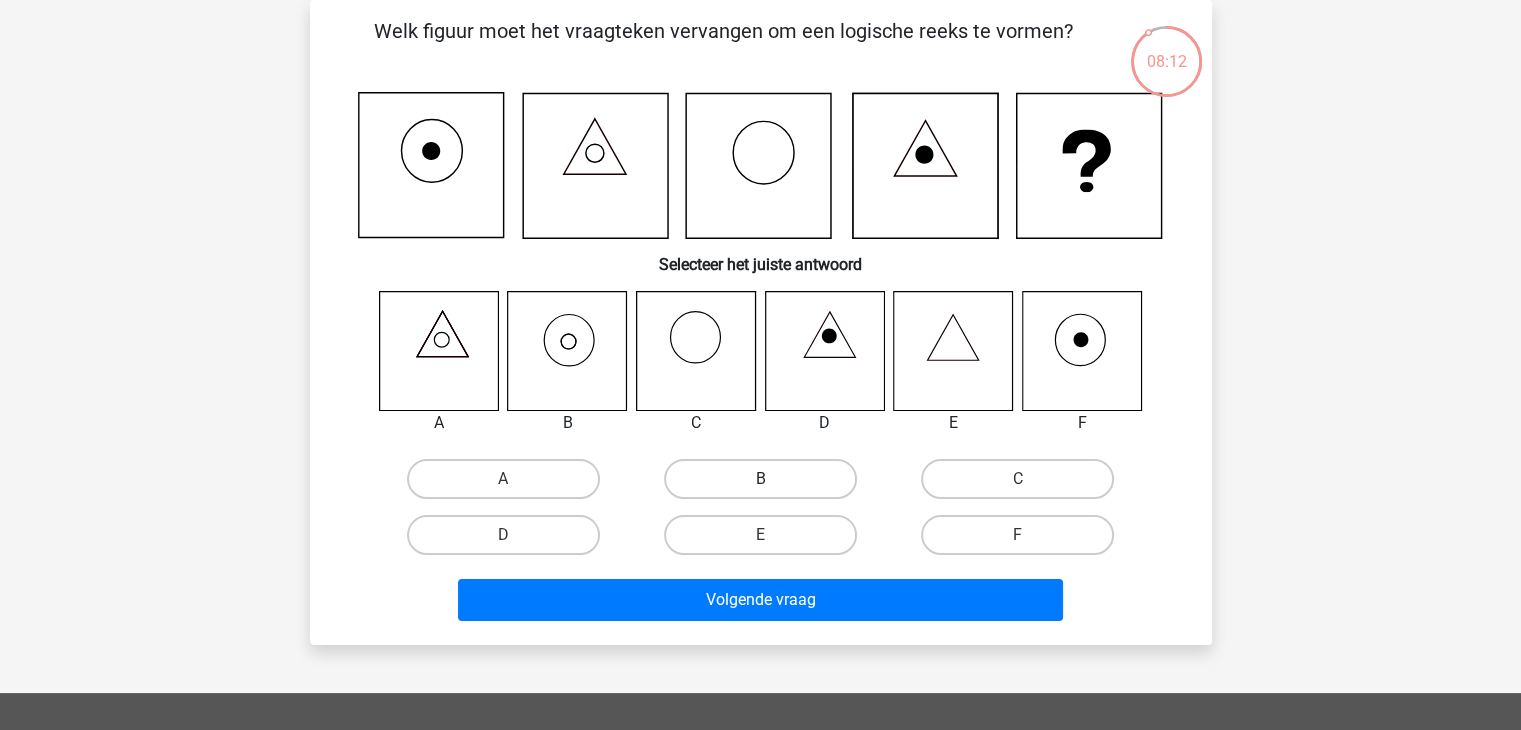 click on "B" at bounding box center [760, 479] 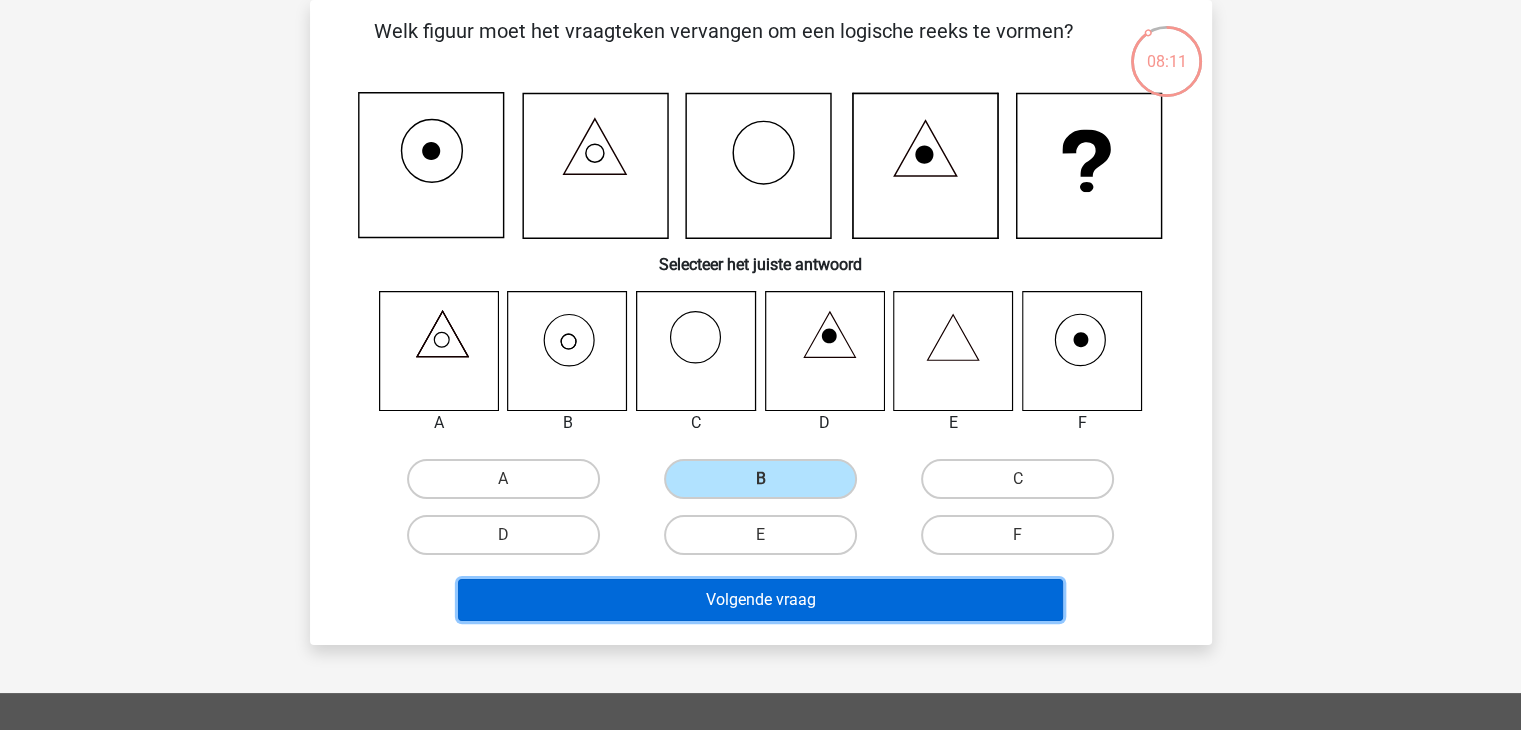click on "Volgende vraag" at bounding box center [760, 600] 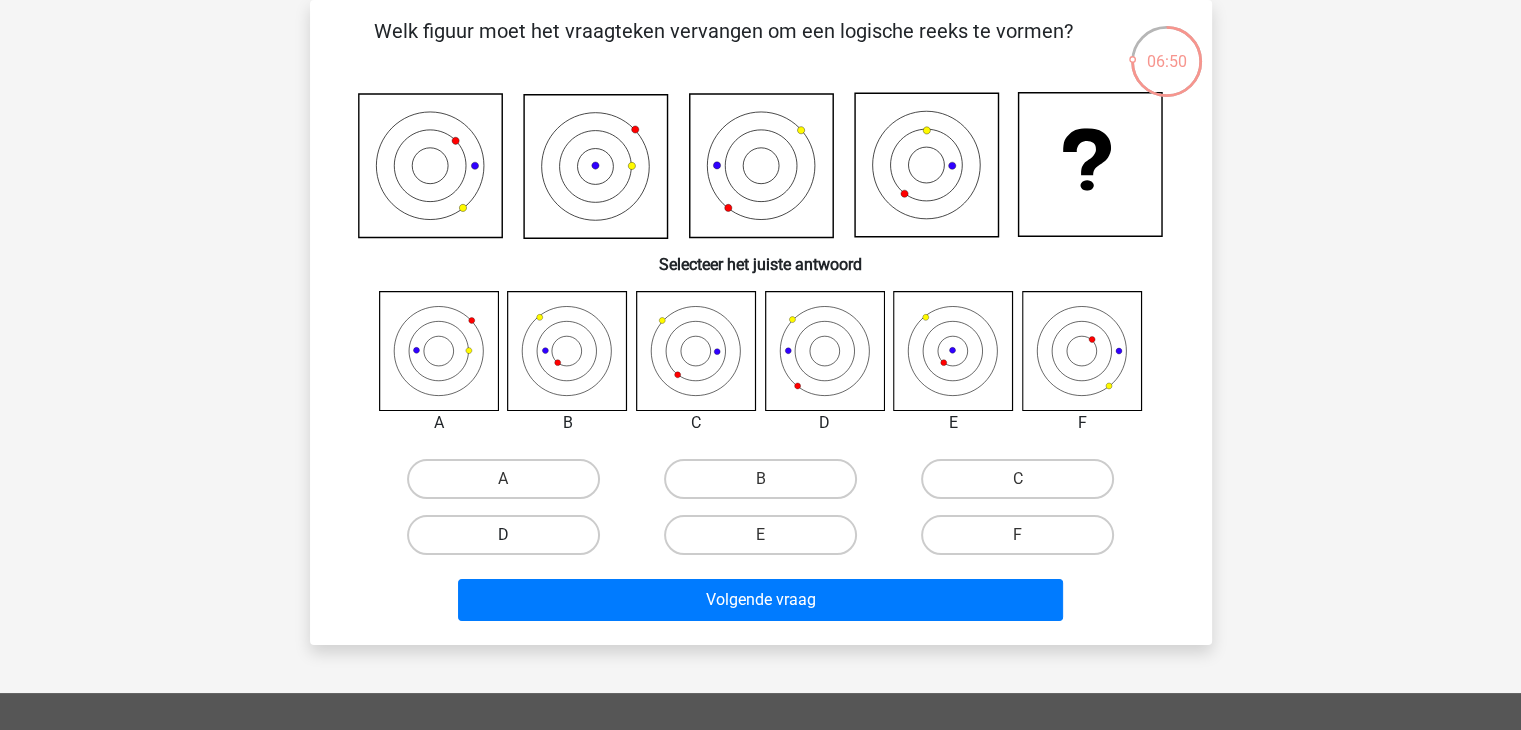 click on "D" at bounding box center (503, 535) 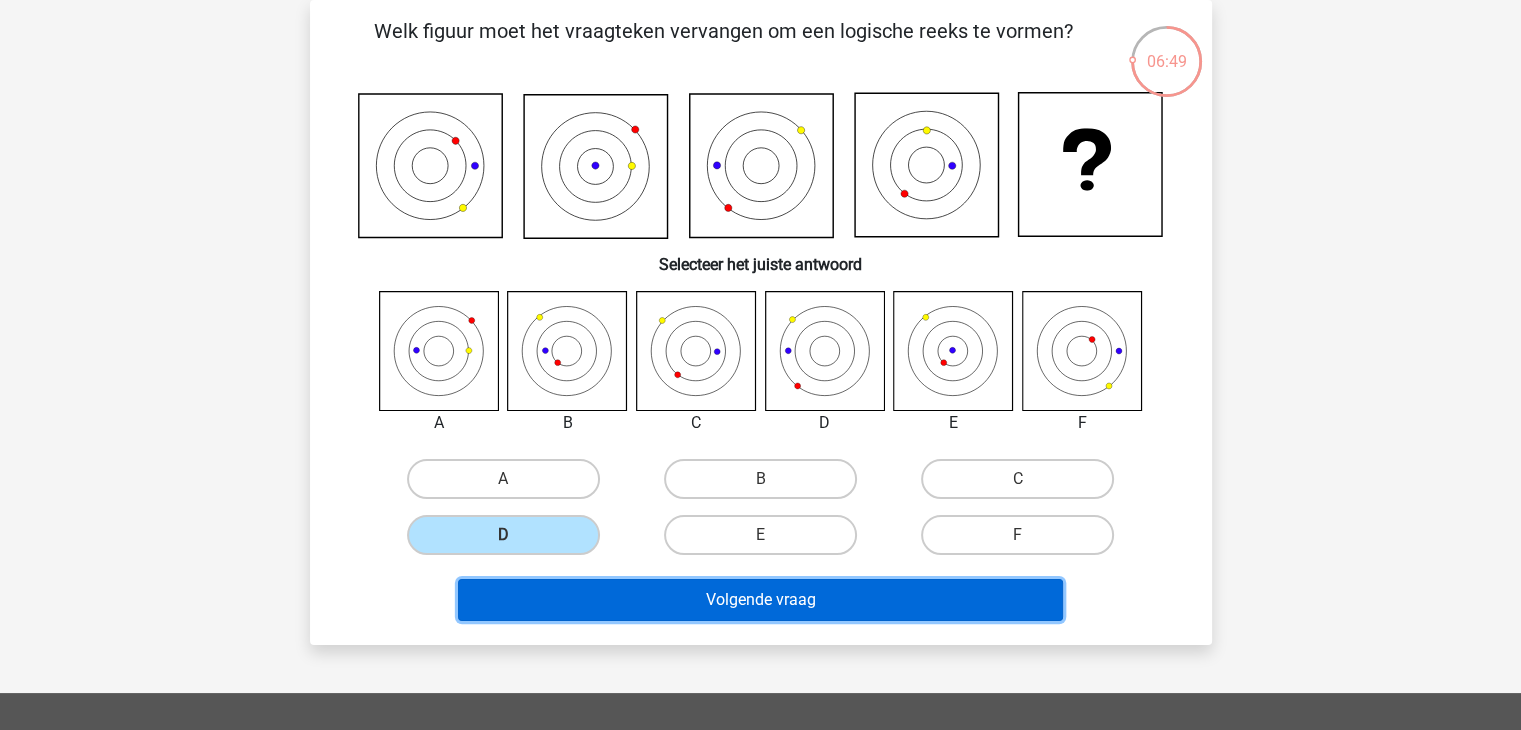 click on "Volgende vraag" at bounding box center (760, 600) 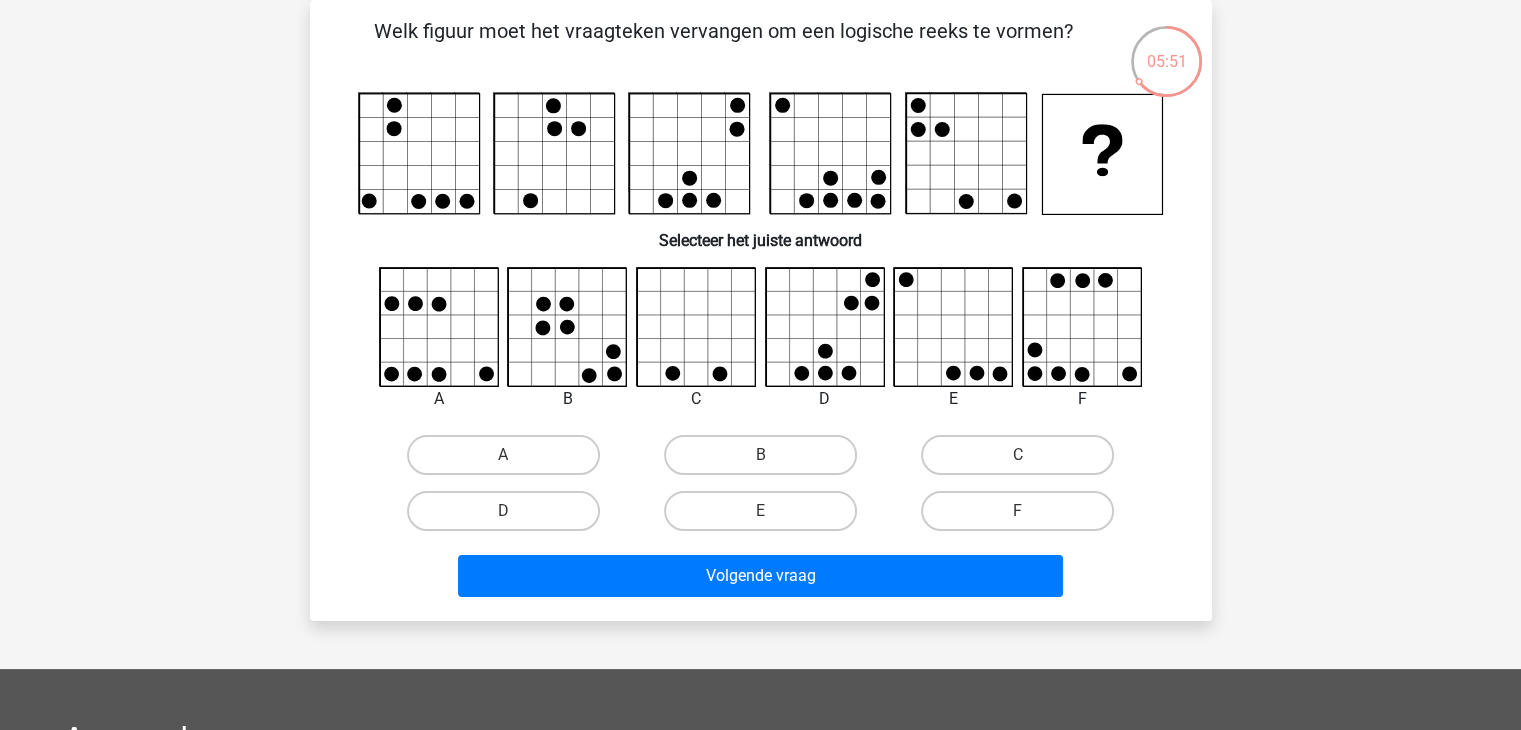 click on "B" at bounding box center (766, 461) 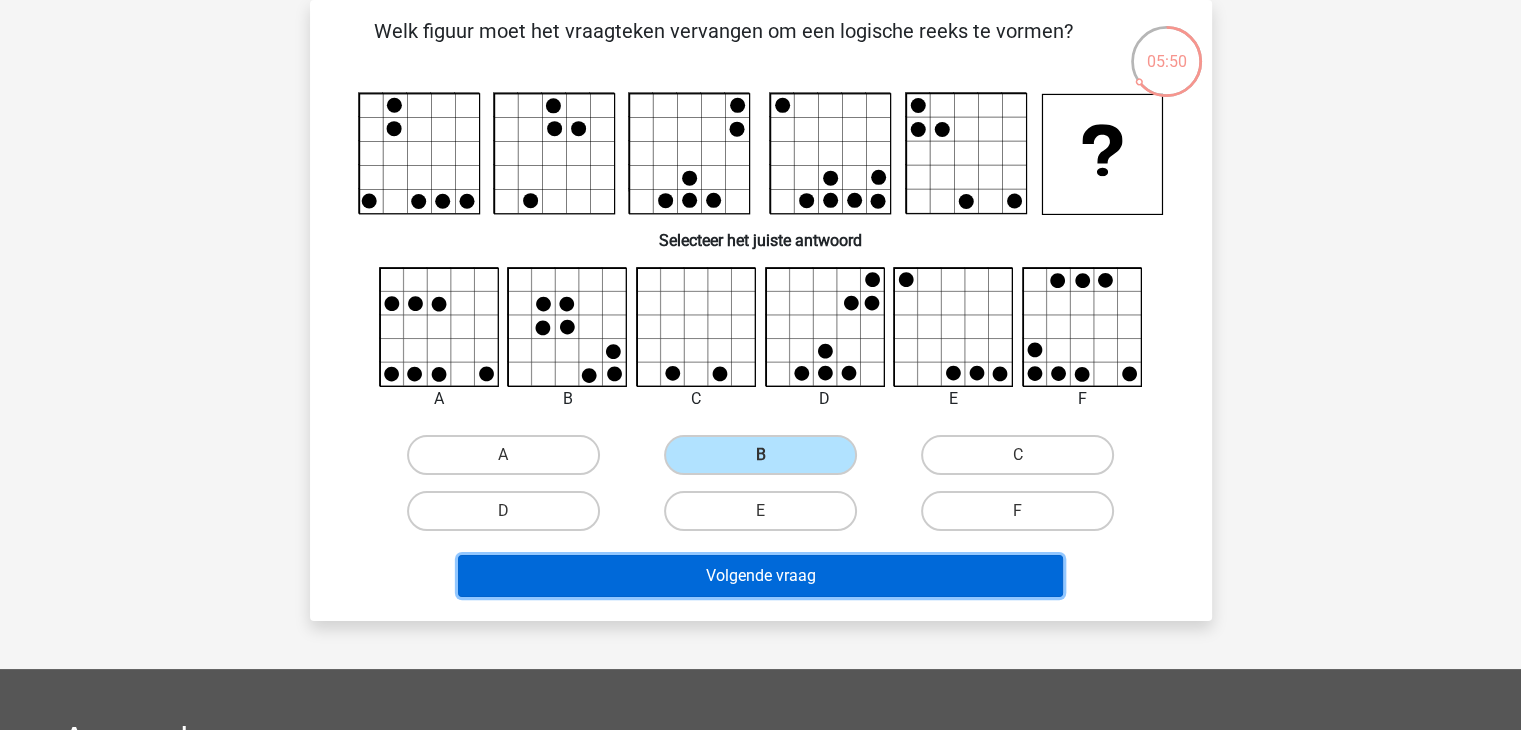 click on "Volgende vraag" at bounding box center (760, 576) 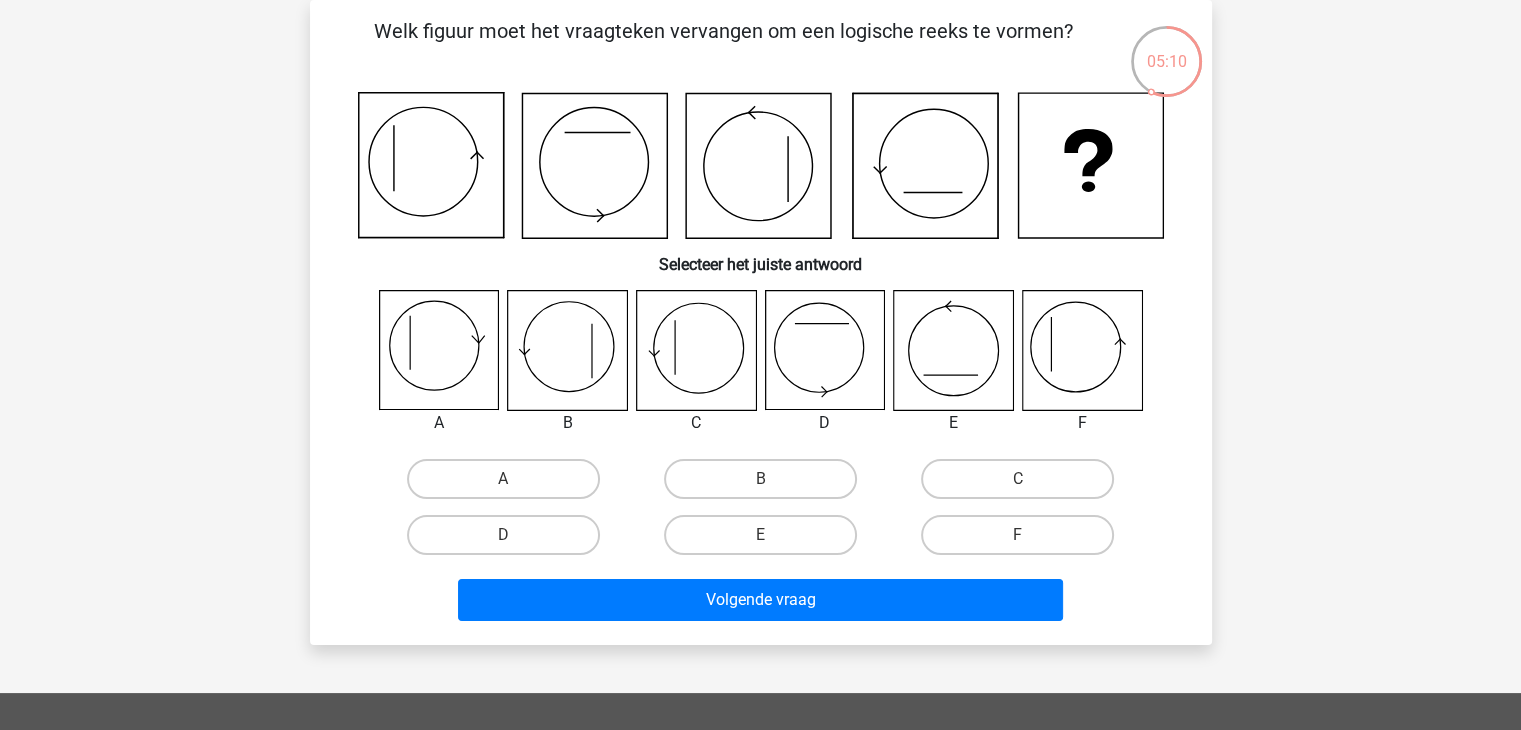 click 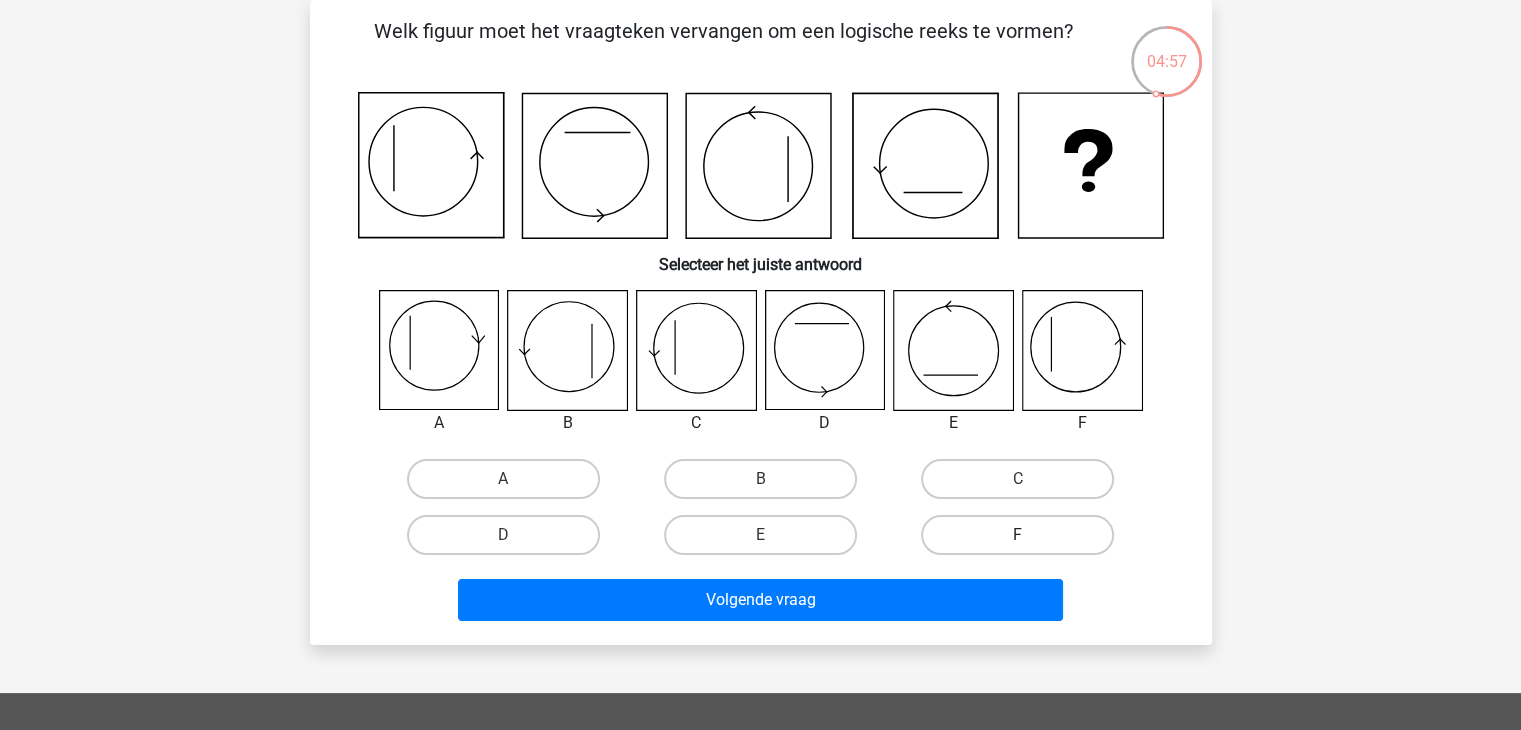 click on "F" at bounding box center [1017, 535] 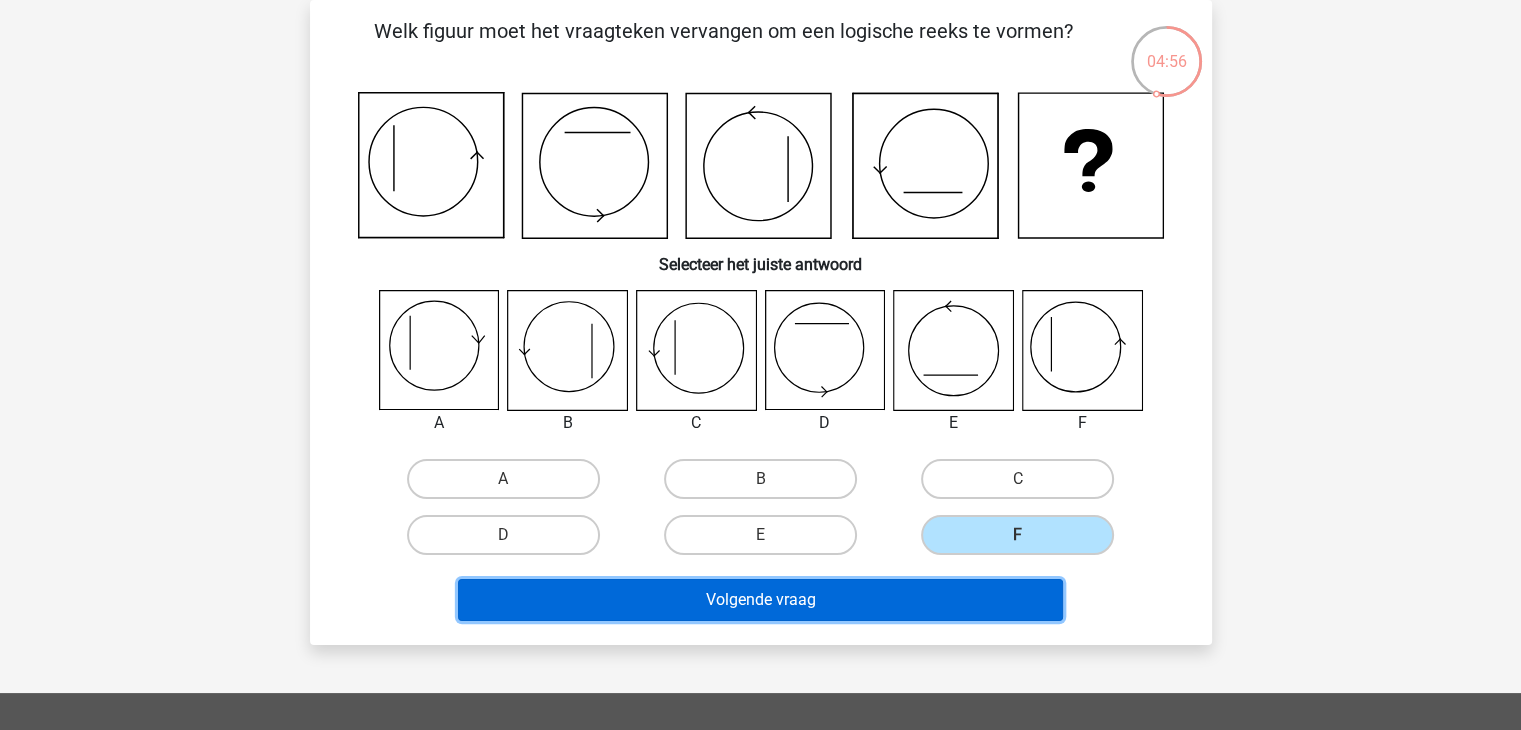 click on "Volgende vraag" at bounding box center [760, 600] 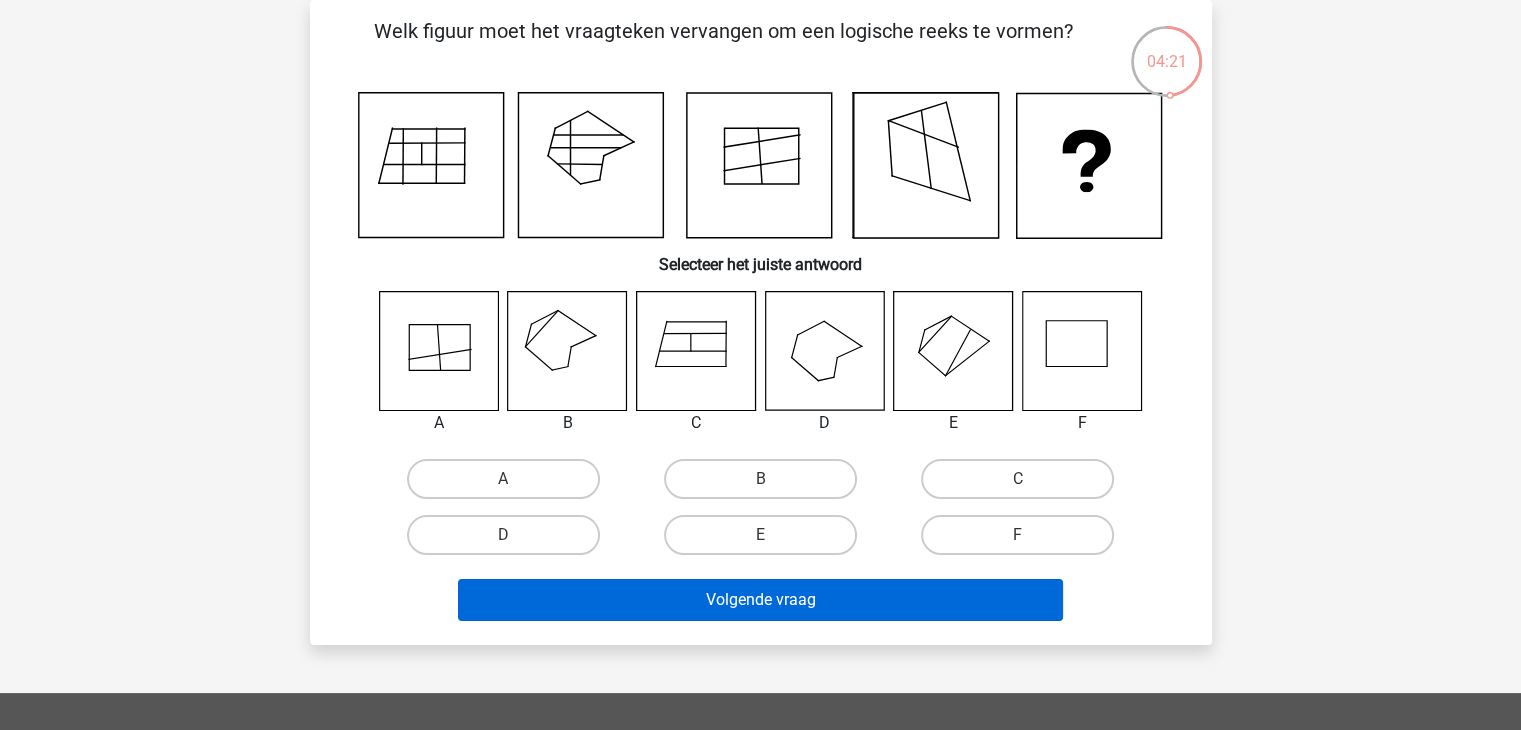 drag, startPoint x: 1018, startPoint y: 537, endPoint x: 903, endPoint y: 611, distance: 136.7516 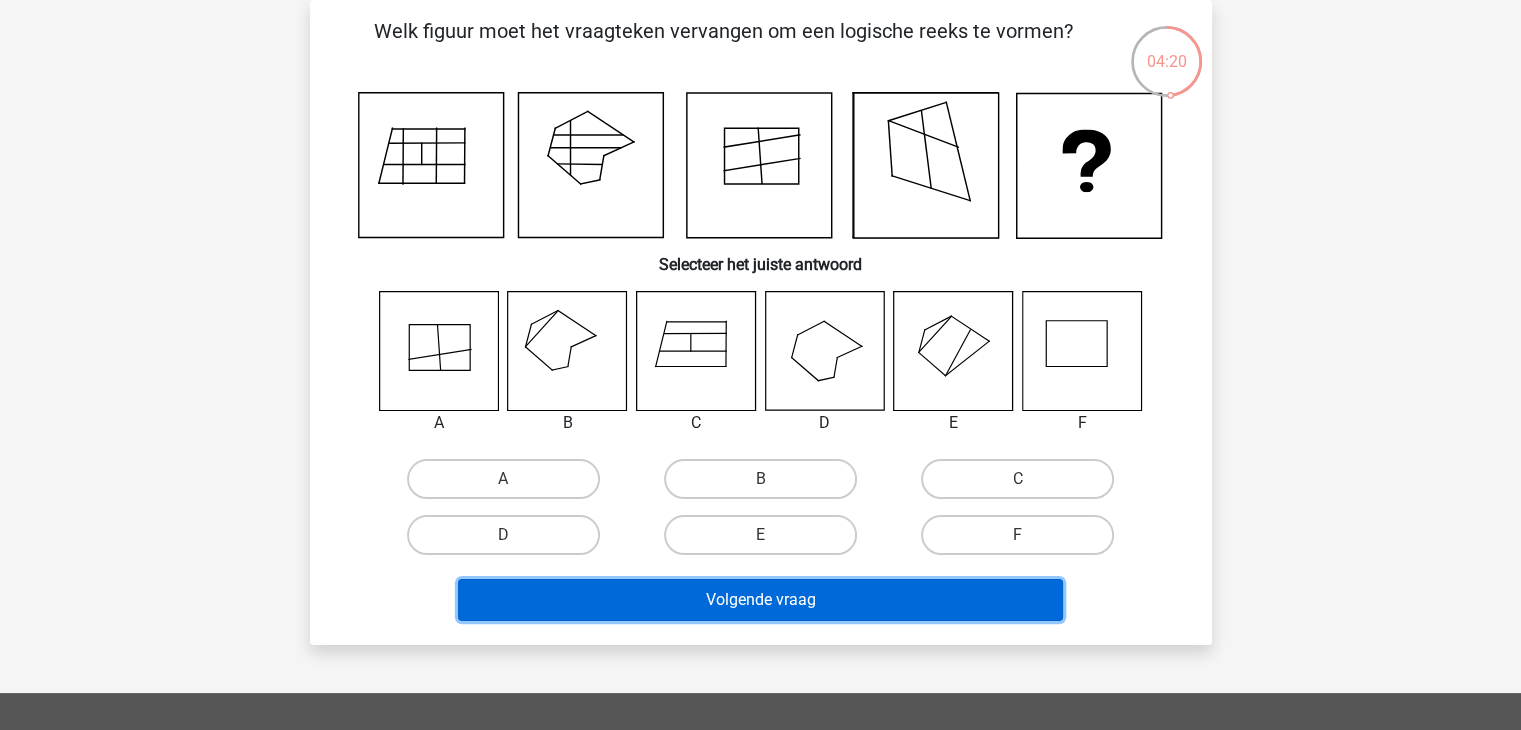 click on "Volgende vraag" at bounding box center (760, 600) 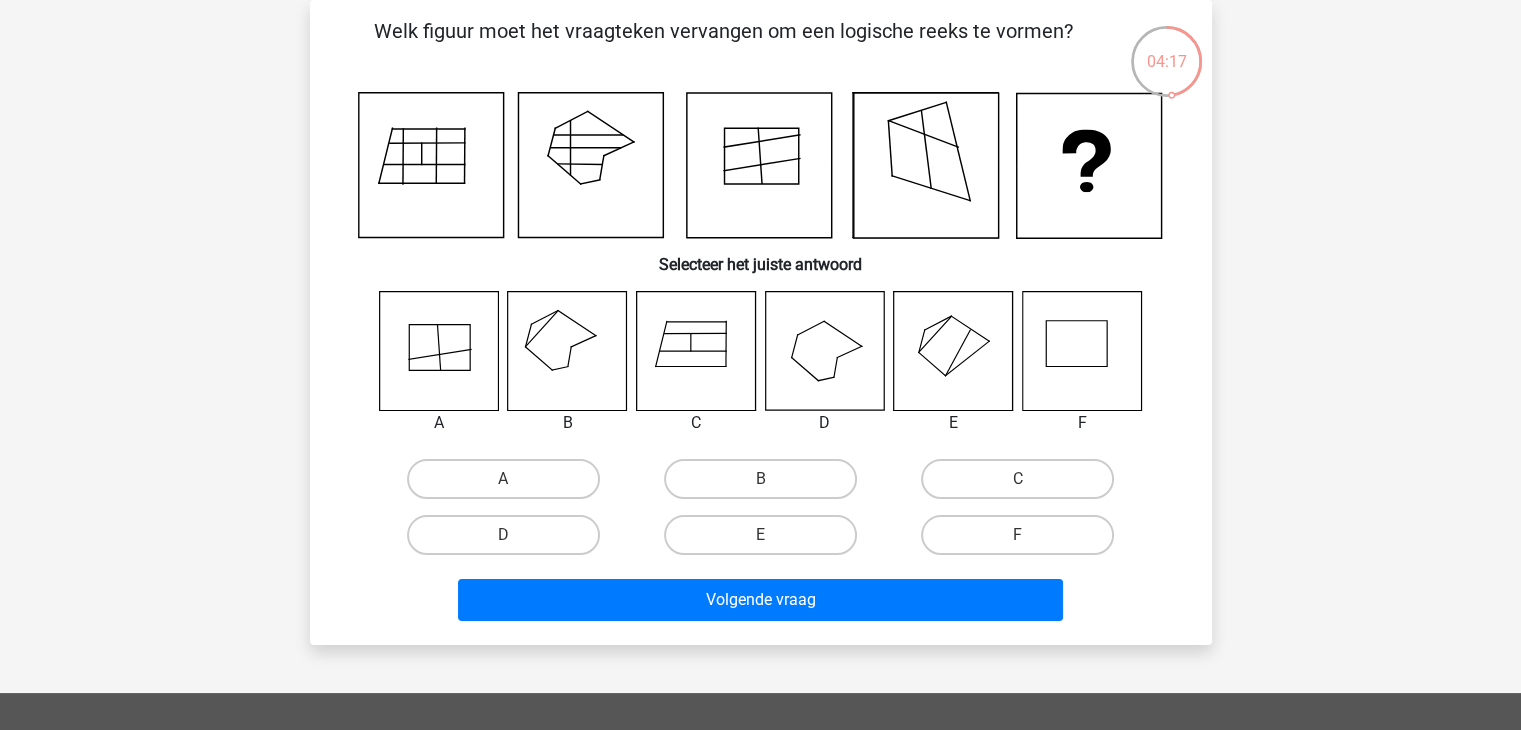 click 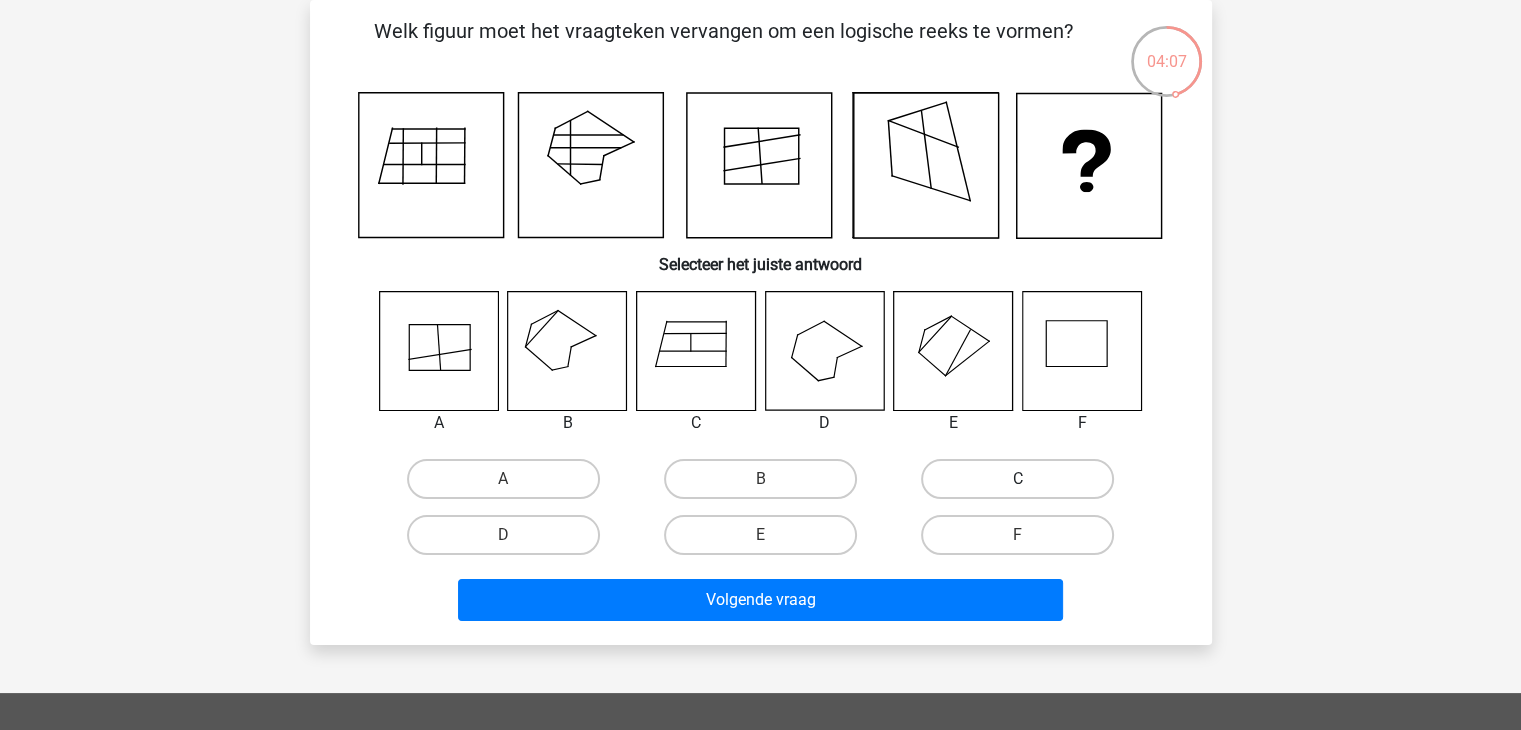 click on "C" at bounding box center [1017, 479] 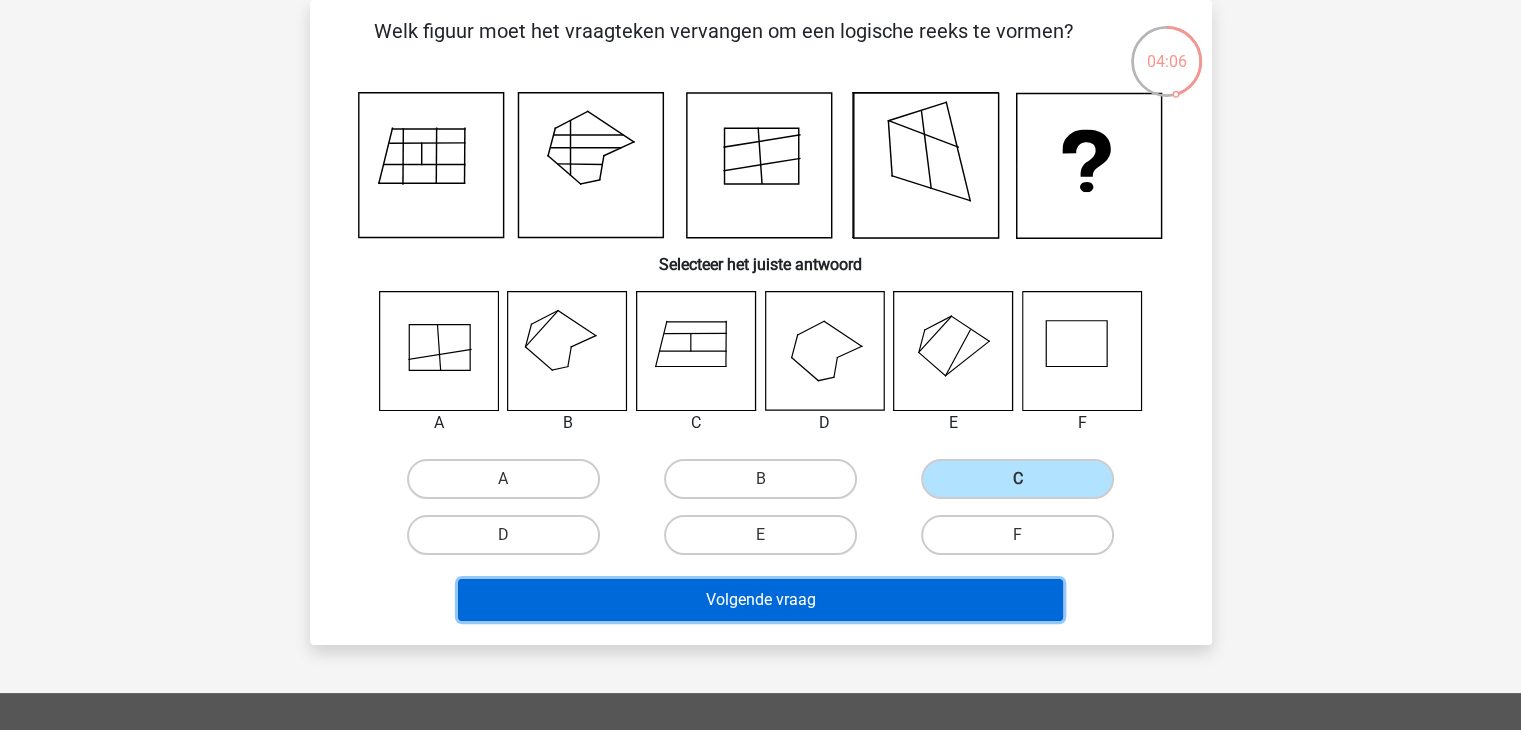 click on "Volgende vraag" at bounding box center [760, 600] 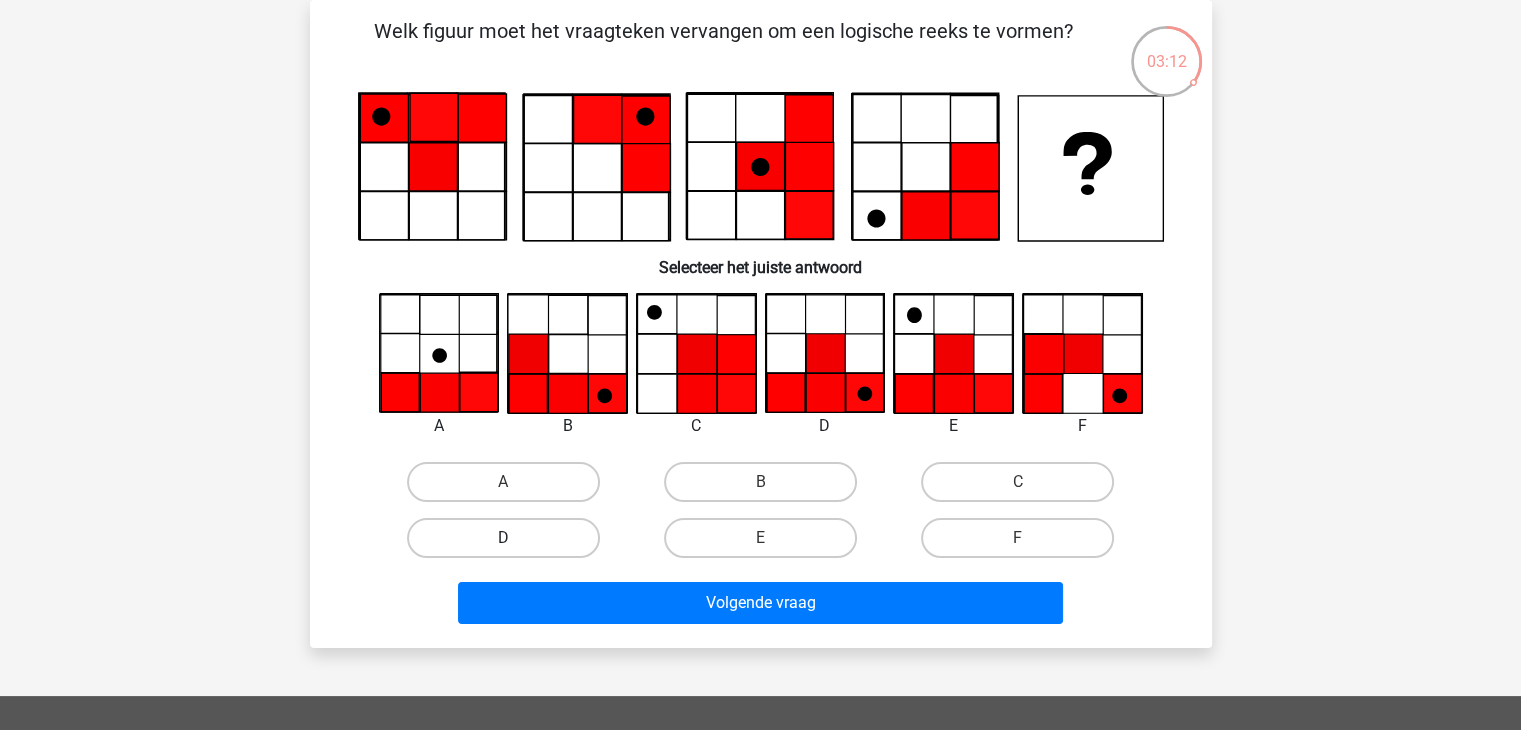 click on "D" at bounding box center [503, 538] 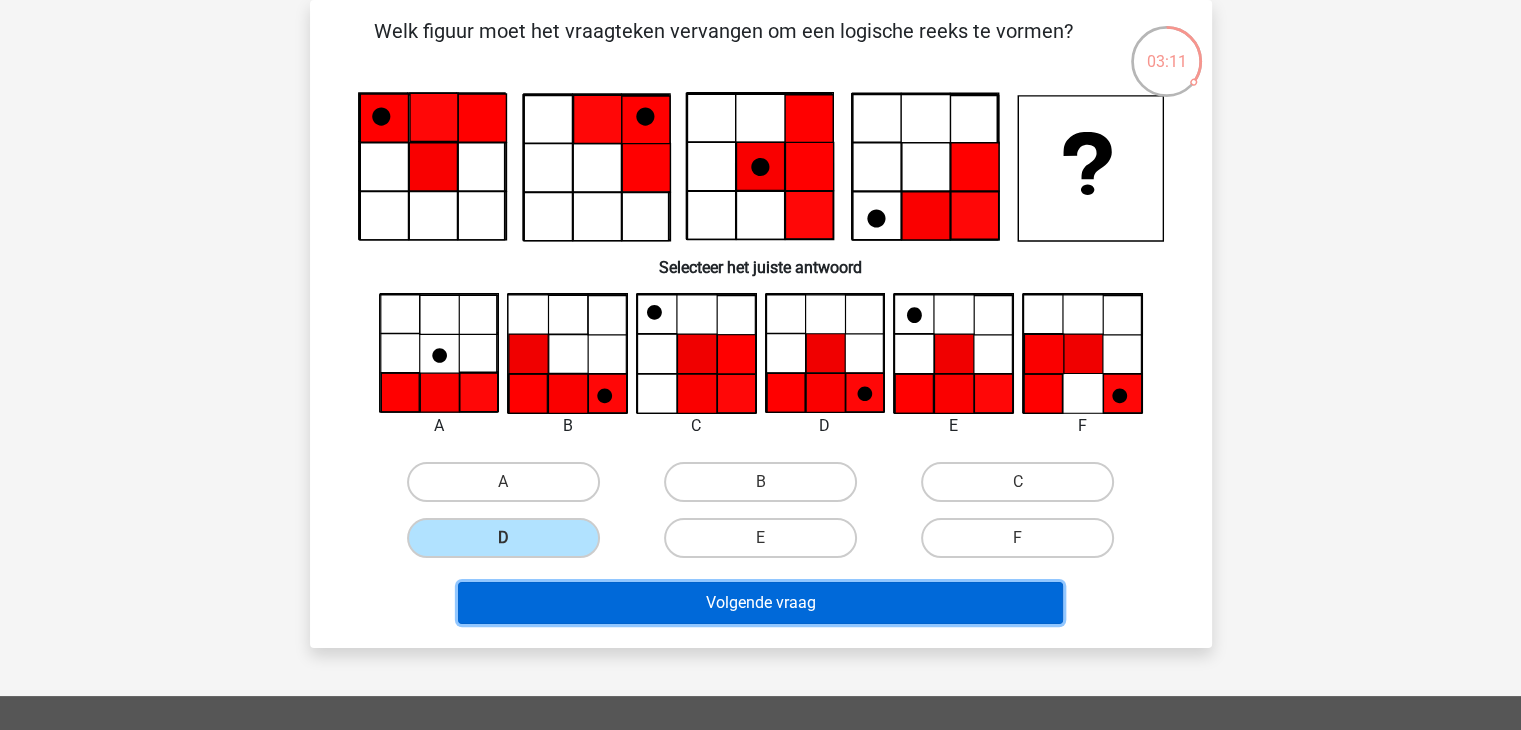 click on "Volgende vraag" at bounding box center (760, 603) 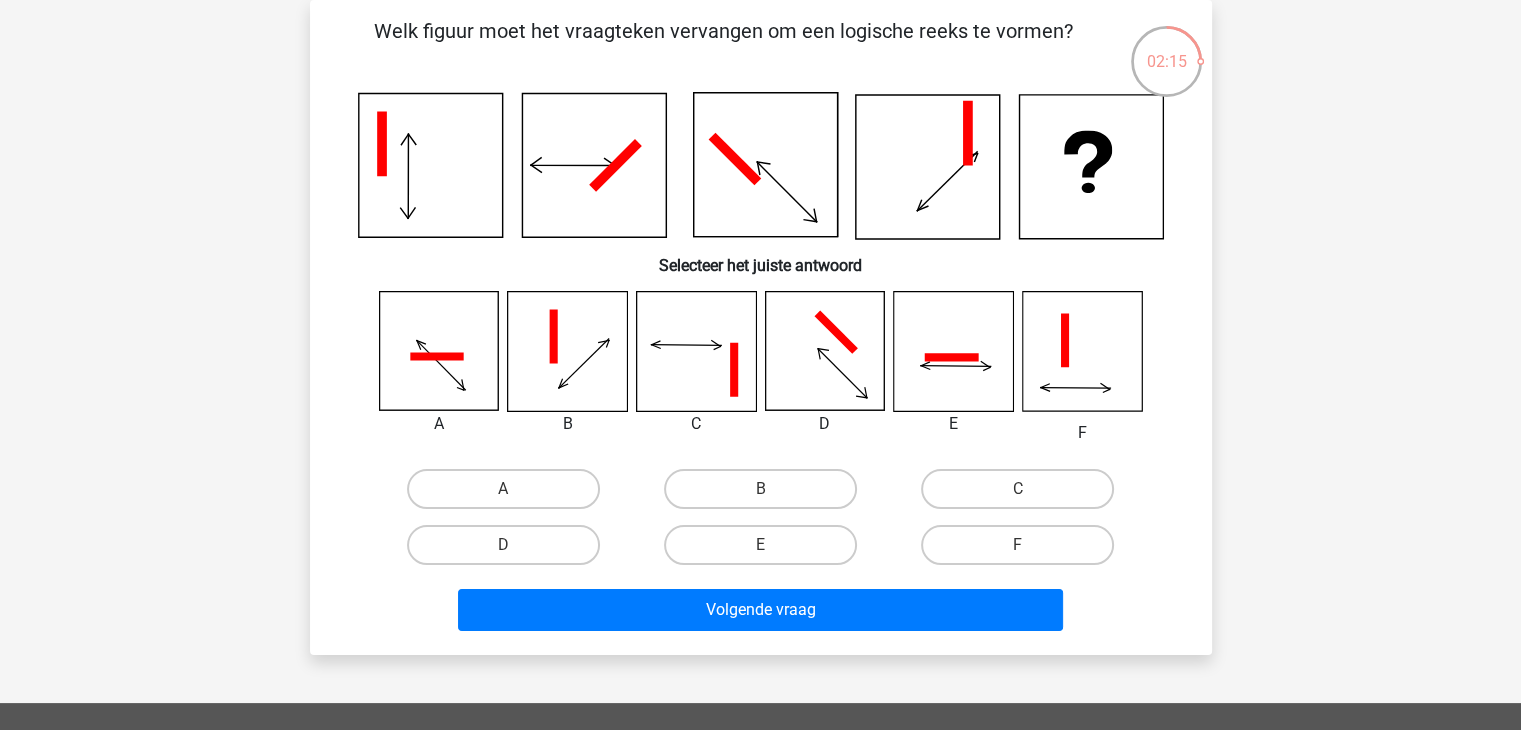 click 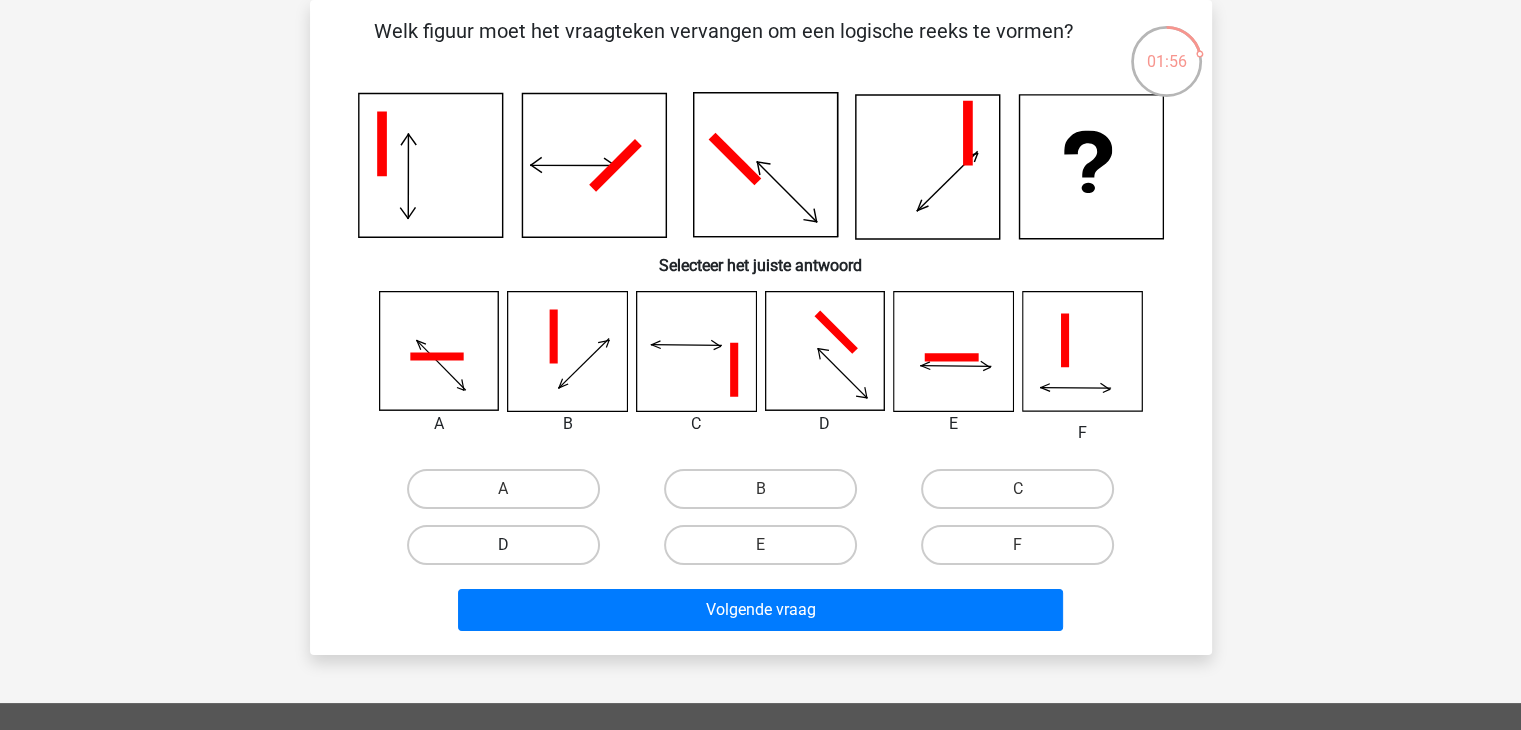 click on "D" at bounding box center [503, 545] 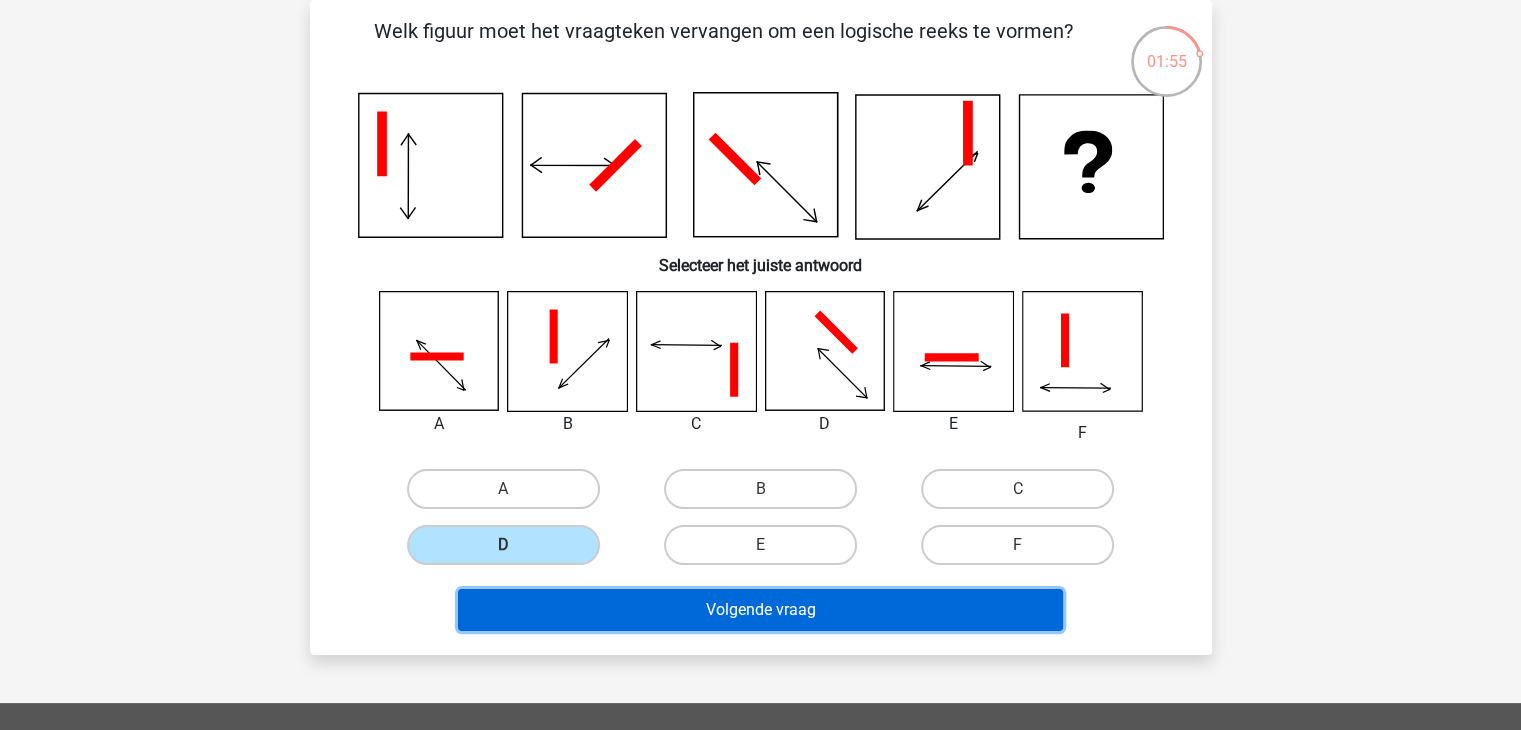 click on "Volgende vraag" at bounding box center (760, 610) 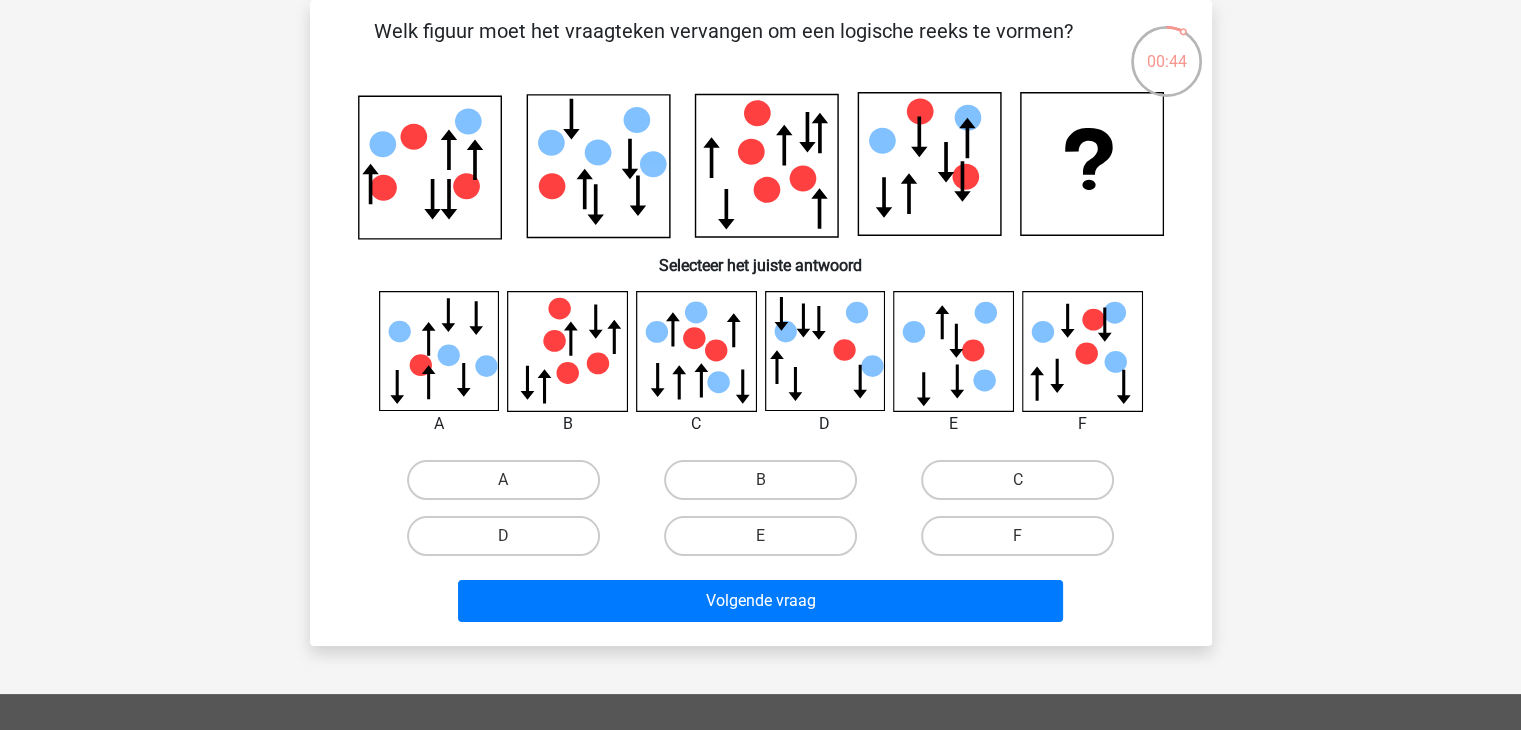 click 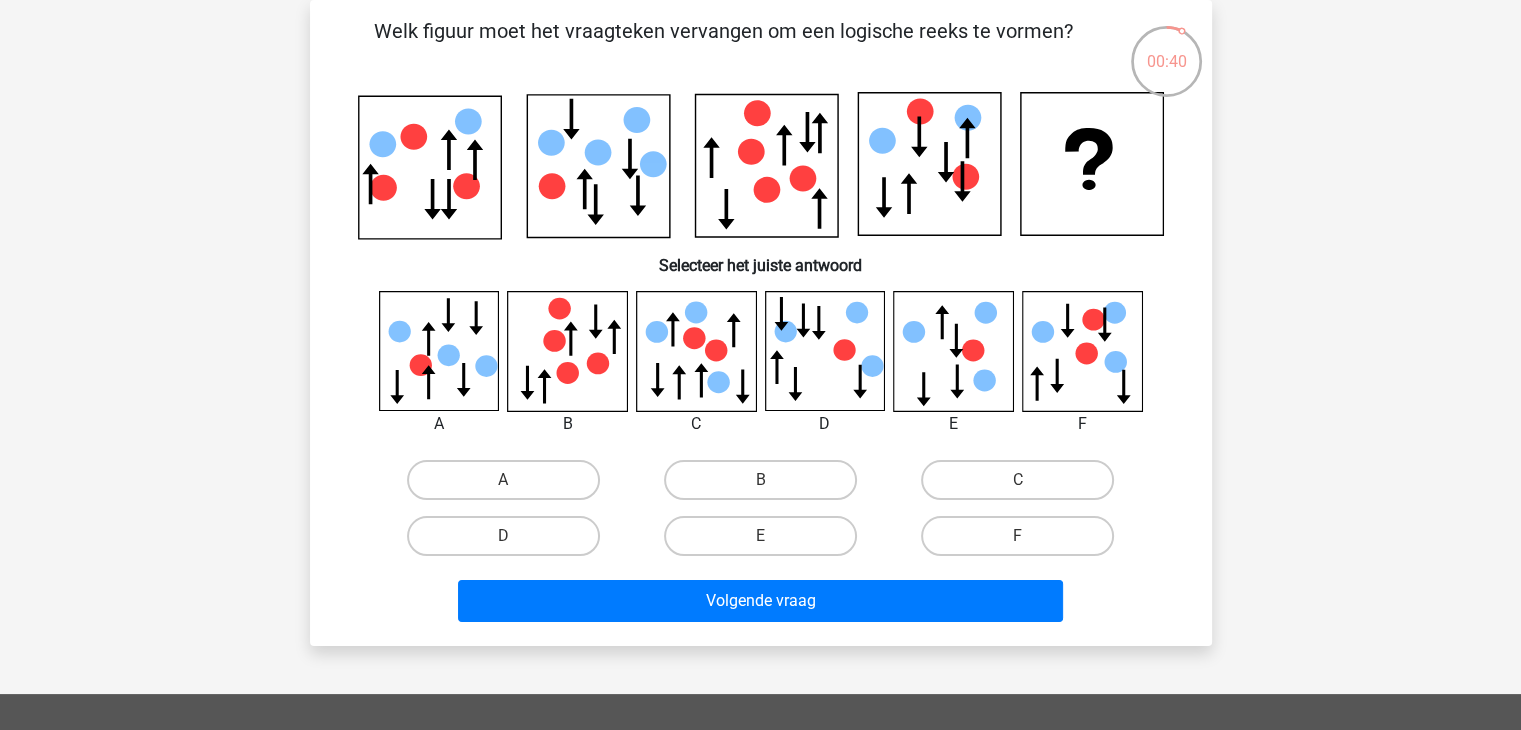 click 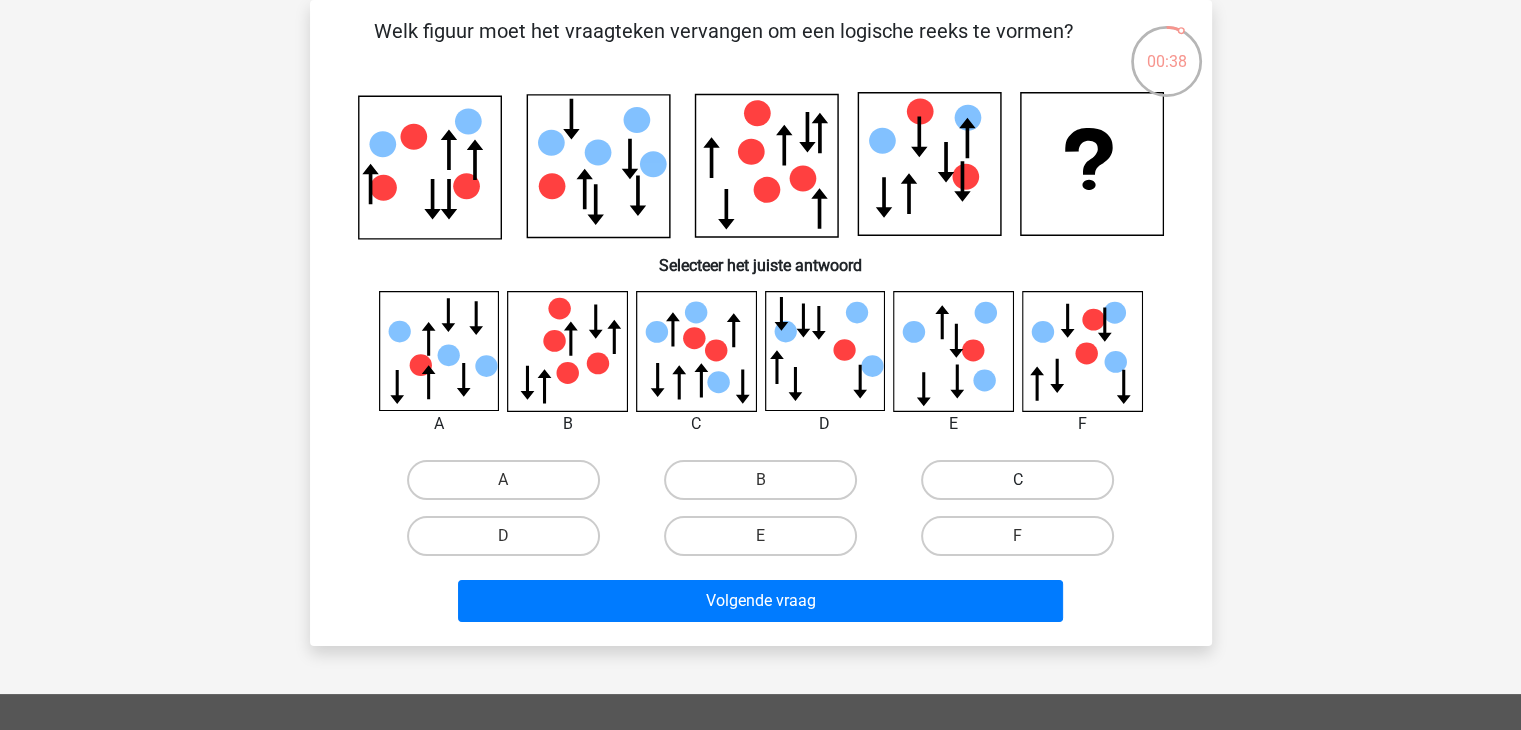click on "C" at bounding box center (1017, 480) 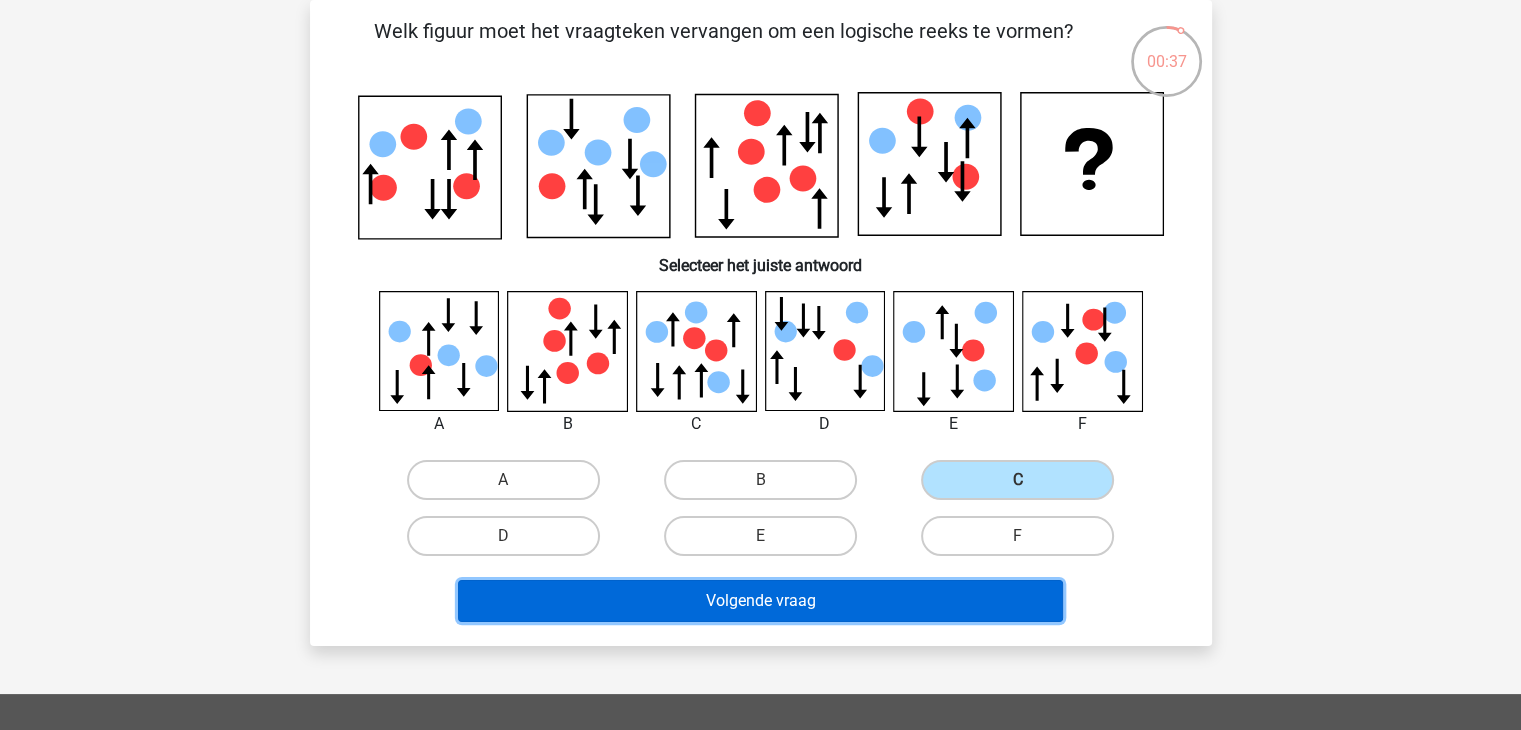 click on "Volgende vraag" at bounding box center (760, 601) 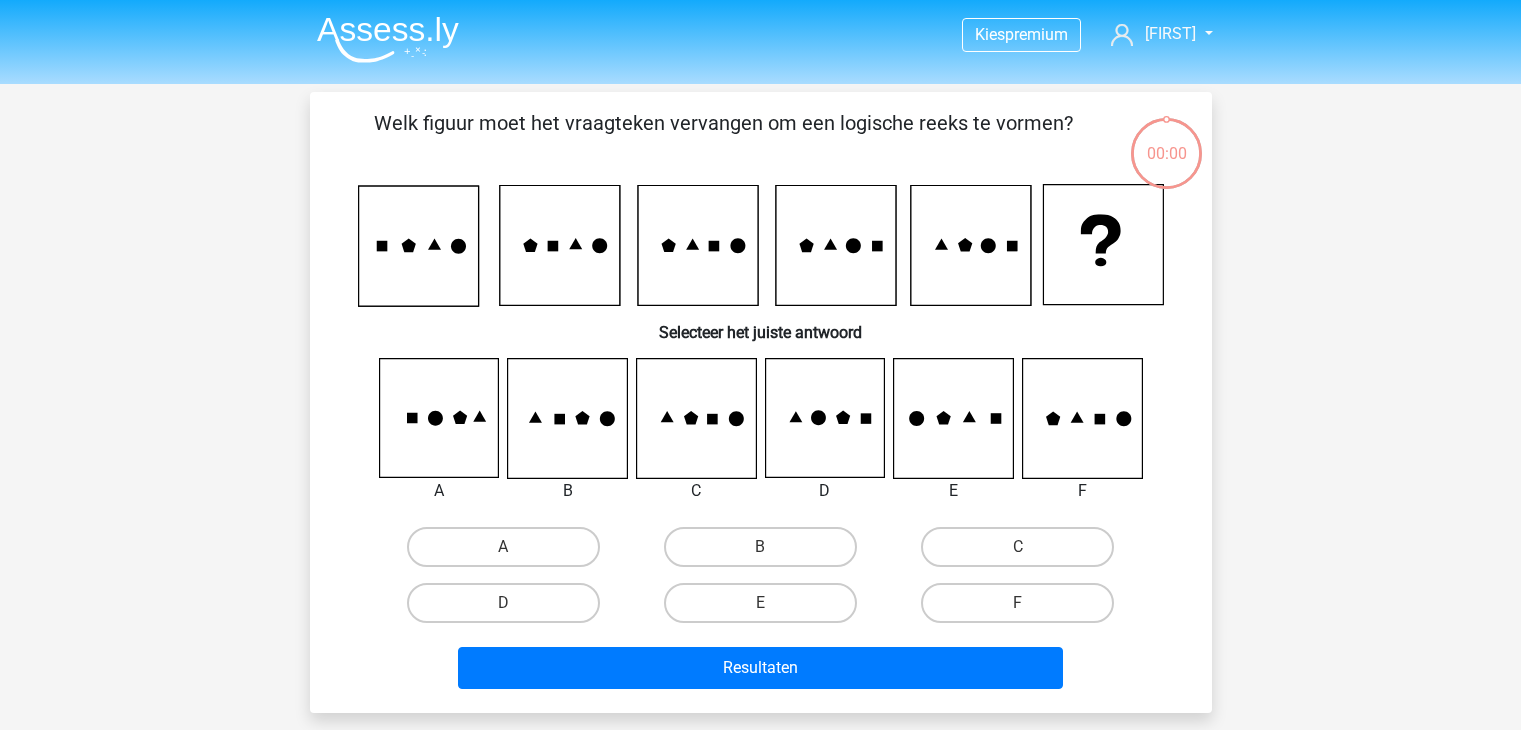 scroll, scrollTop: 92, scrollLeft: 0, axis: vertical 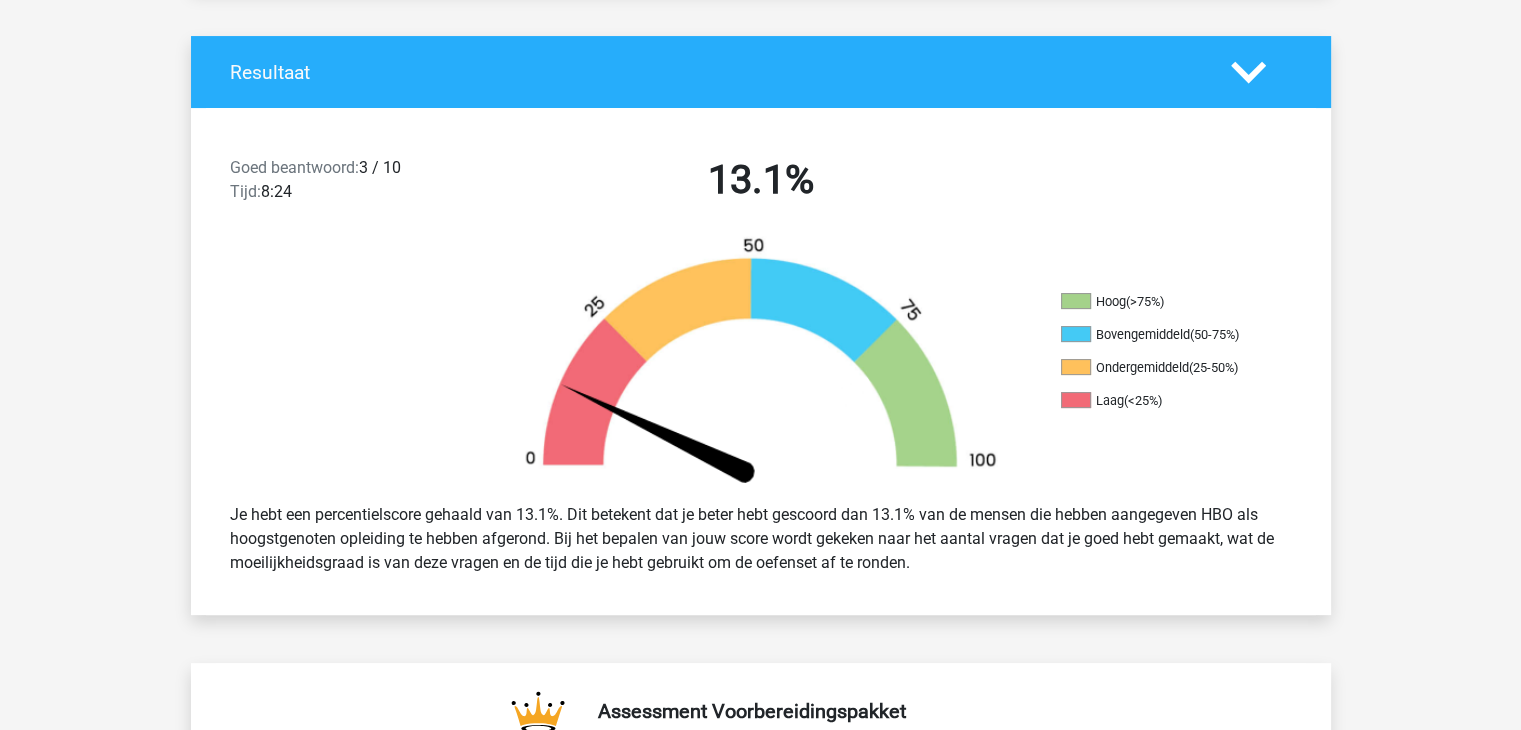 click at bounding box center (761, 361) 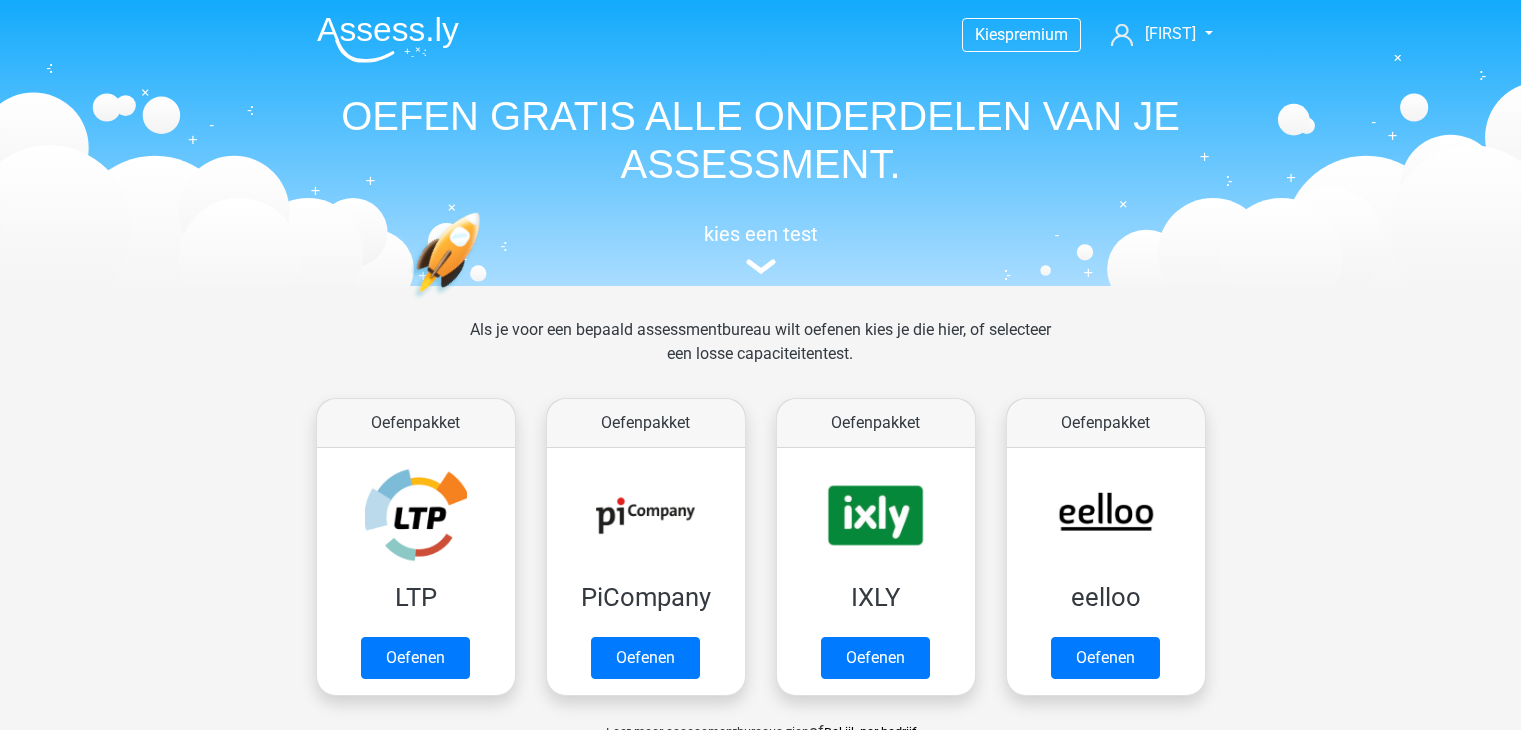 scroll, scrollTop: 900, scrollLeft: 0, axis: vertical 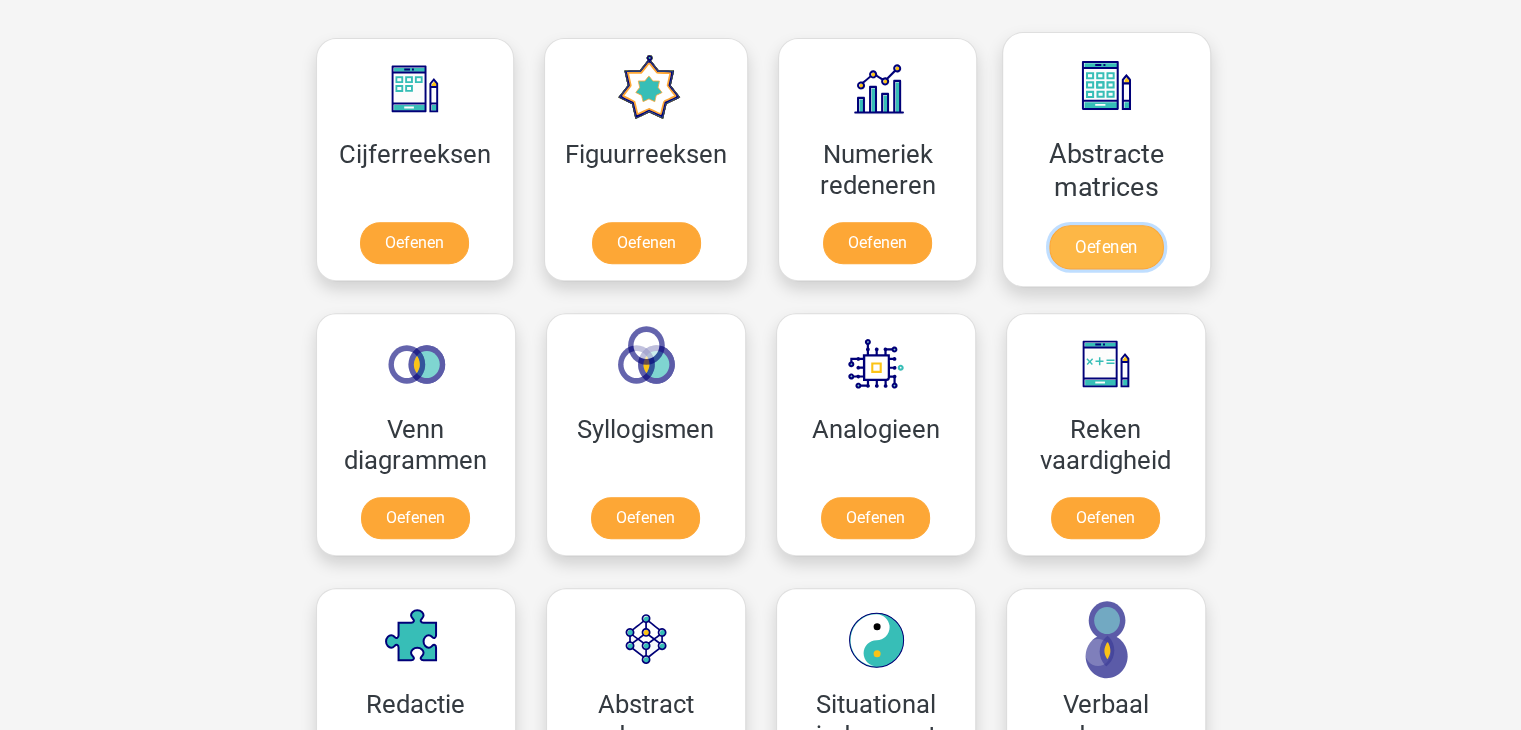 click on "Oefenen" at bounding box center (1106, 247) 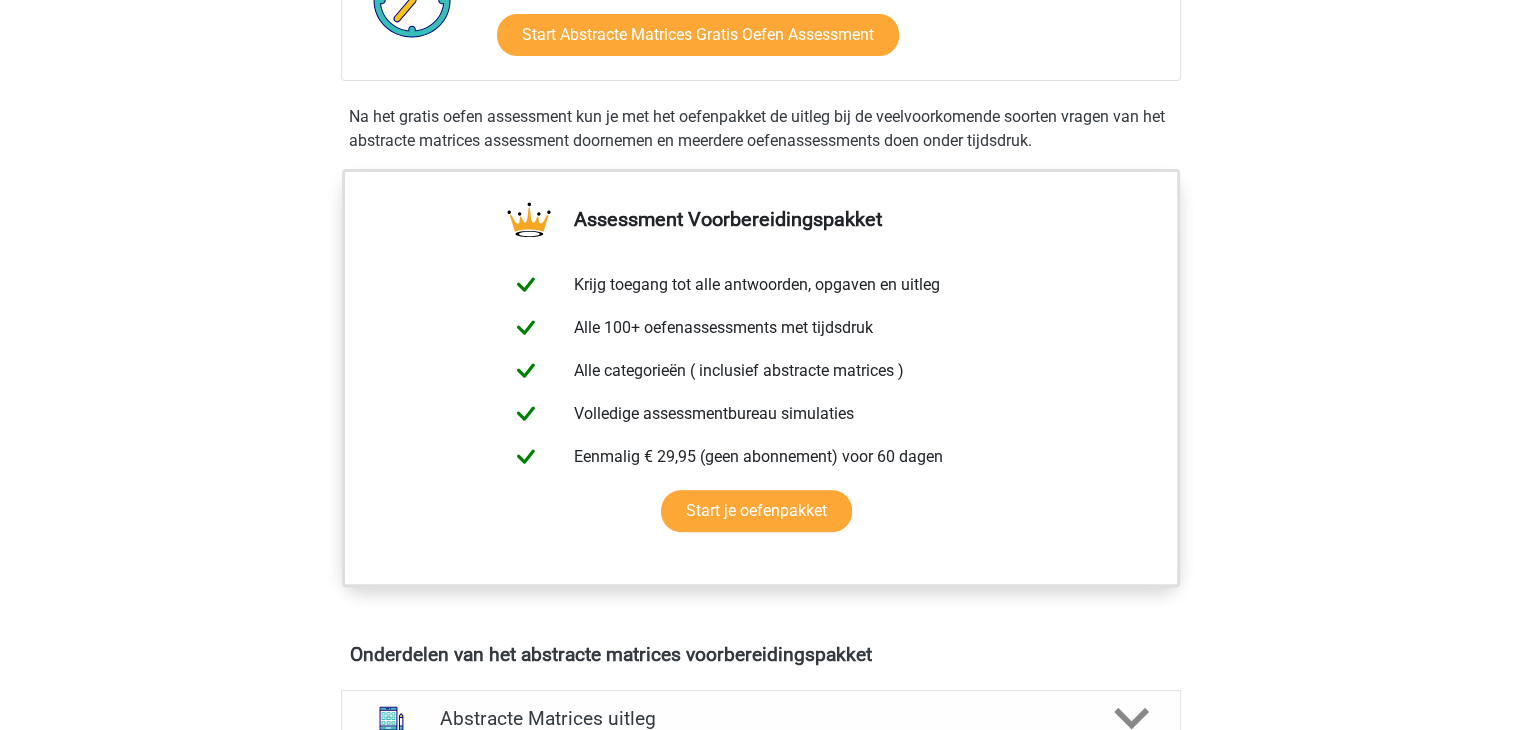 scroll, scrollTop: 600, scrollLeft: 0, axis: vertical 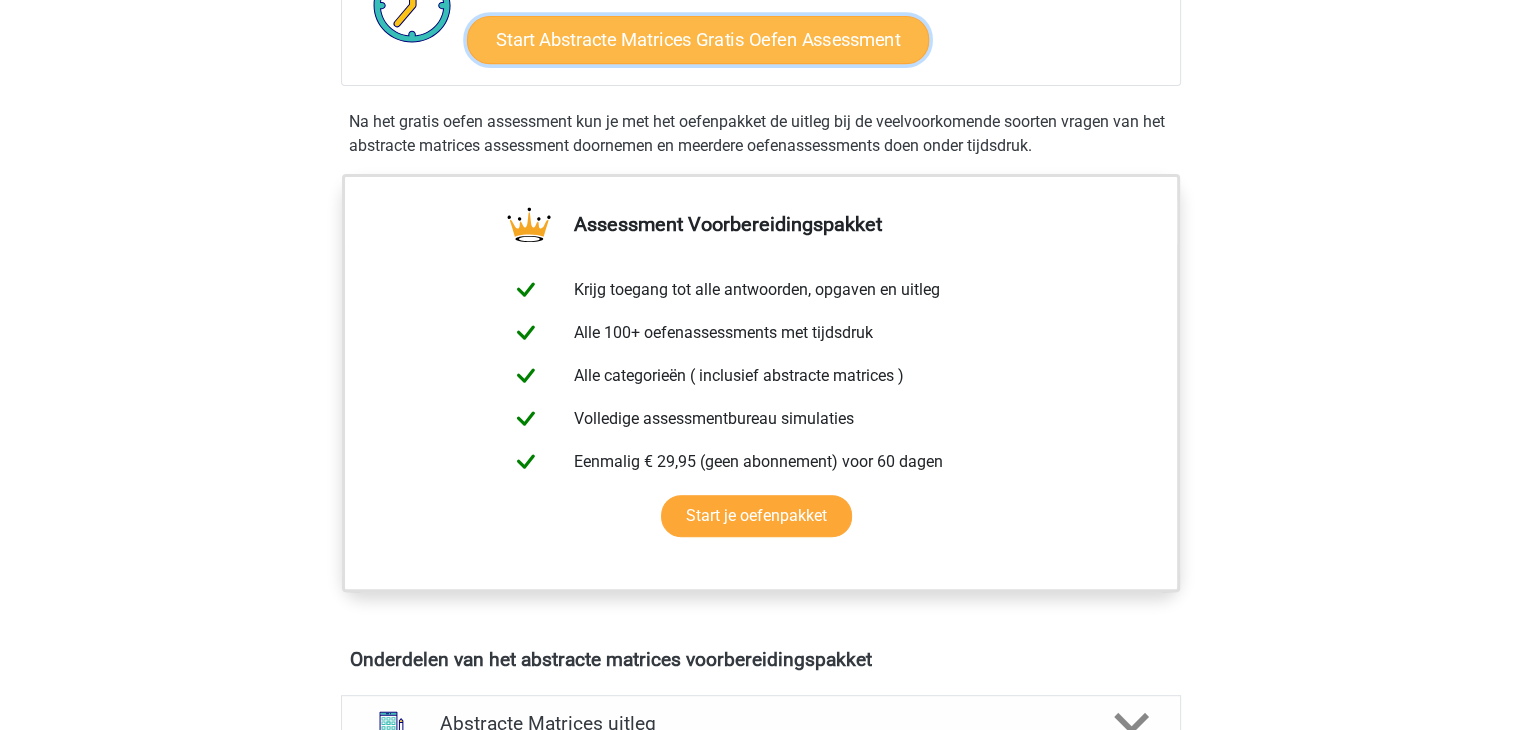 click on "Start Abstracte Matrices
Gratis Oefen Assessment" at bounding box center [698, 39] 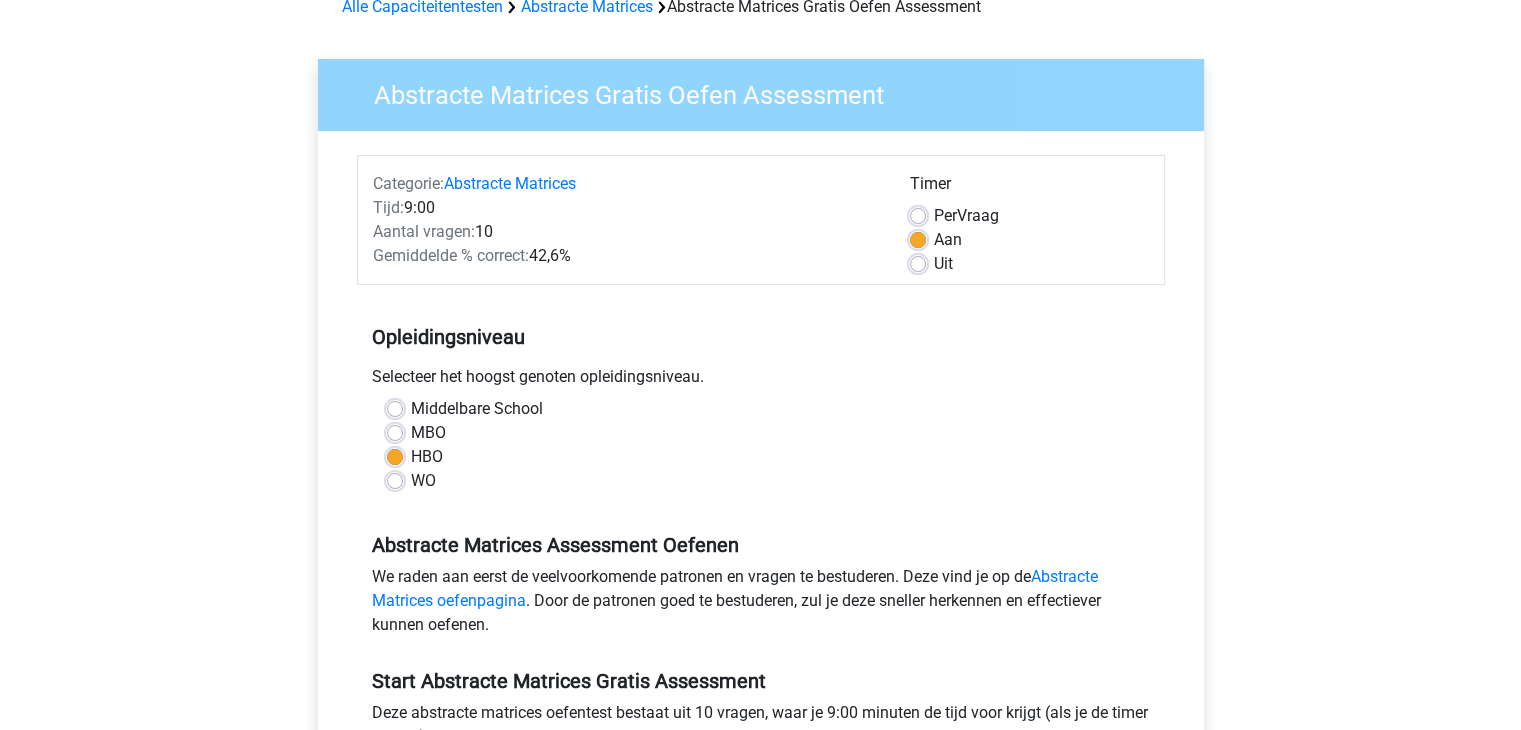 scroll, scrollTop: 300, scrollLeft: 0, axis: vertical 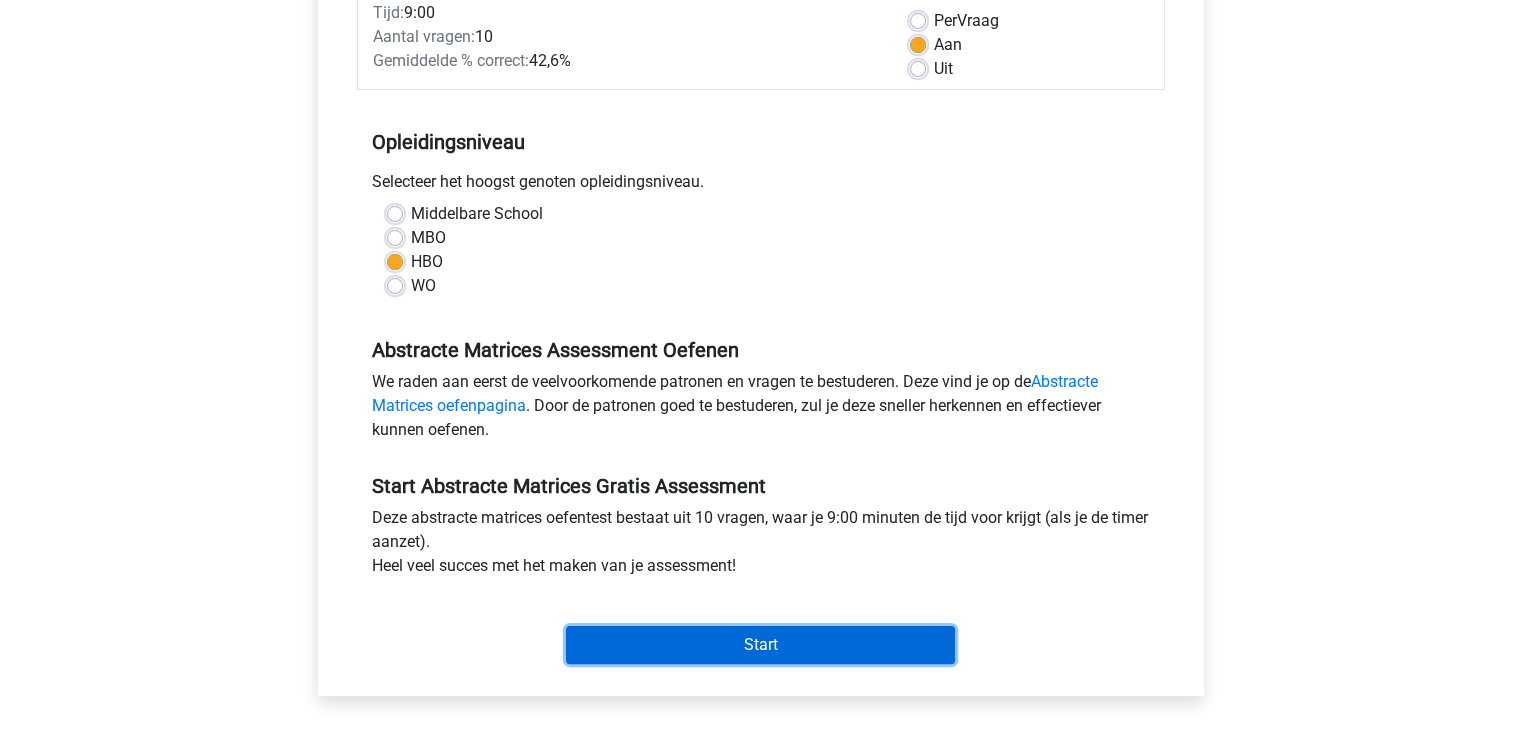 click on "Start" at bounding box center [760, 645] 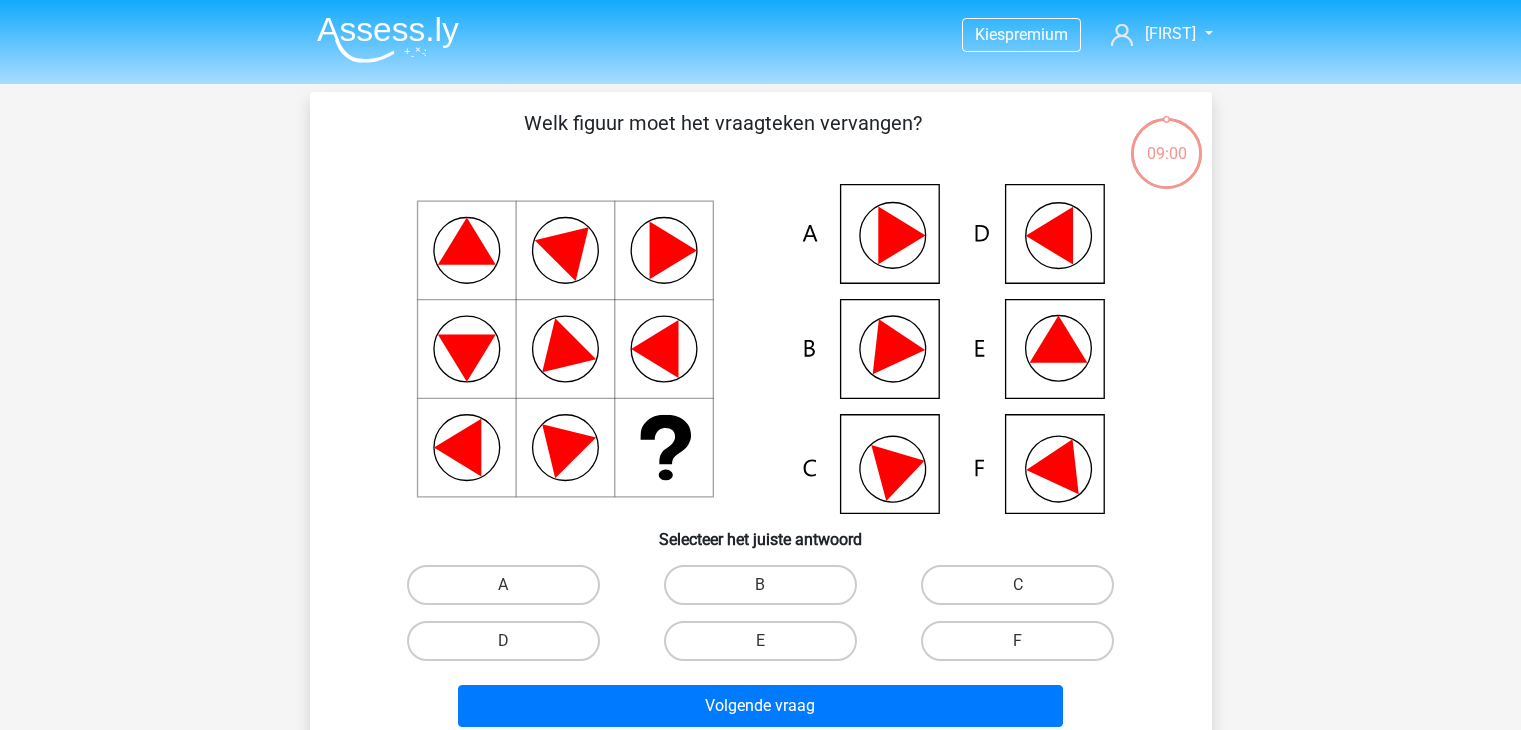 scroll, scrollTop: 0, scrollLeft: 0, axis: both 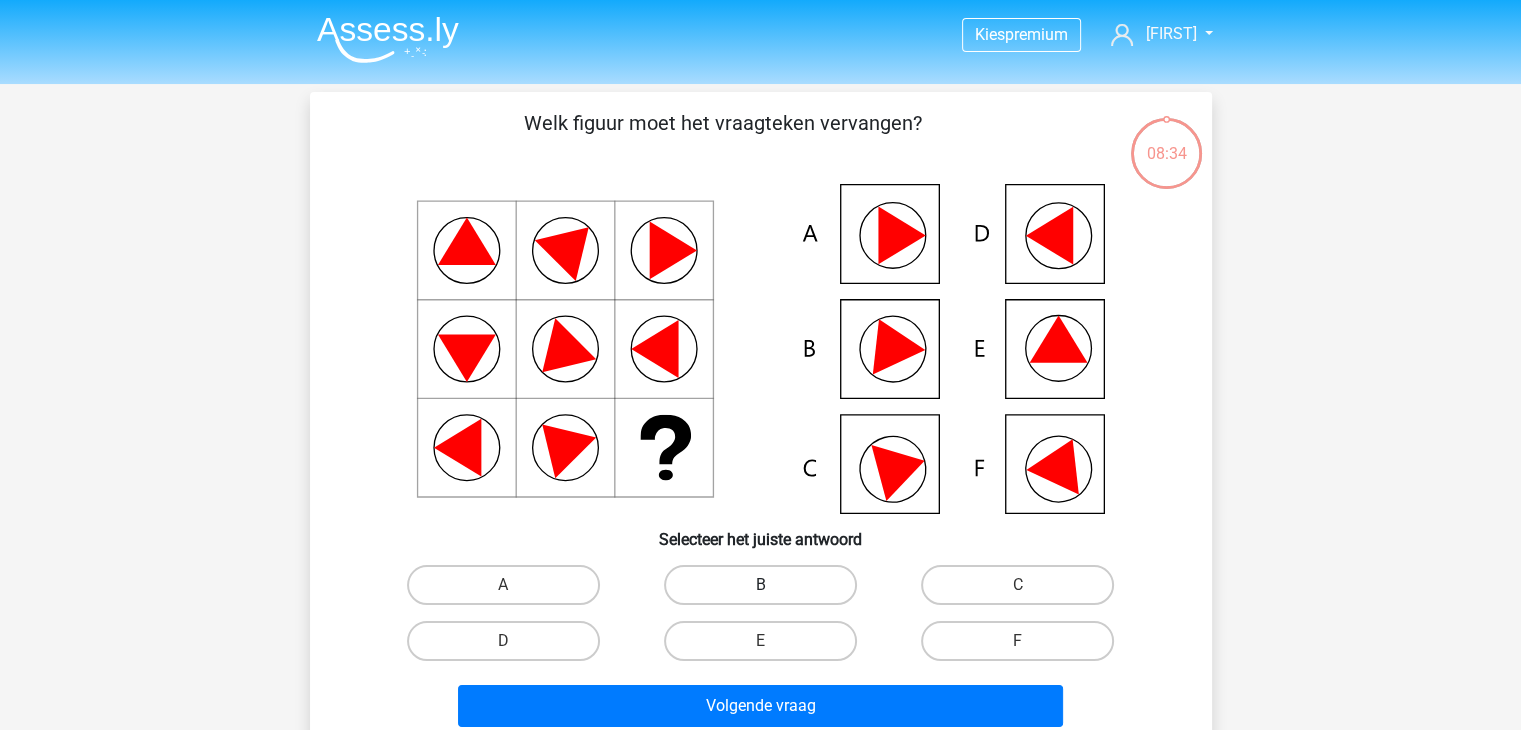 click on "B" at bounding box center [760, 585] 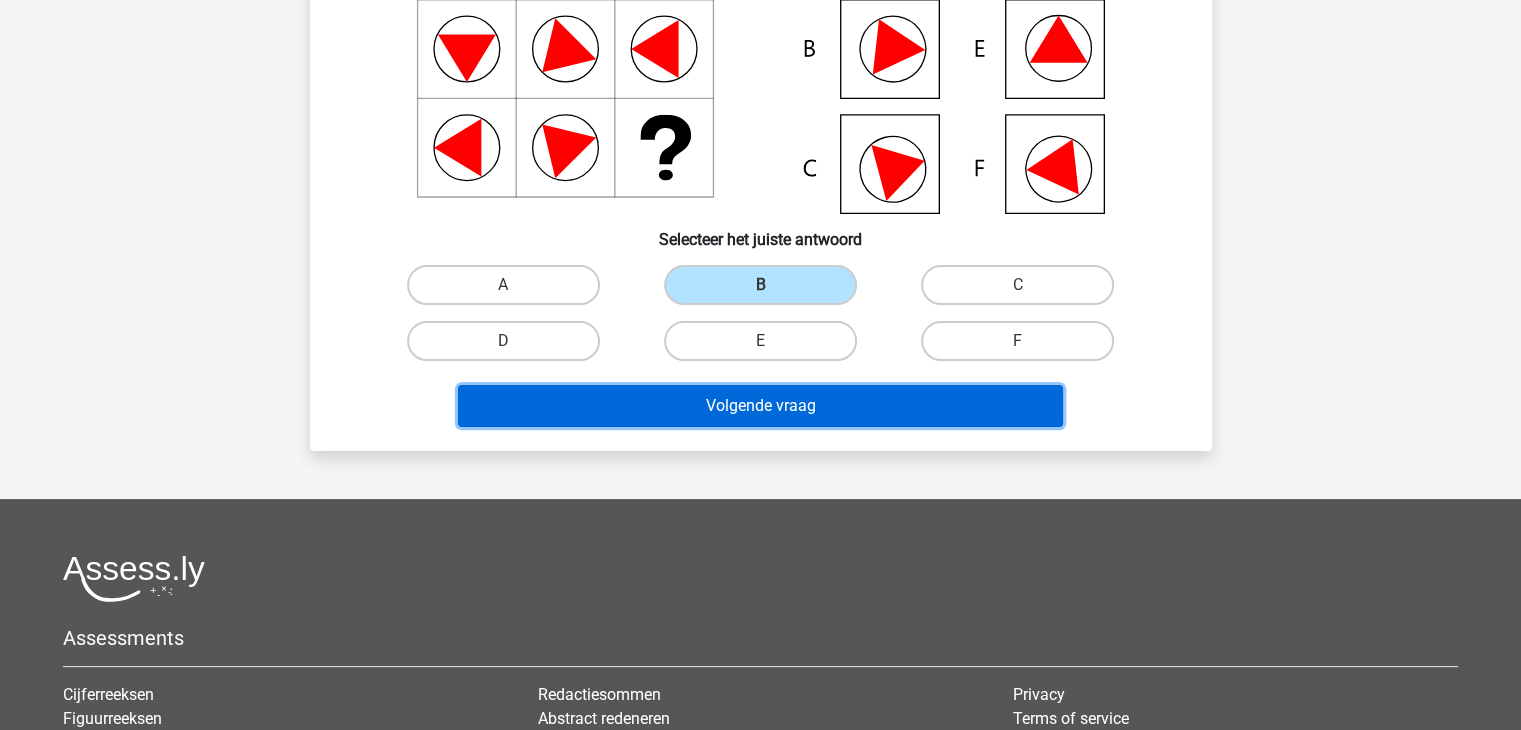 click on "Volgende vraag" at bounding box center [760, 406] 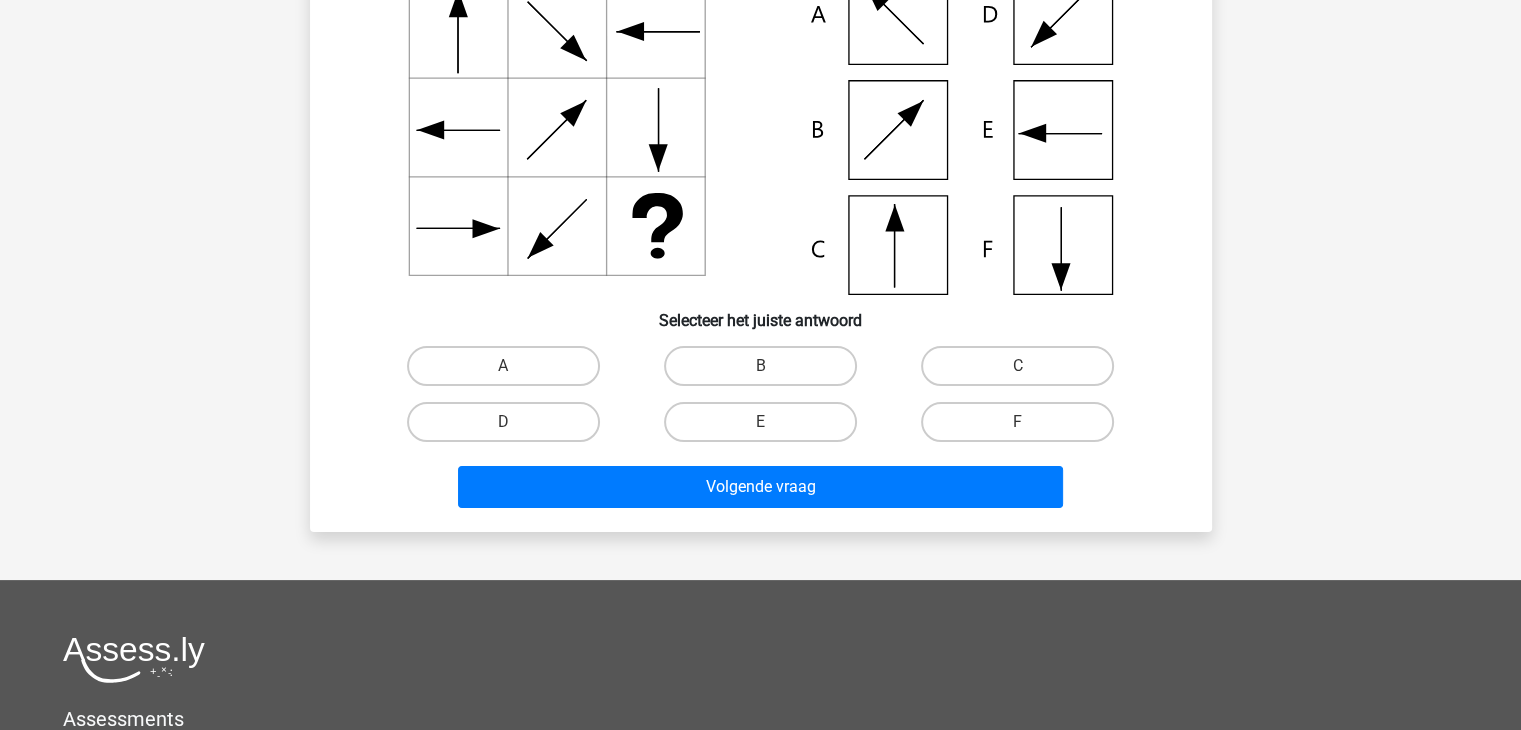 scroll, scrollTop: 92, scrollLeft: 0, axis: vertical 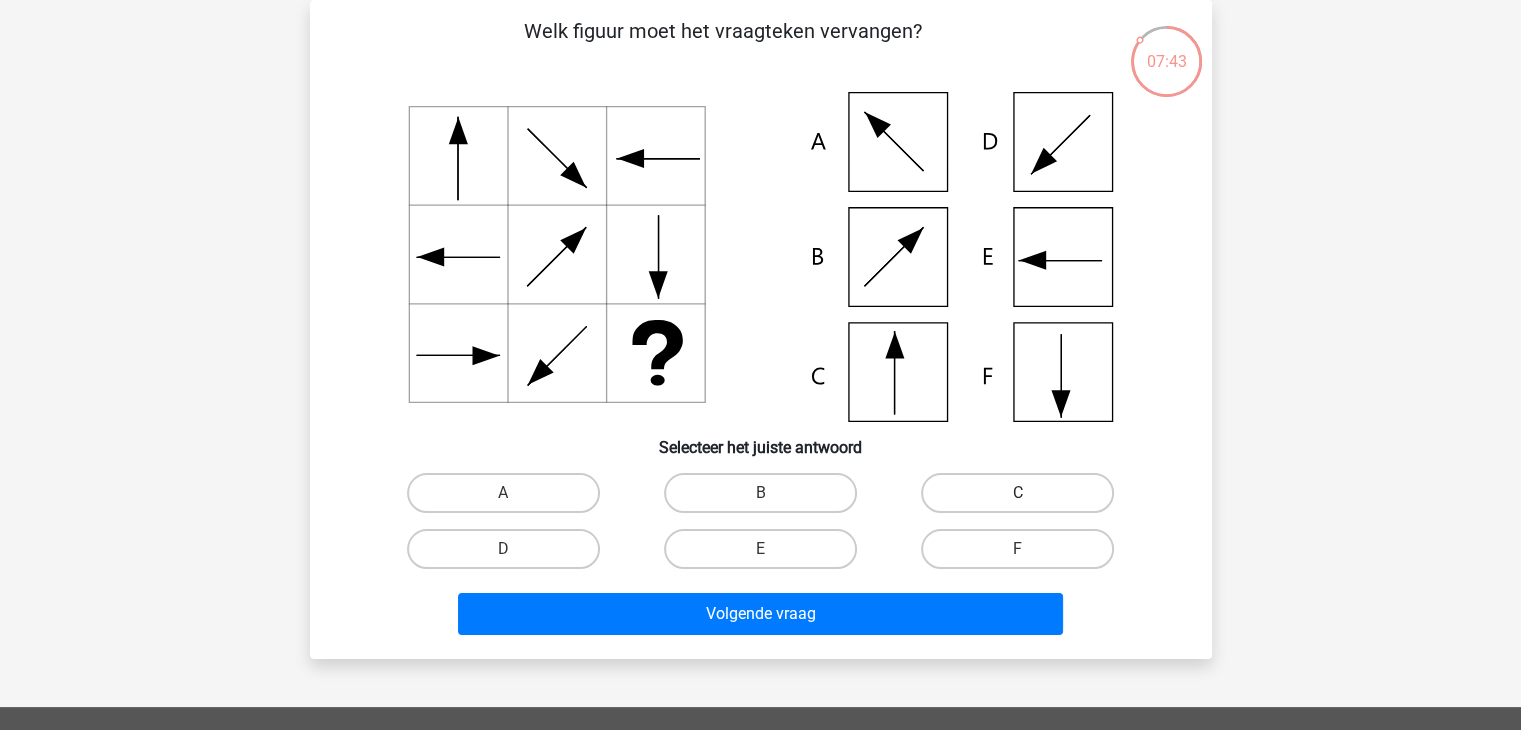click on "C" at bounding box center [1017, 493] 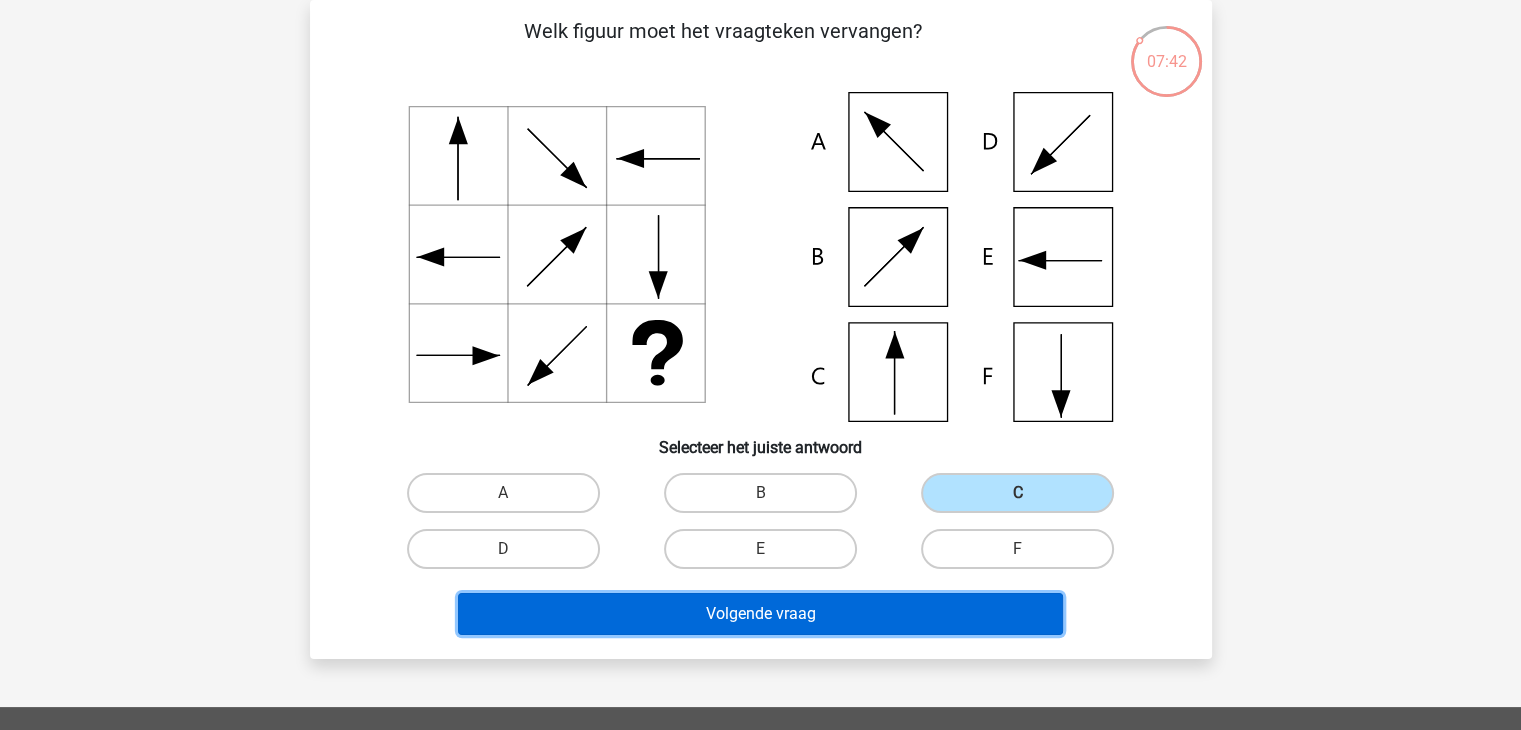 click on "Volgende vraag" at bounding box center [760, 614] 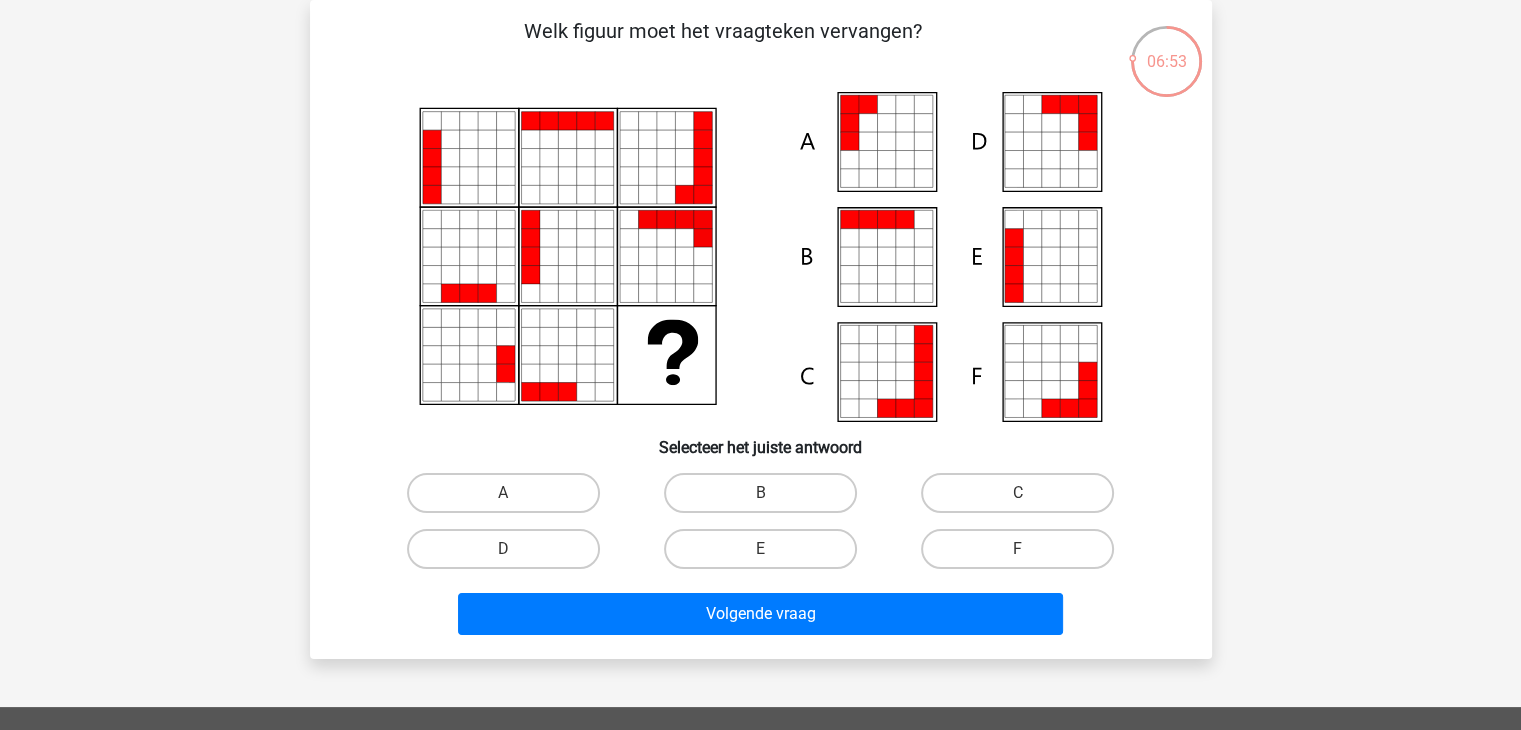 click 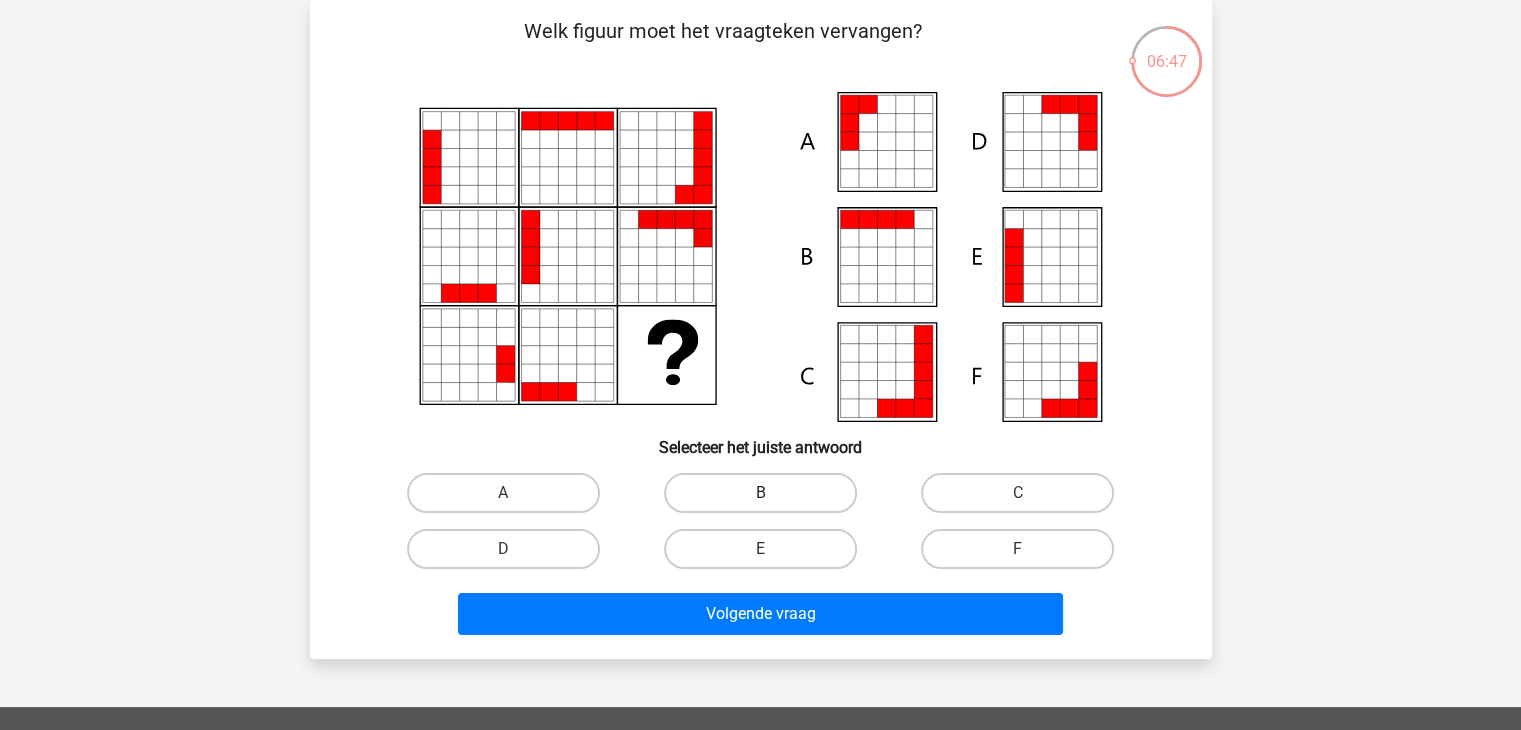 click on "B" at bounding box center [760, 493] 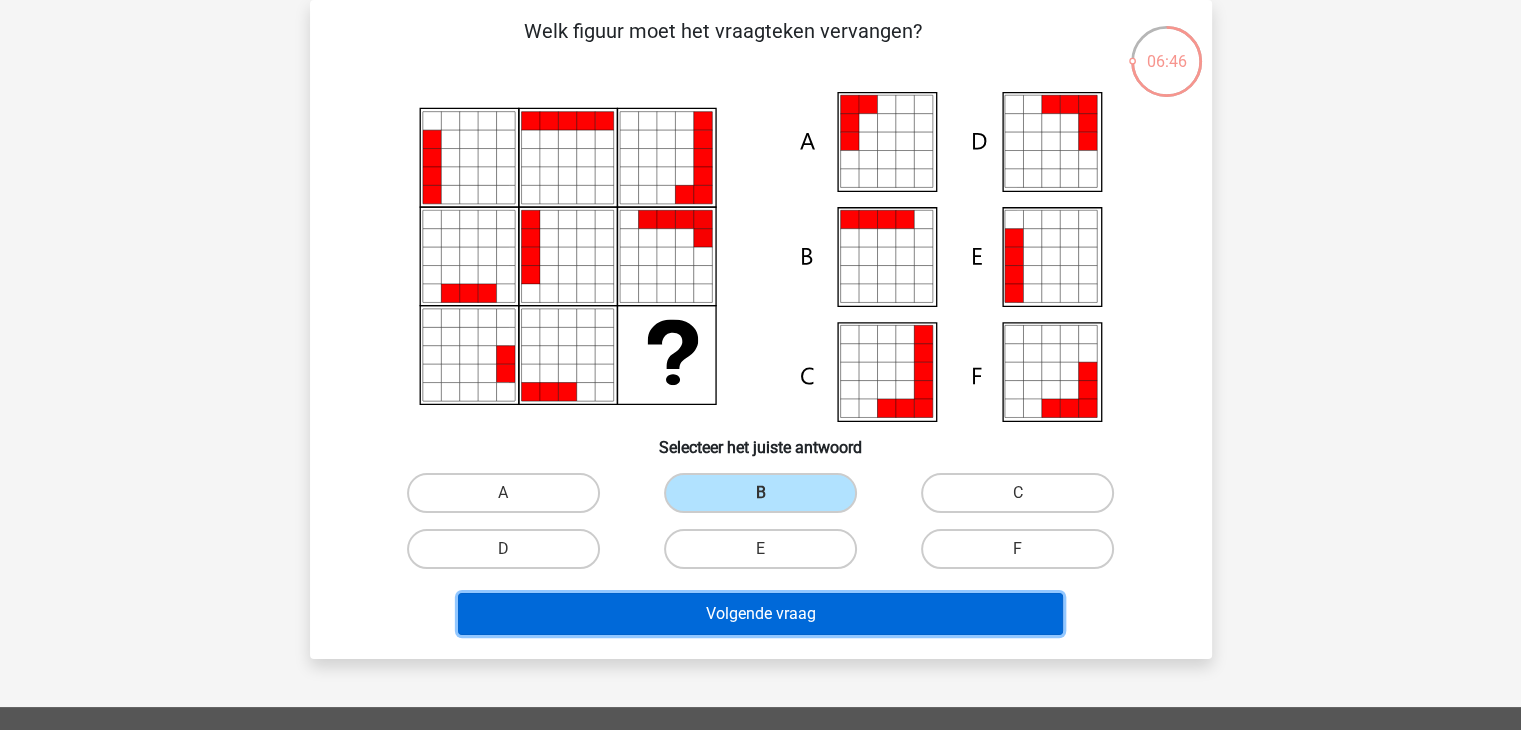 click on "Volgende vraag" at bounding box center [760, 614] 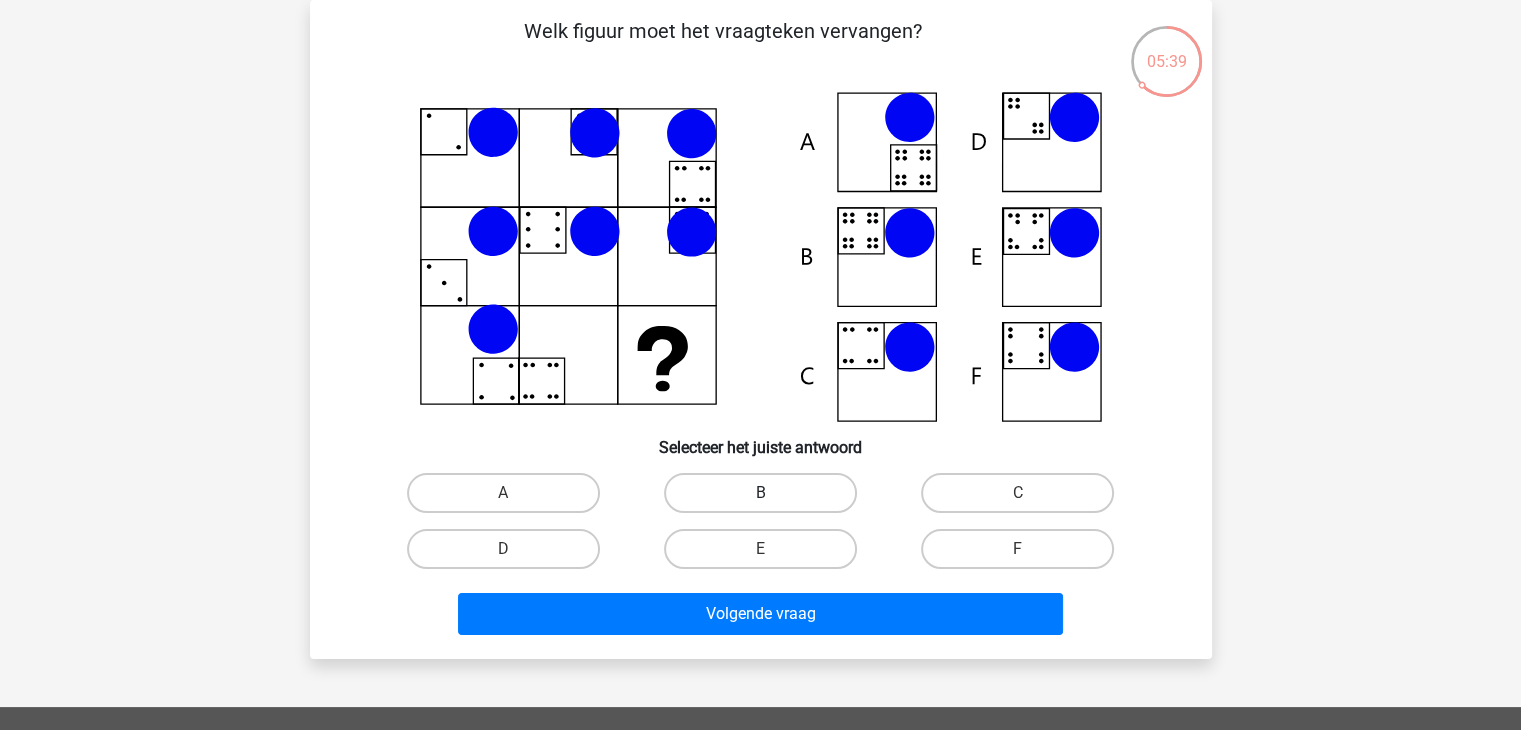 click on "B" at bounding box center (760, 493) 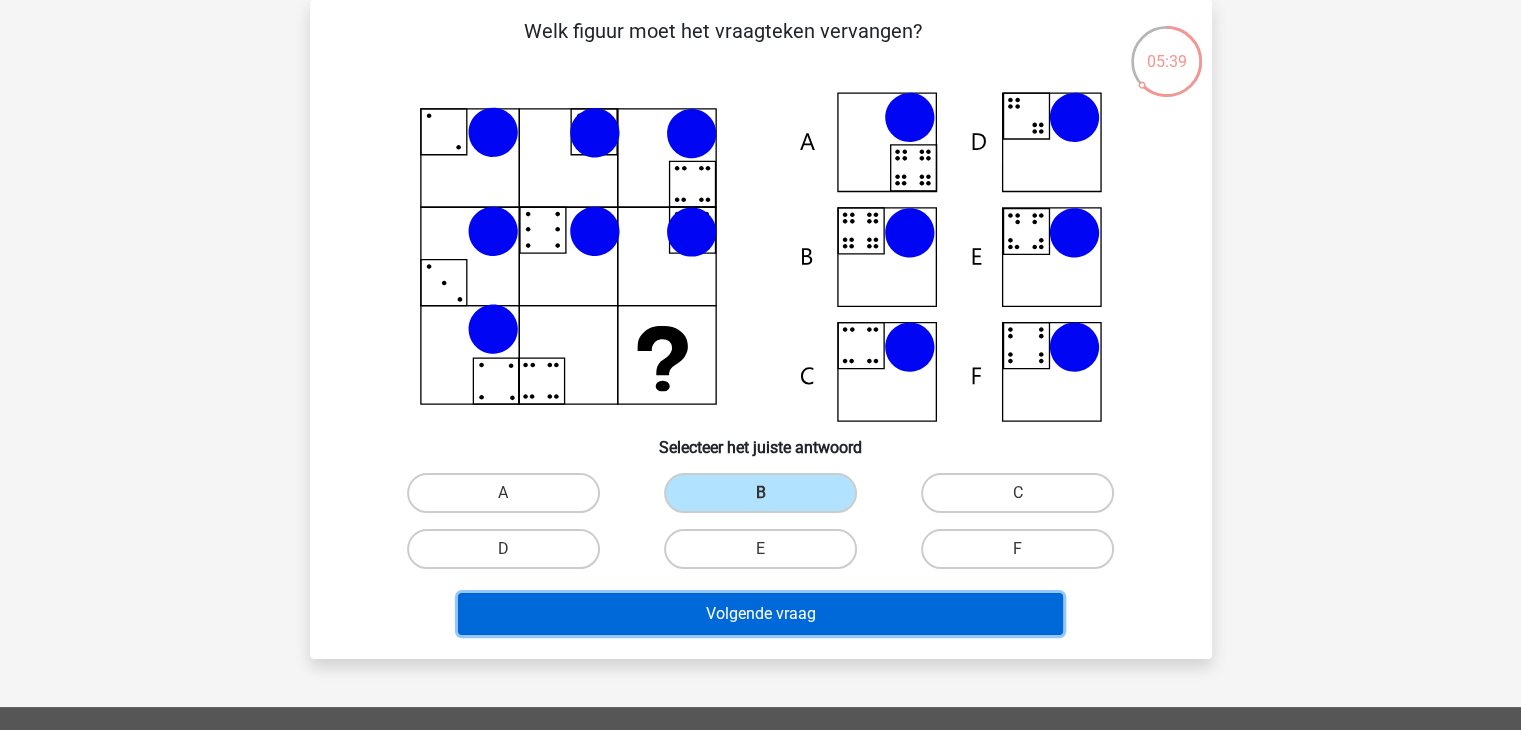 click on "Volgende vraag" at bounding box center [760, 614] 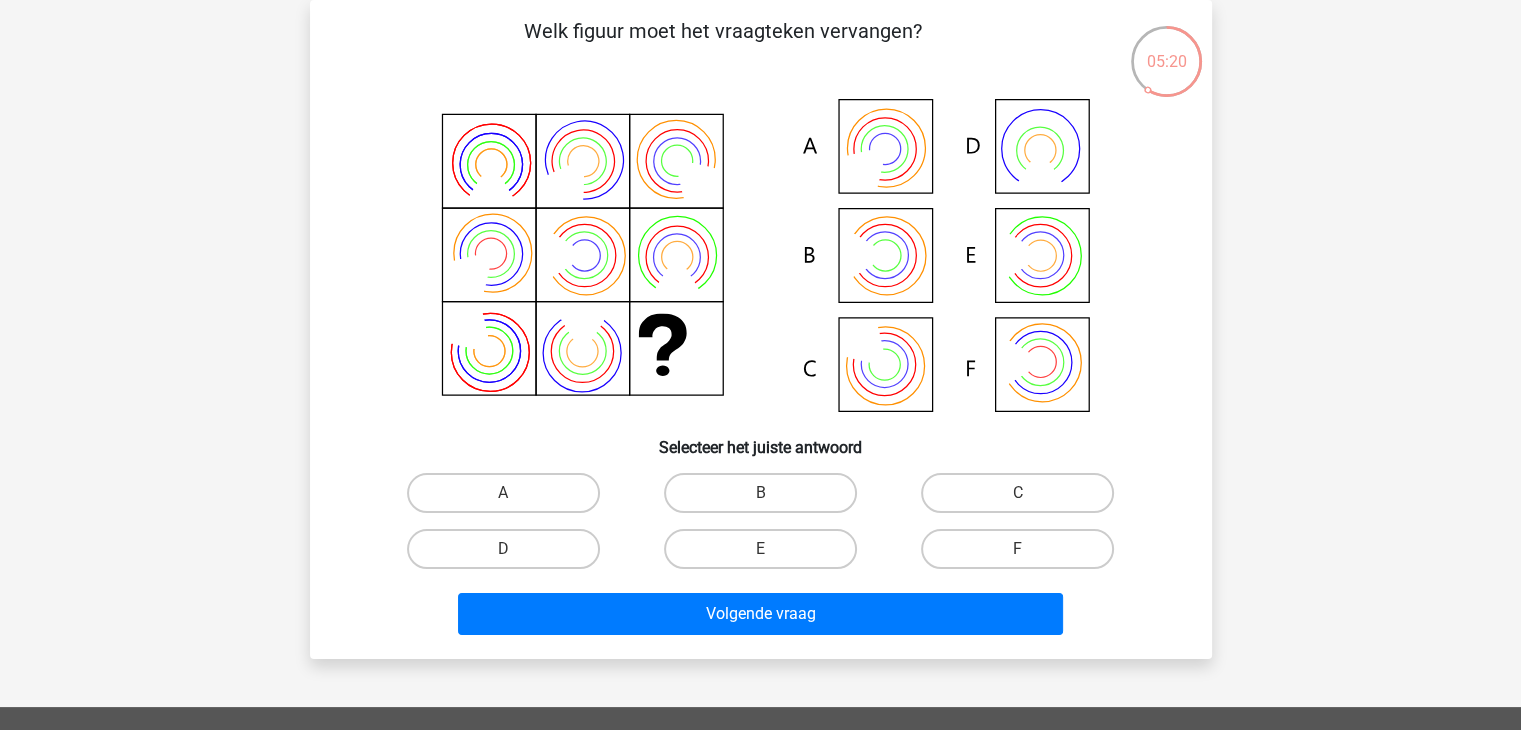click 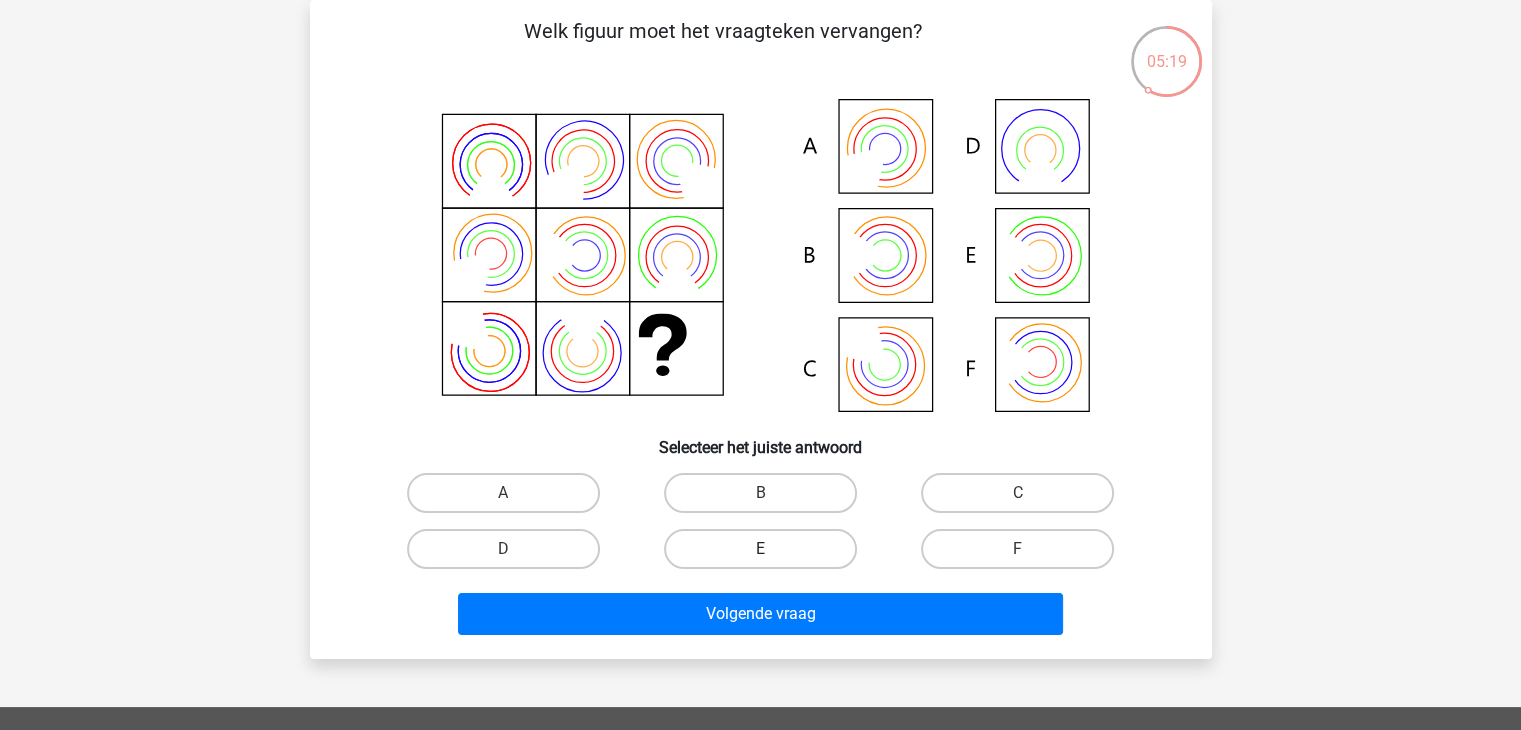 click on "E" at bounding box center (760, 549) 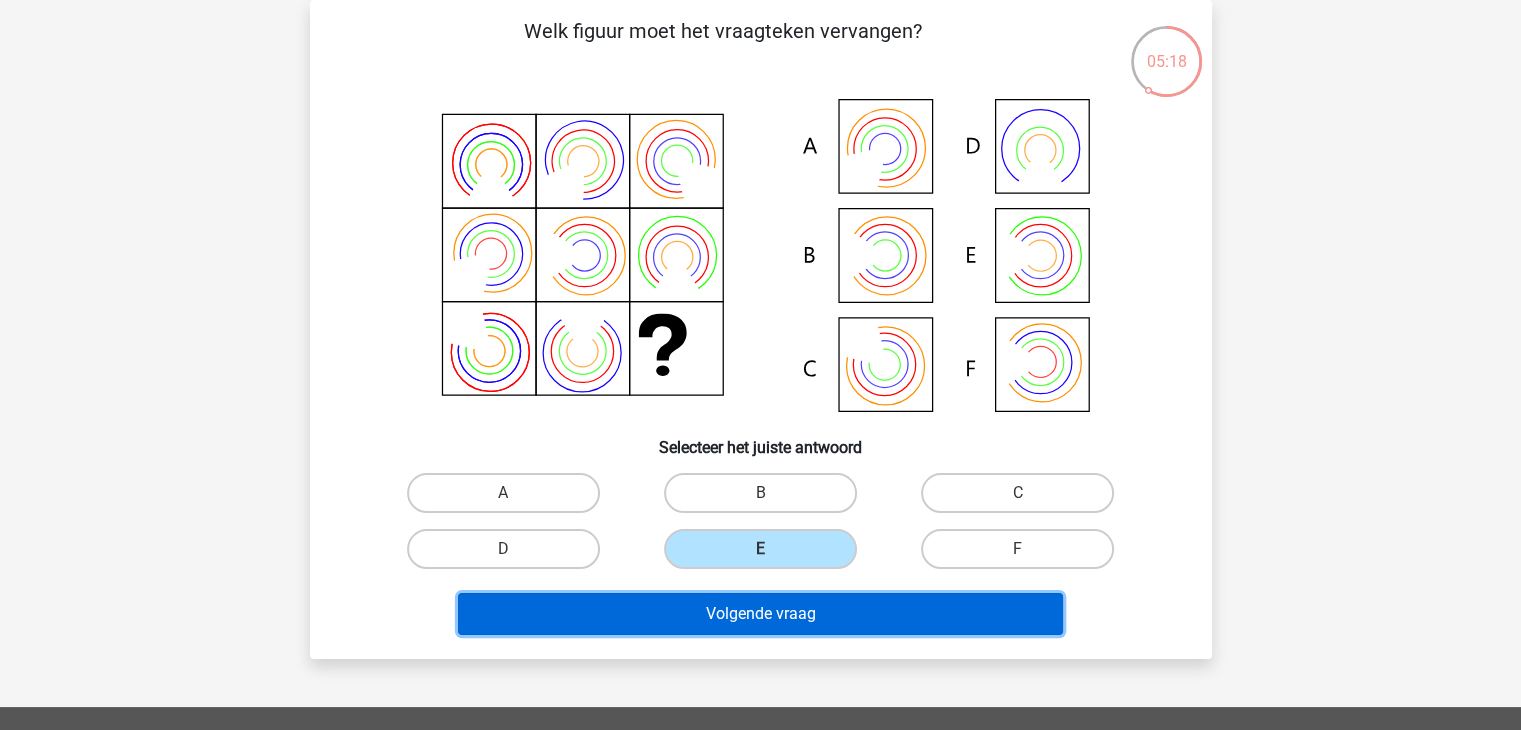 click on "Volgende vraag" at bounding box center (760, 614) 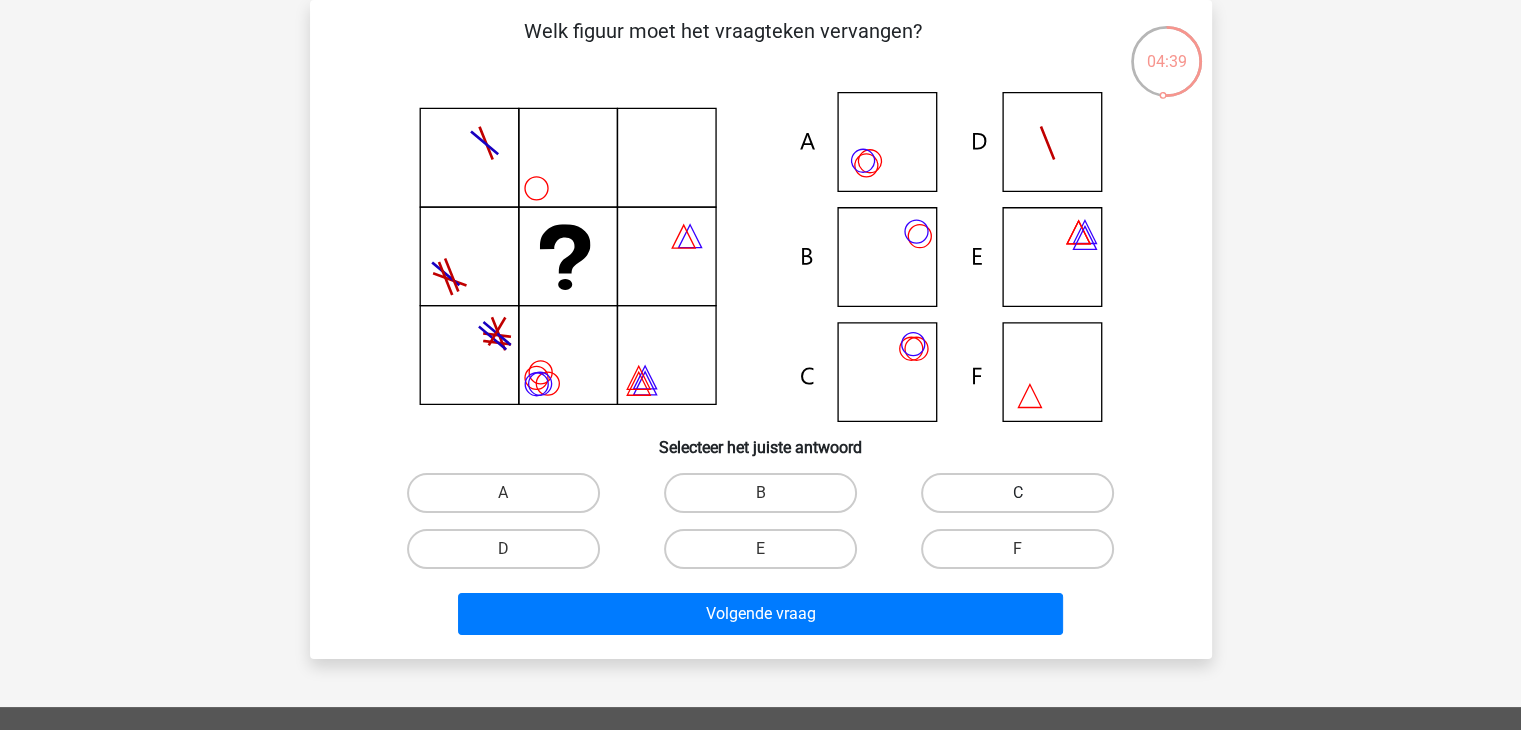 click on "C" at bounding box center [1017, 493] 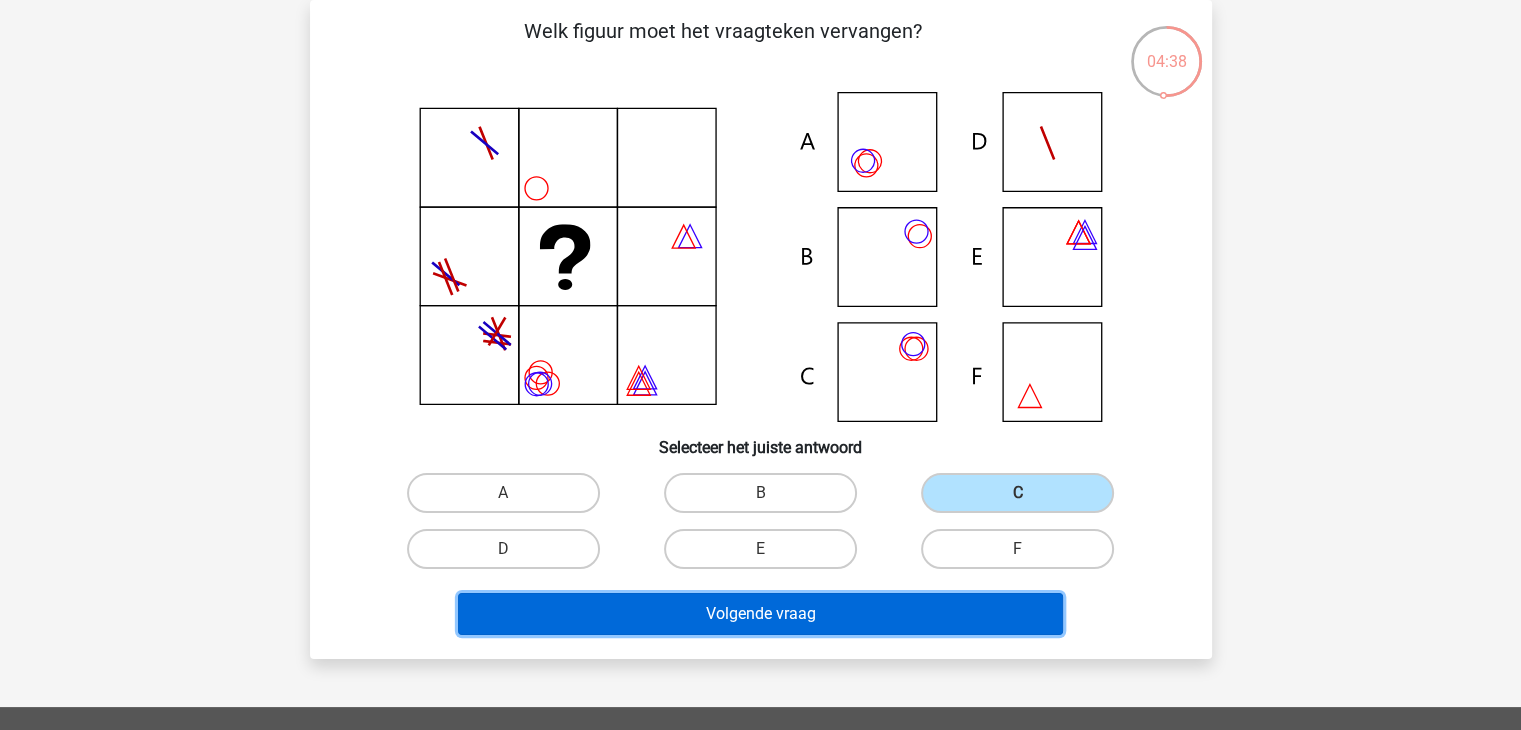 click on "Volgende vraag" at bounding box center (760, 614) 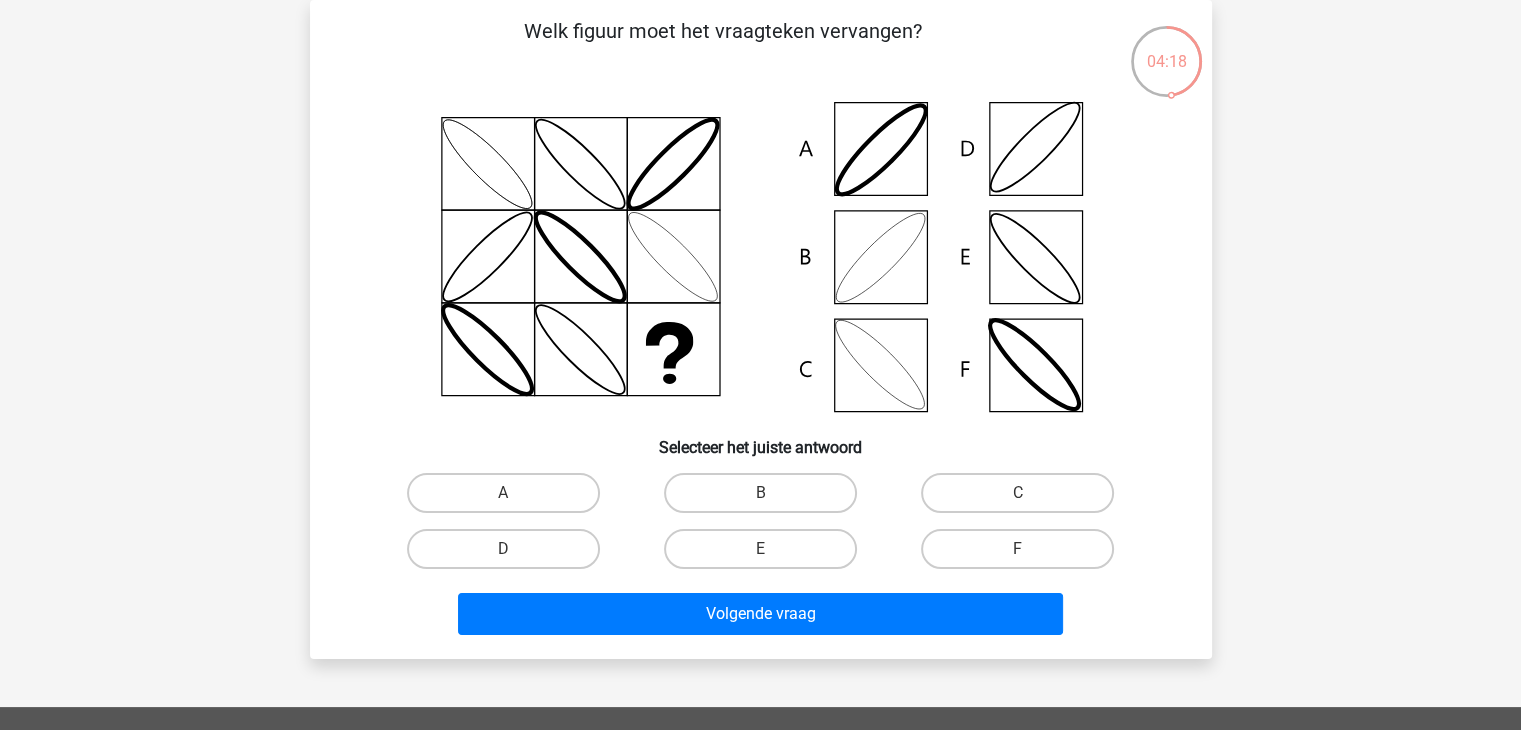 click 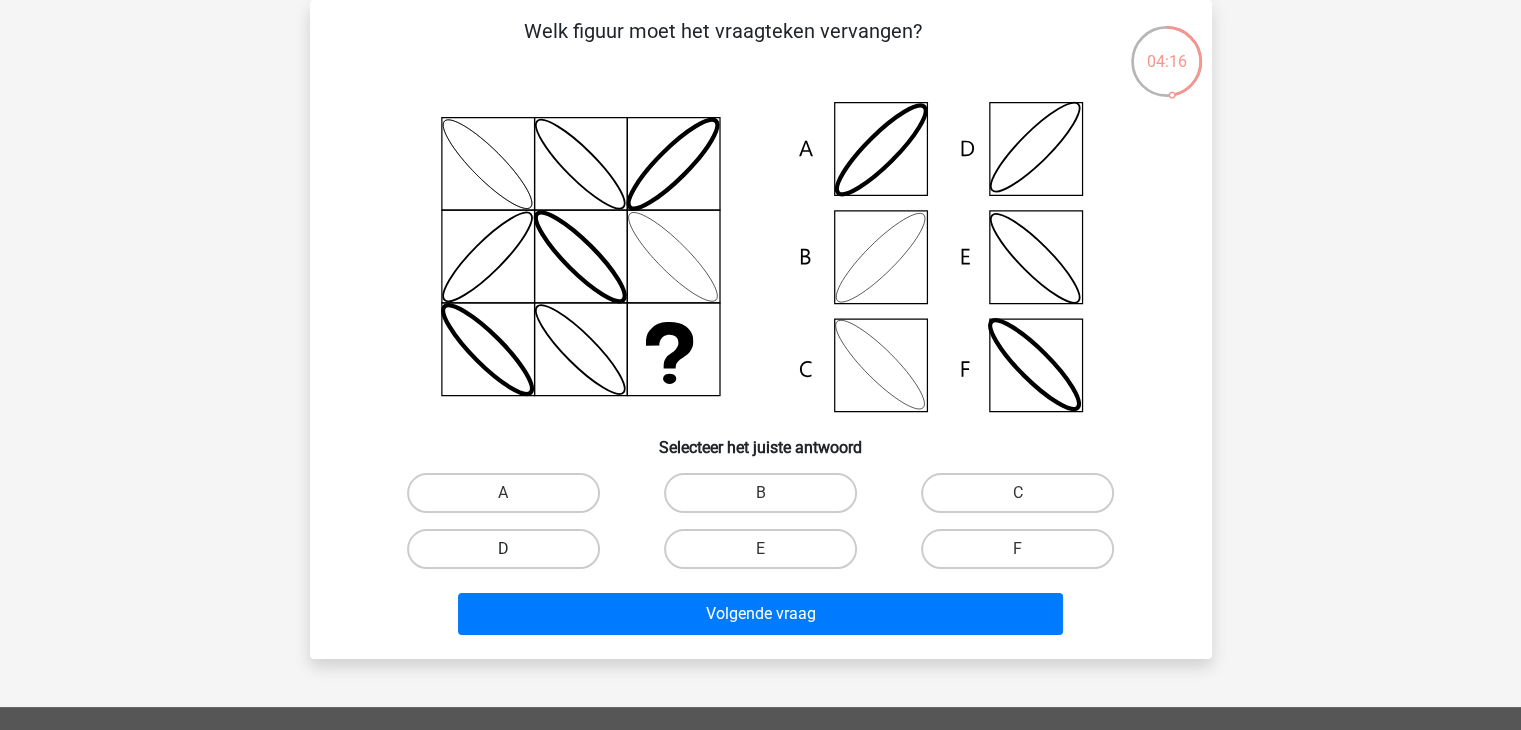 click on "D" at bounding box center (503, 549) 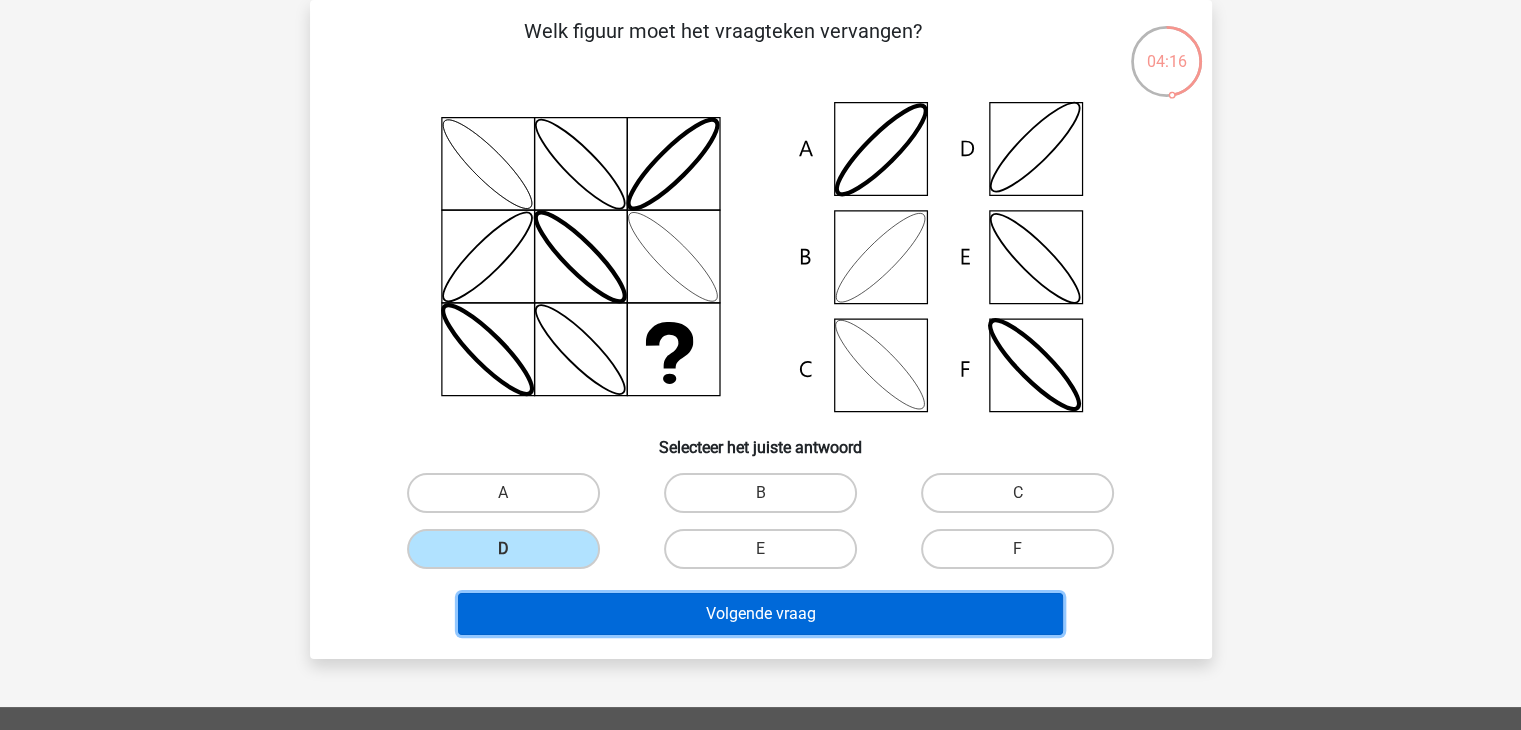 click on "Volgende vraag" at bounding box center [760, 614] 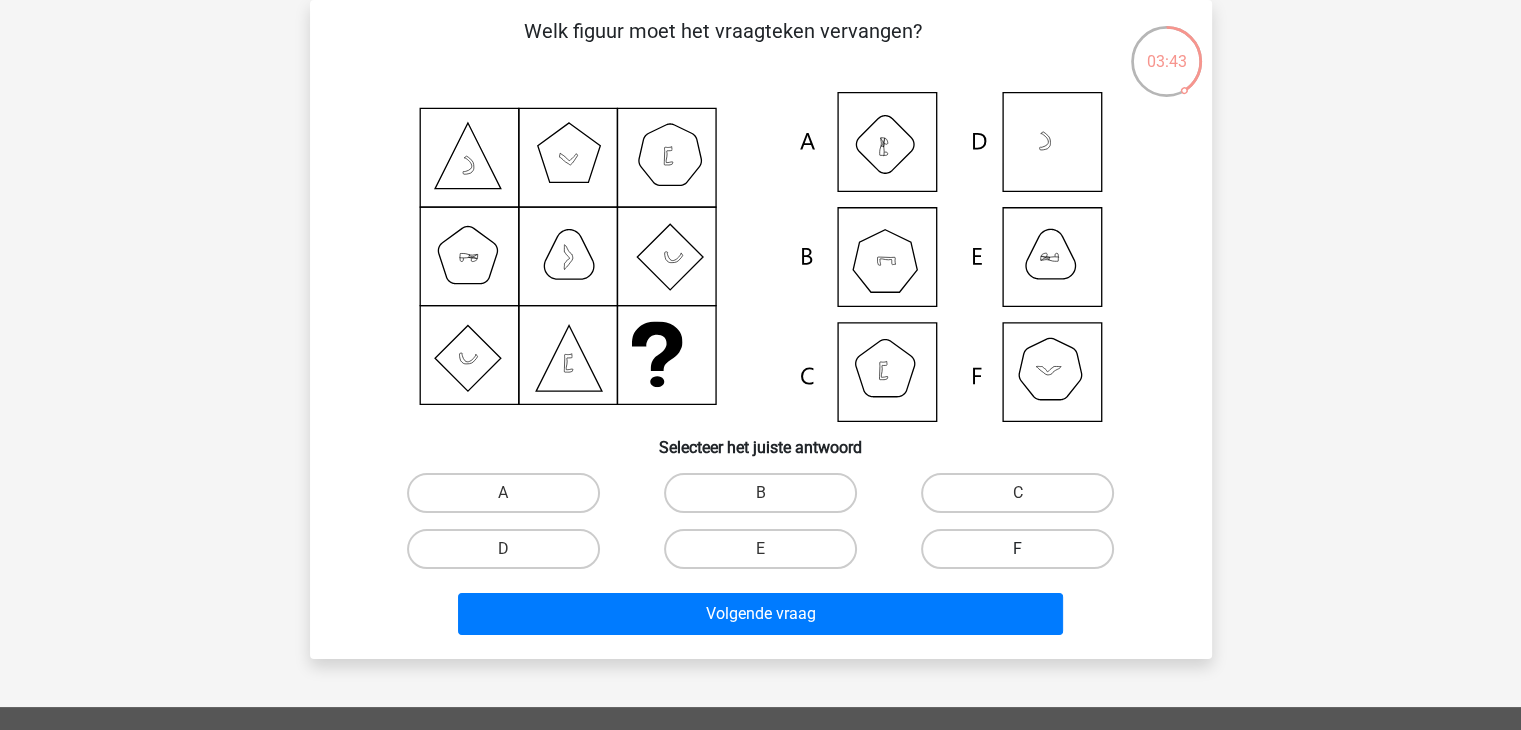 click on "F" at bounding box center (1017, 549) 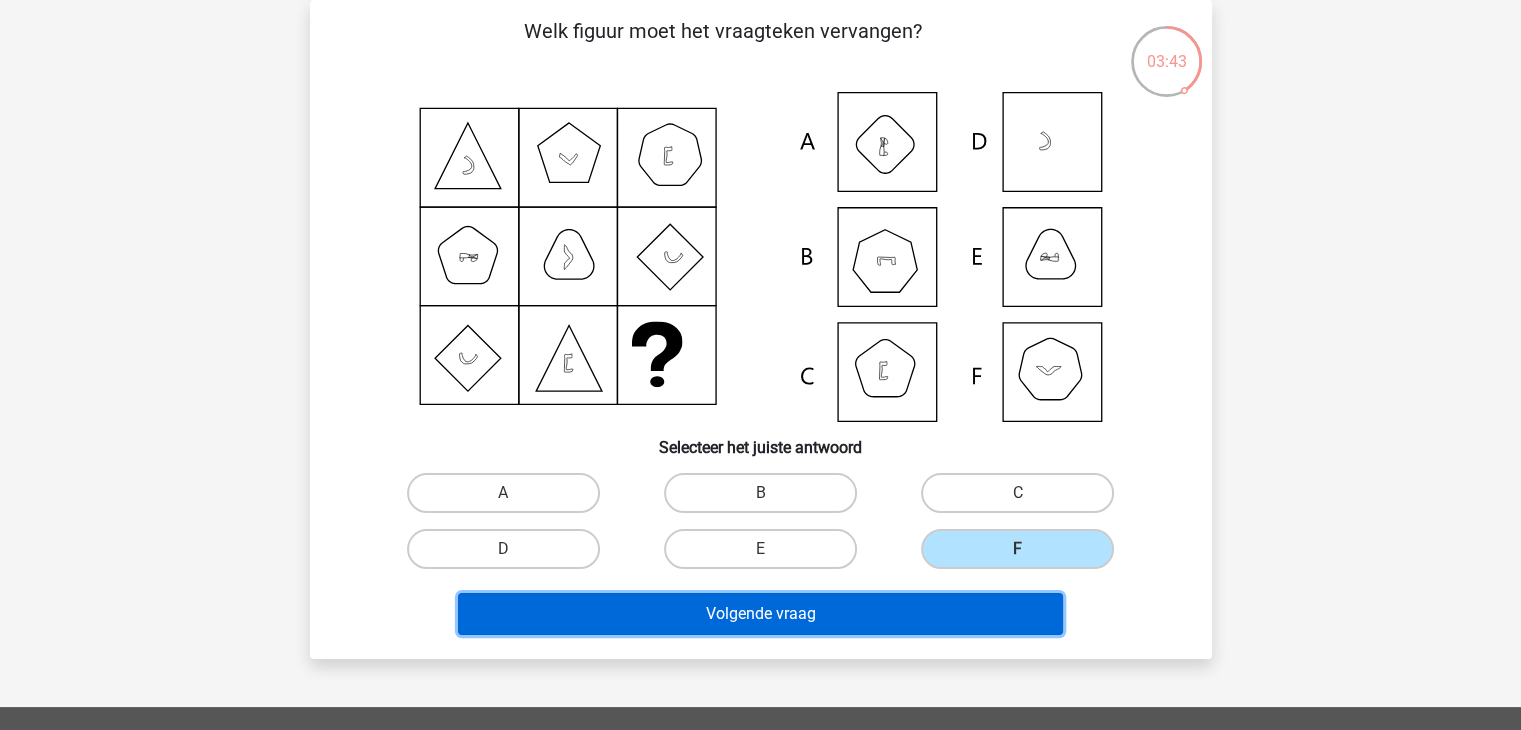 click on "Volgende vraag" at bounding box center (760, 614) 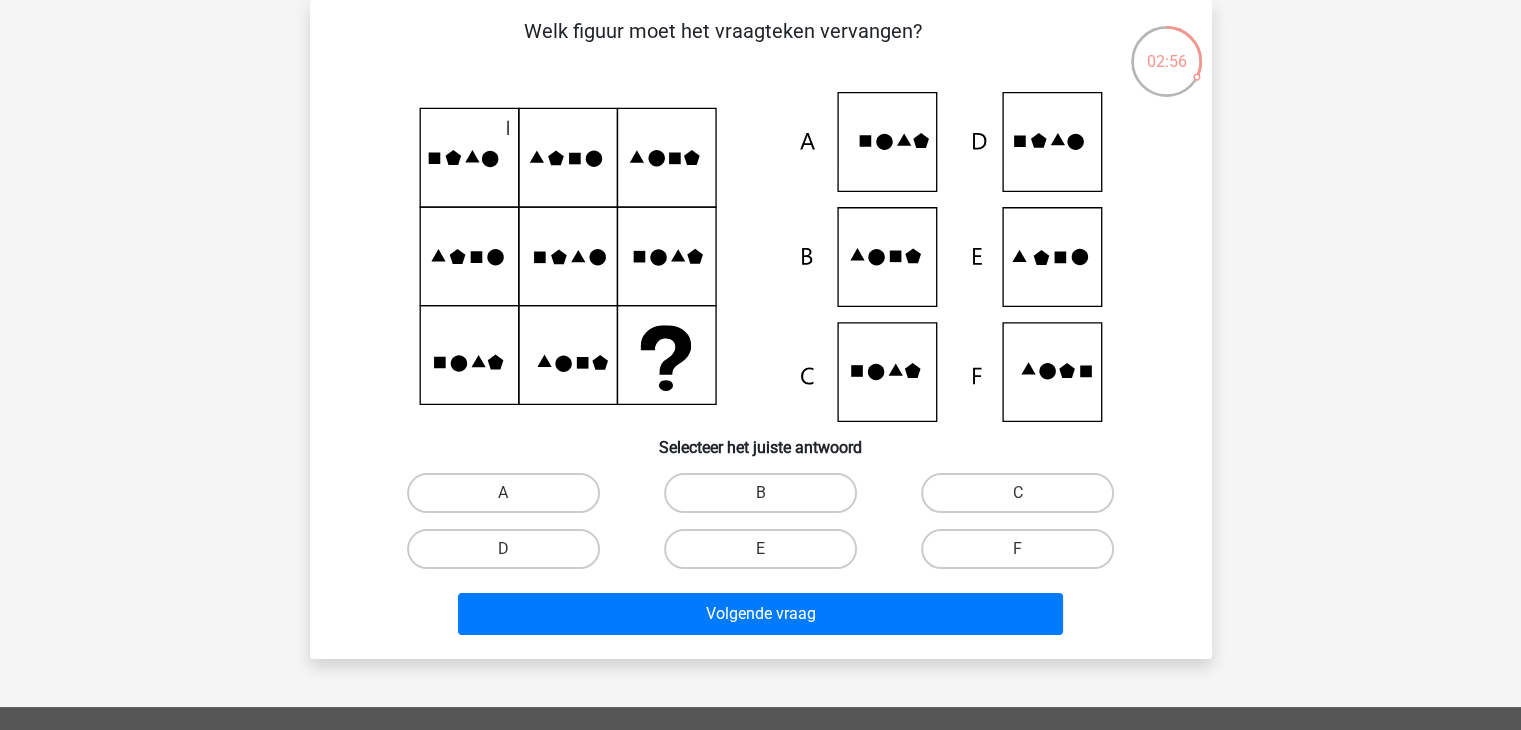 click 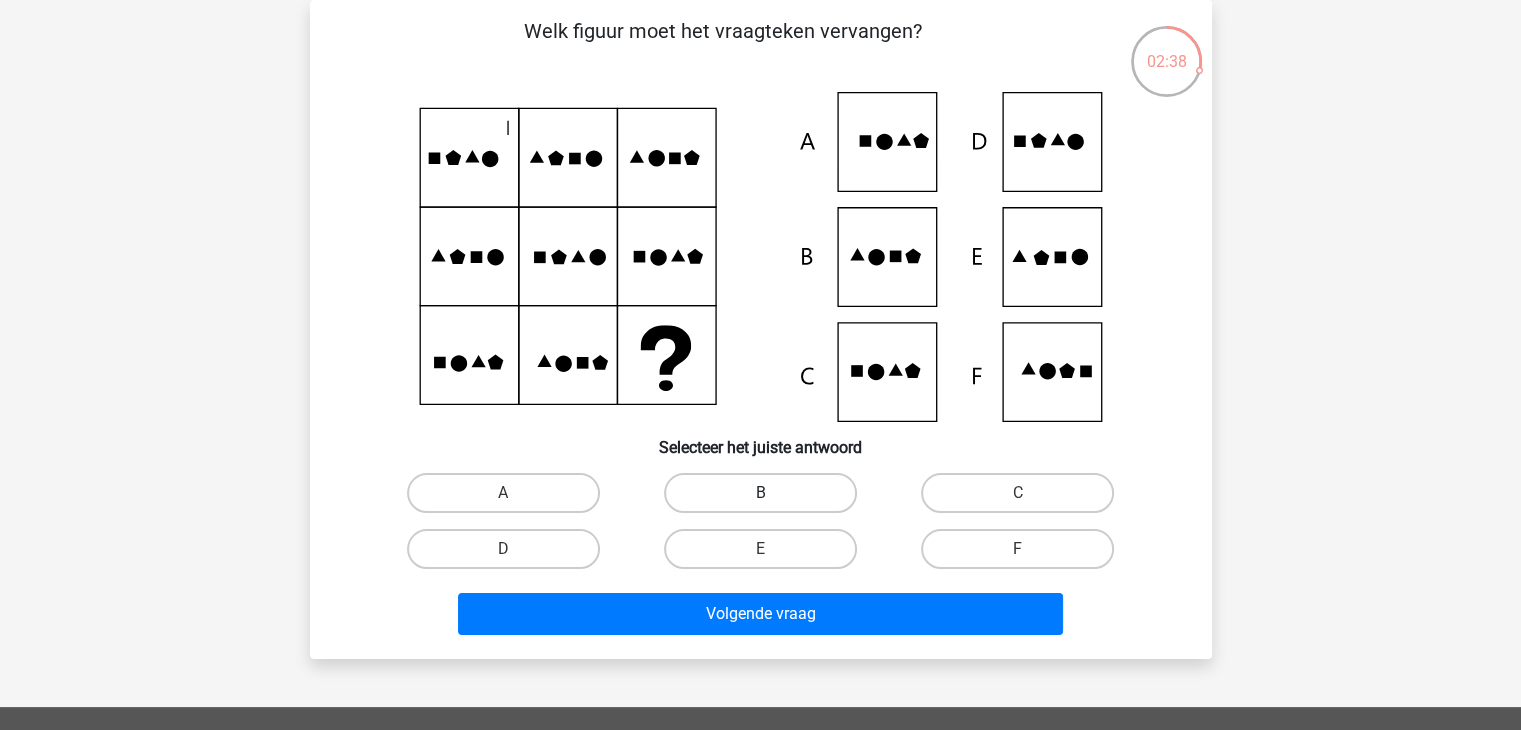 click on "B" at bounding box center [760, 493] 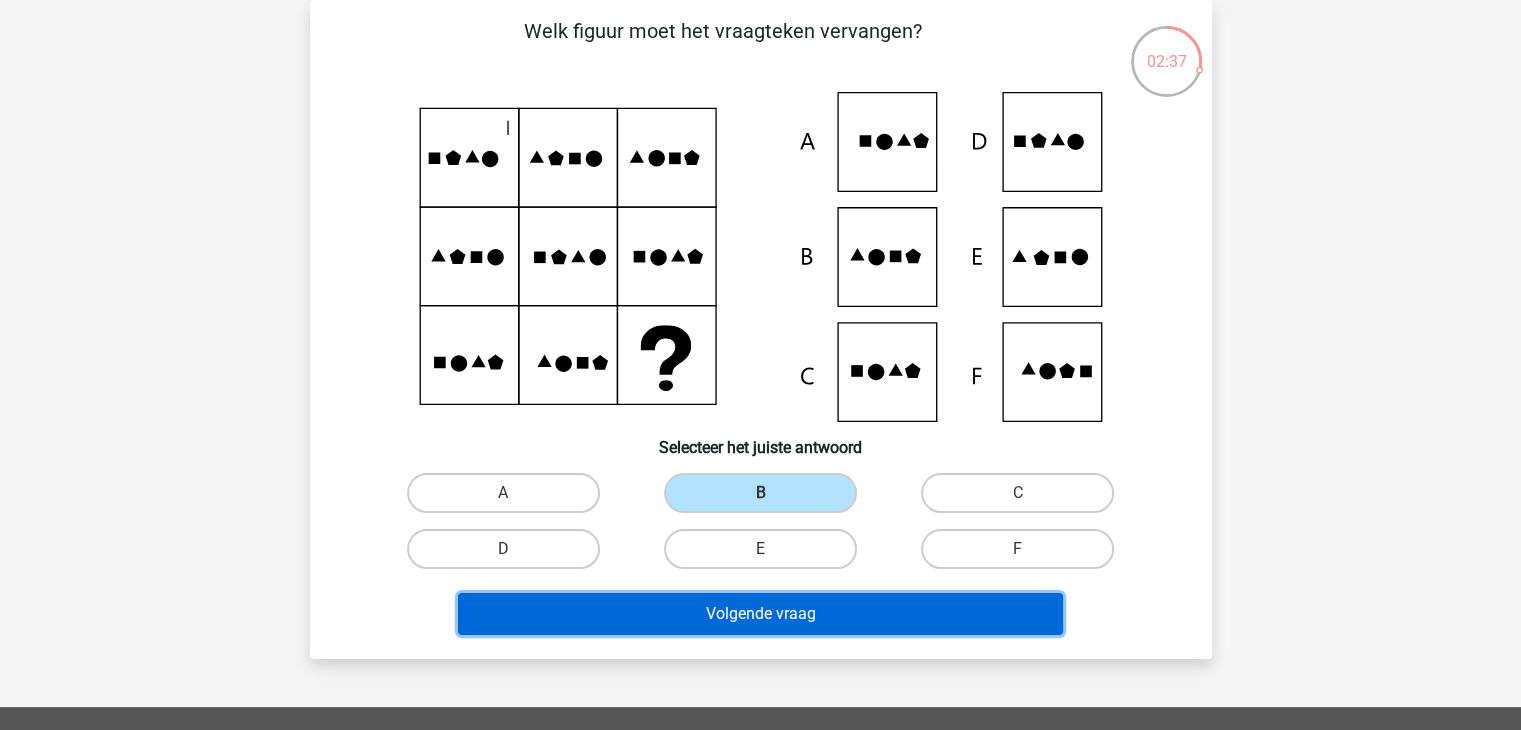 click on "Volgende vraag" at bounding box center (760, 614) 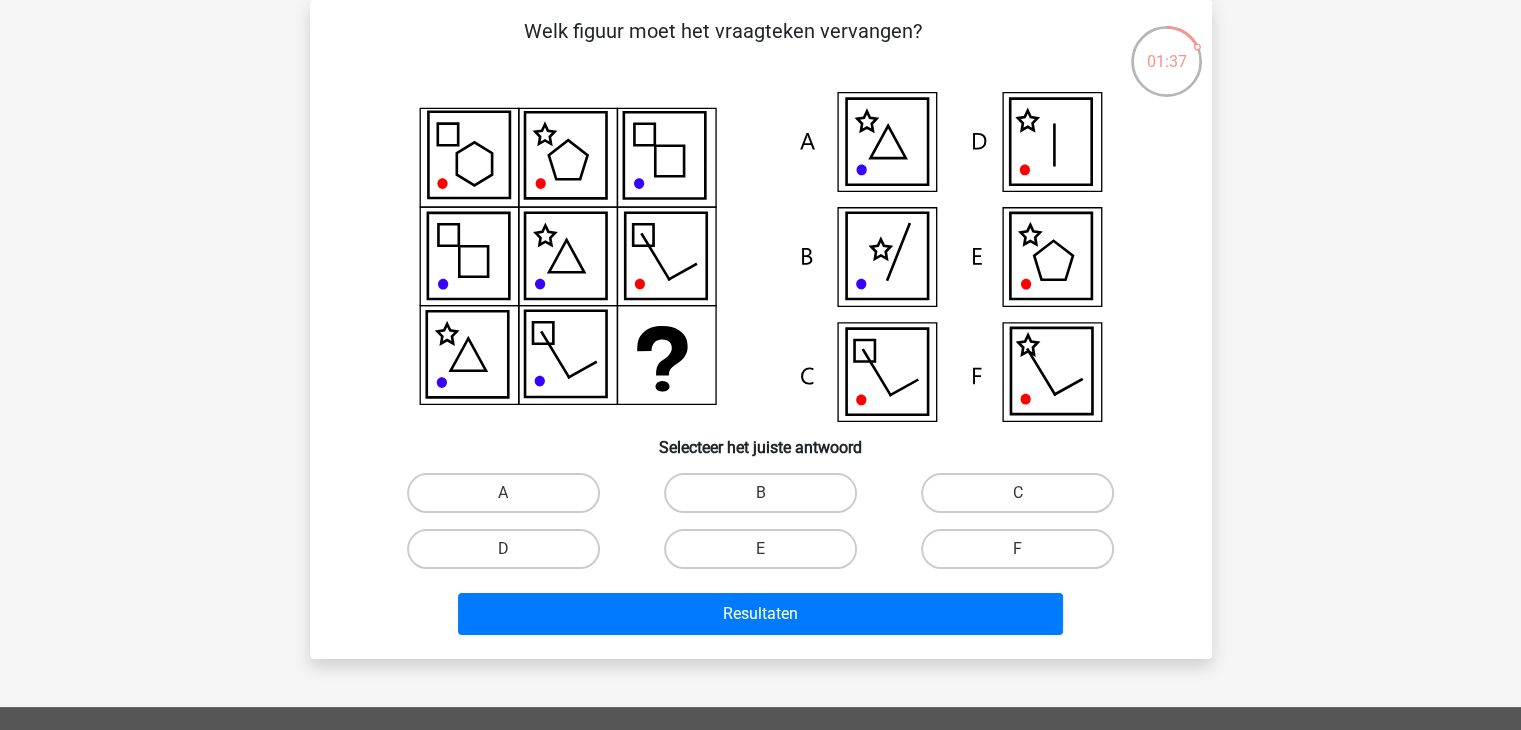 click 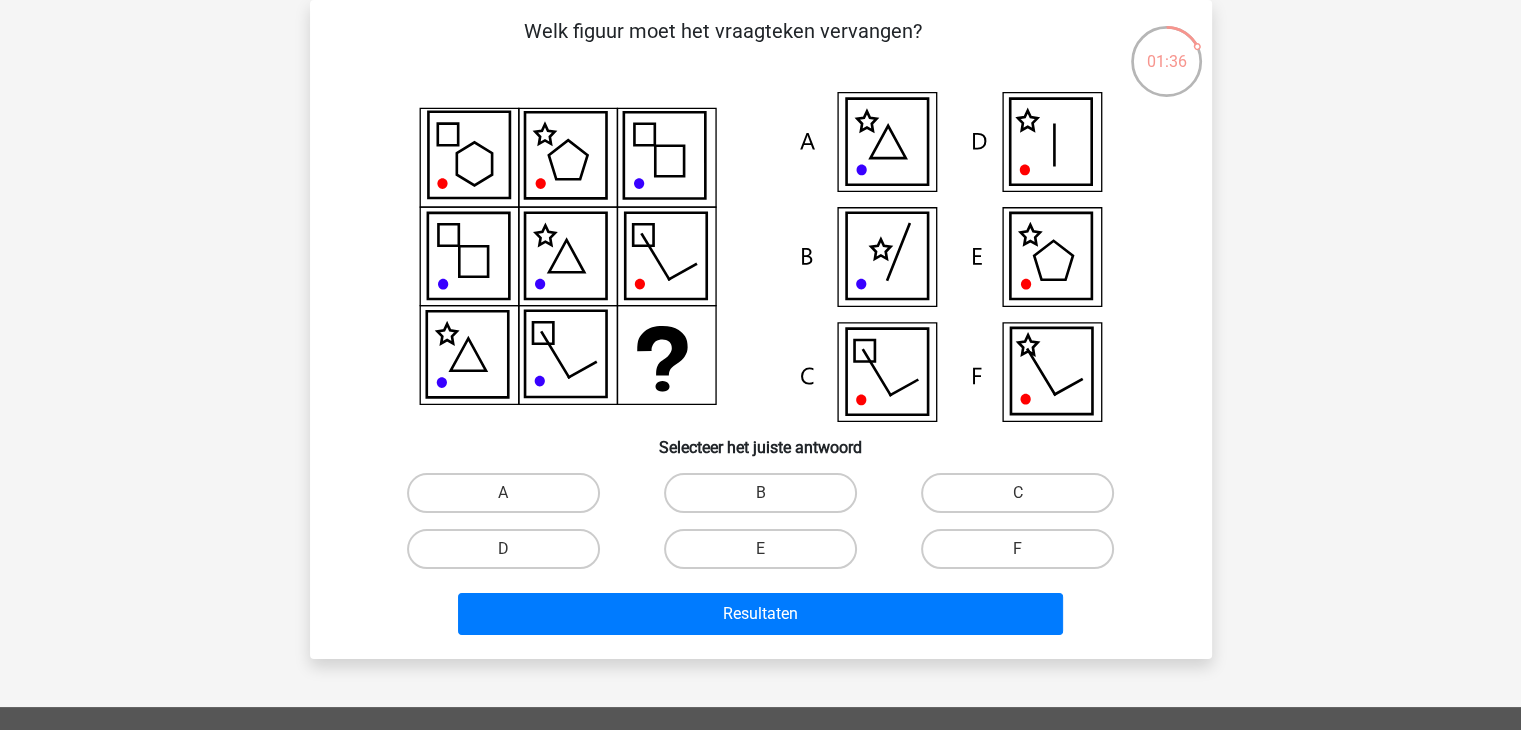 click 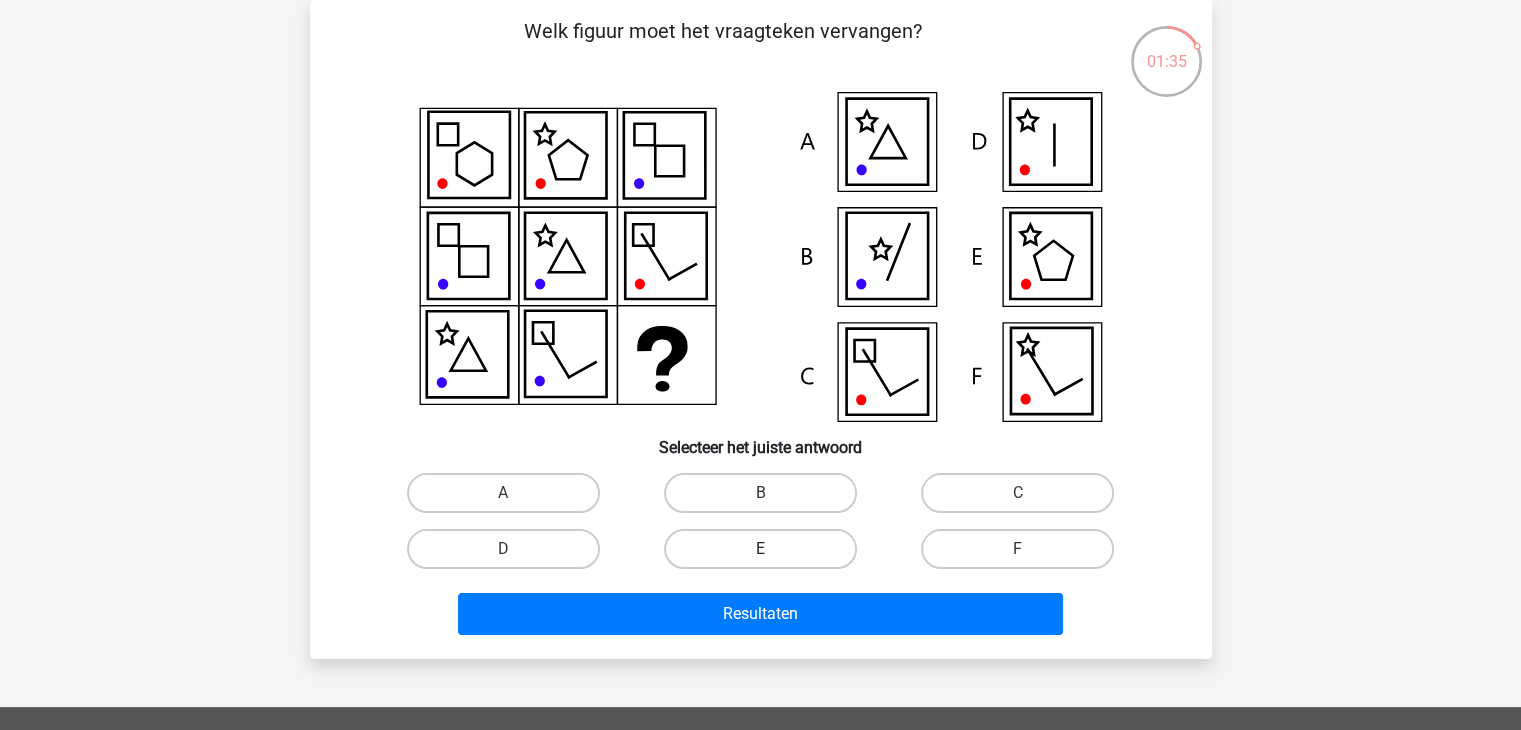 click on "E" at bounding box center (760, 549) 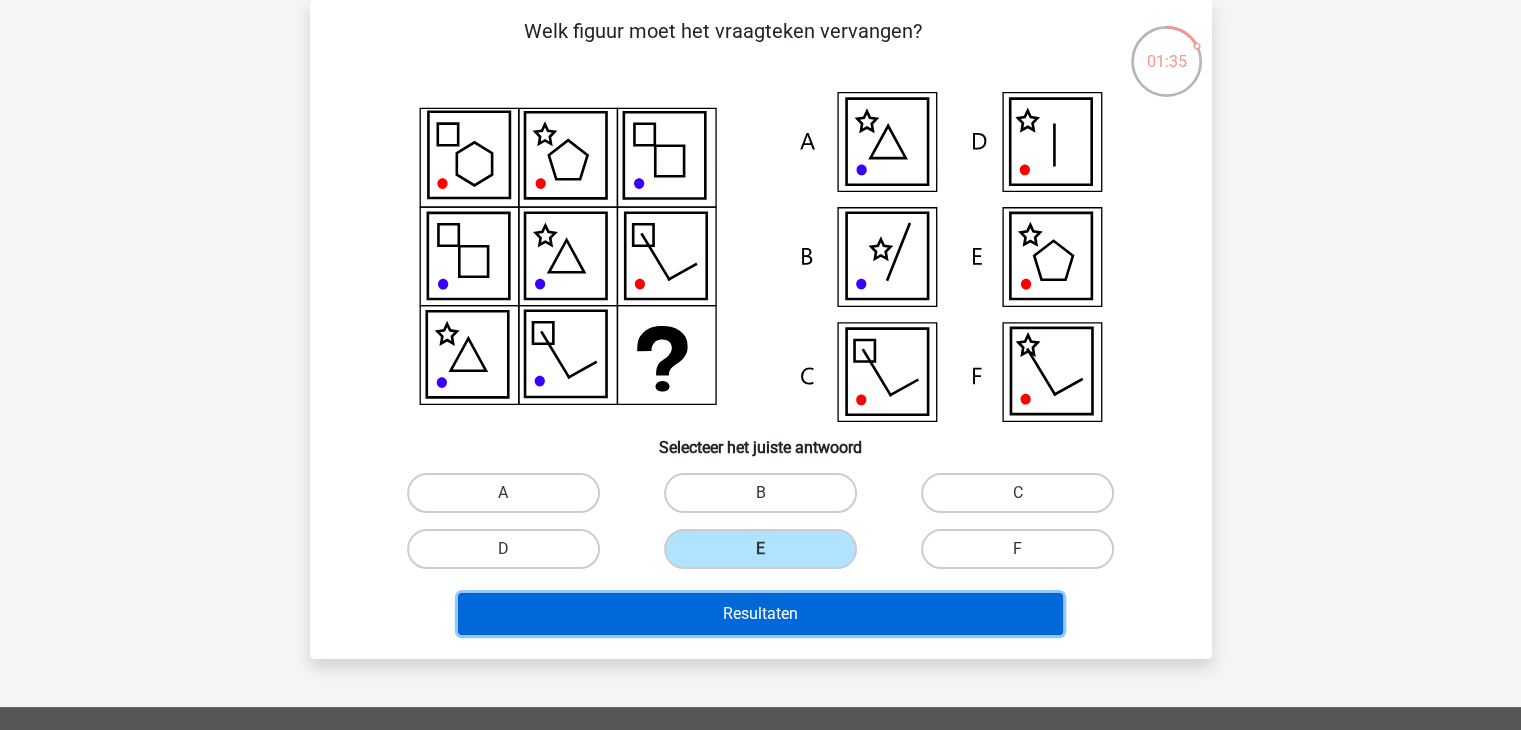 click on "Resultaten" at bounding box center (760, 614) 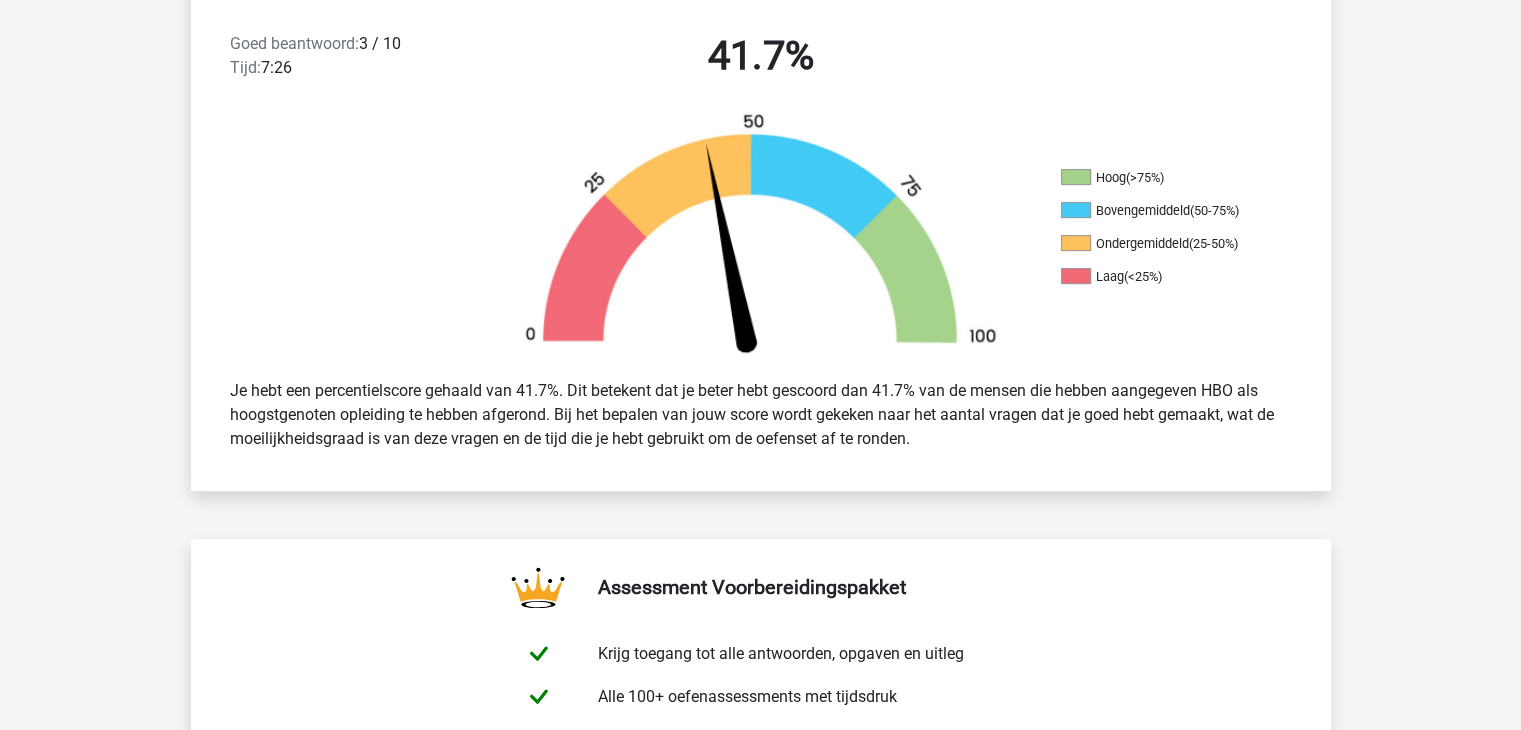 scroll, scrollTop: 600, scrollLeft: 0, axis: vertical 